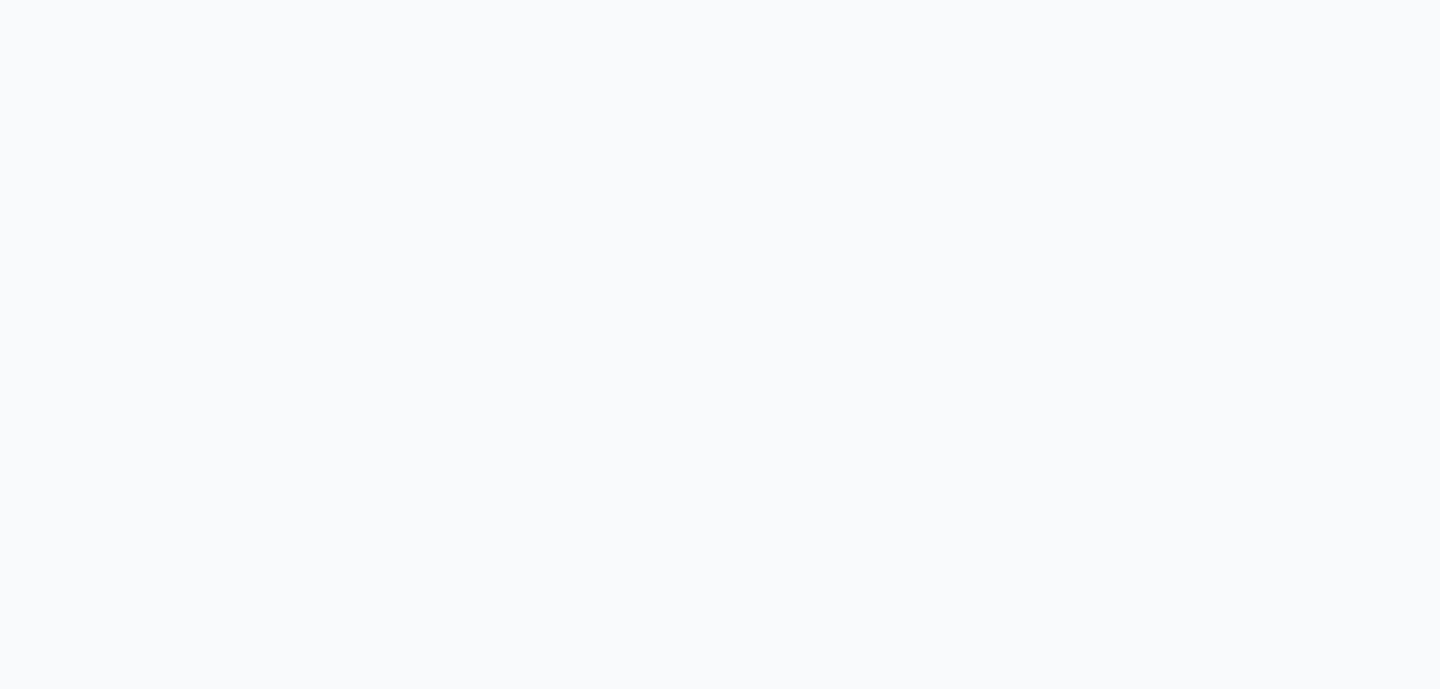 scroll, scrollTop: 0, scrollLeft: 0, axis: both 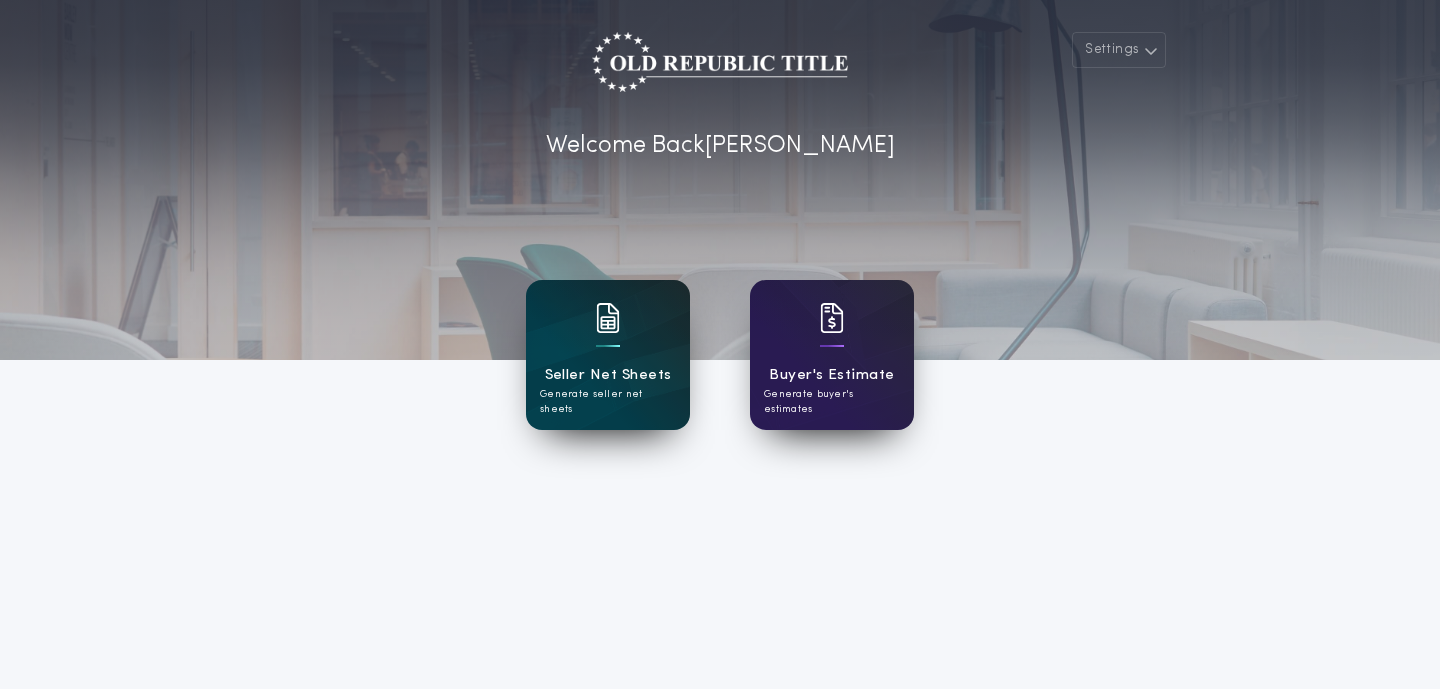 click on "Seller Net Sheets Generate seller net sheets" at bounding box center [608, 355] 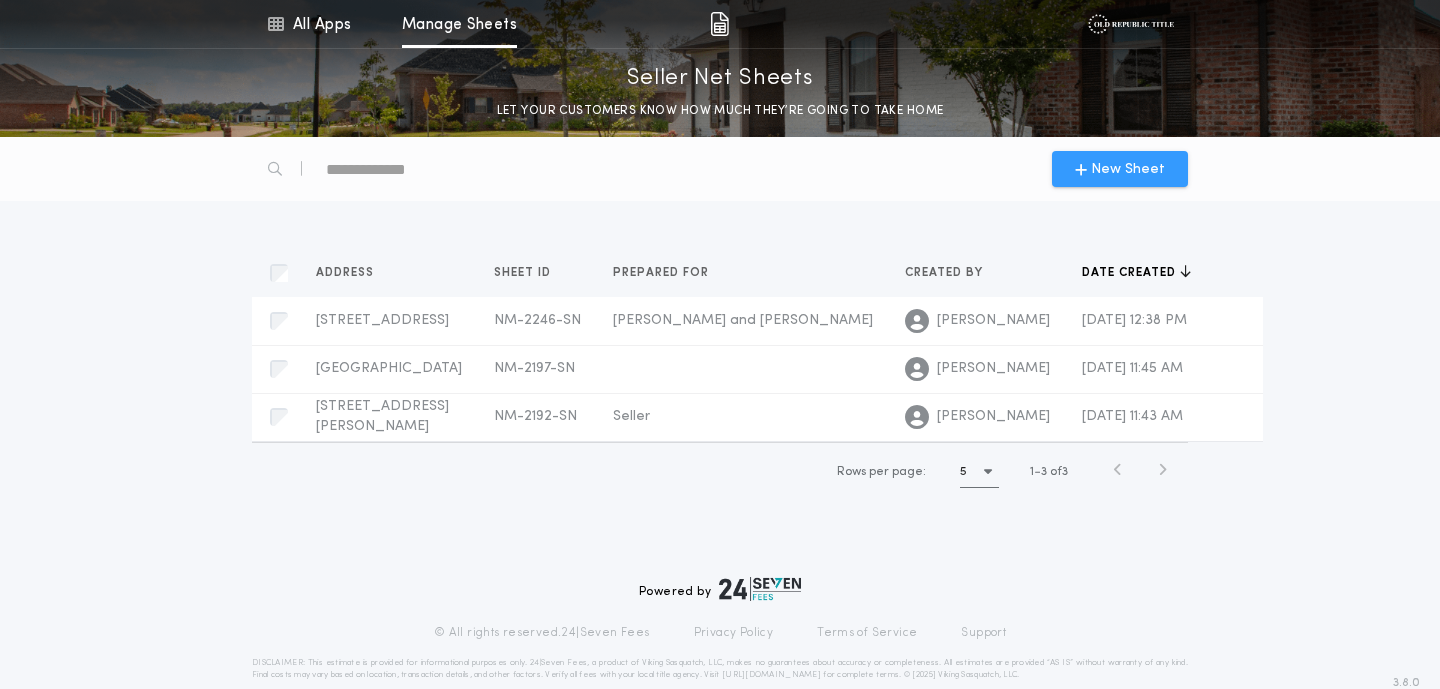 click on "New Sheet" at bounding box center (1128, 169) 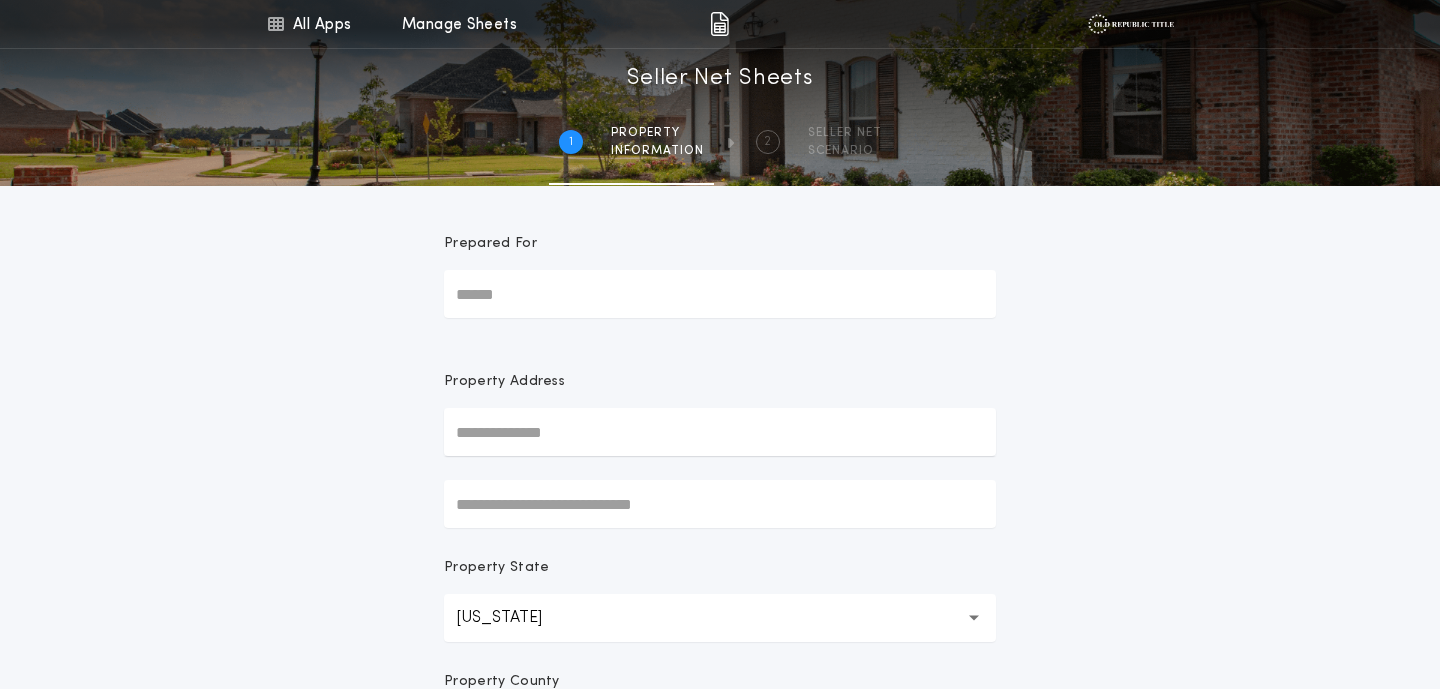 click on "Prepared For" at bounding box center (720, 294) 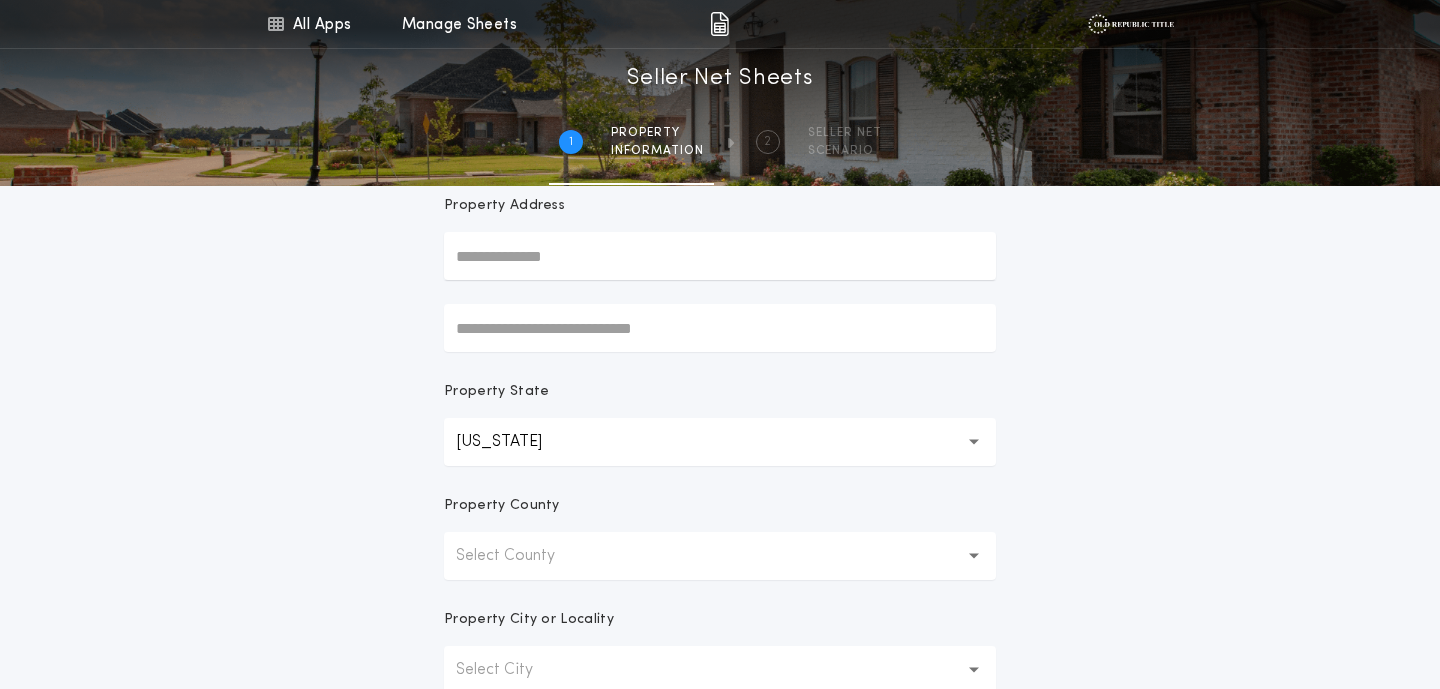 scroll, scrollTop: 183, scrollLeft: 0, axis: vertical 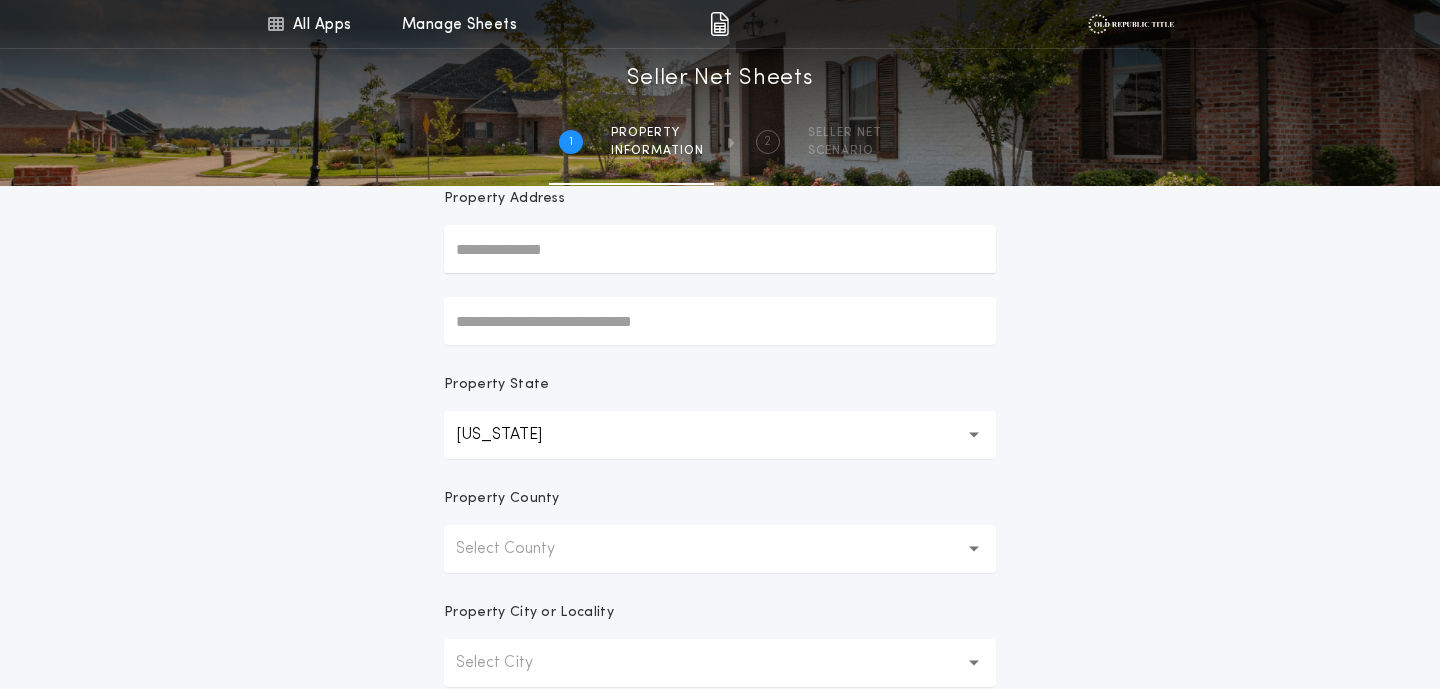 type on "**********" 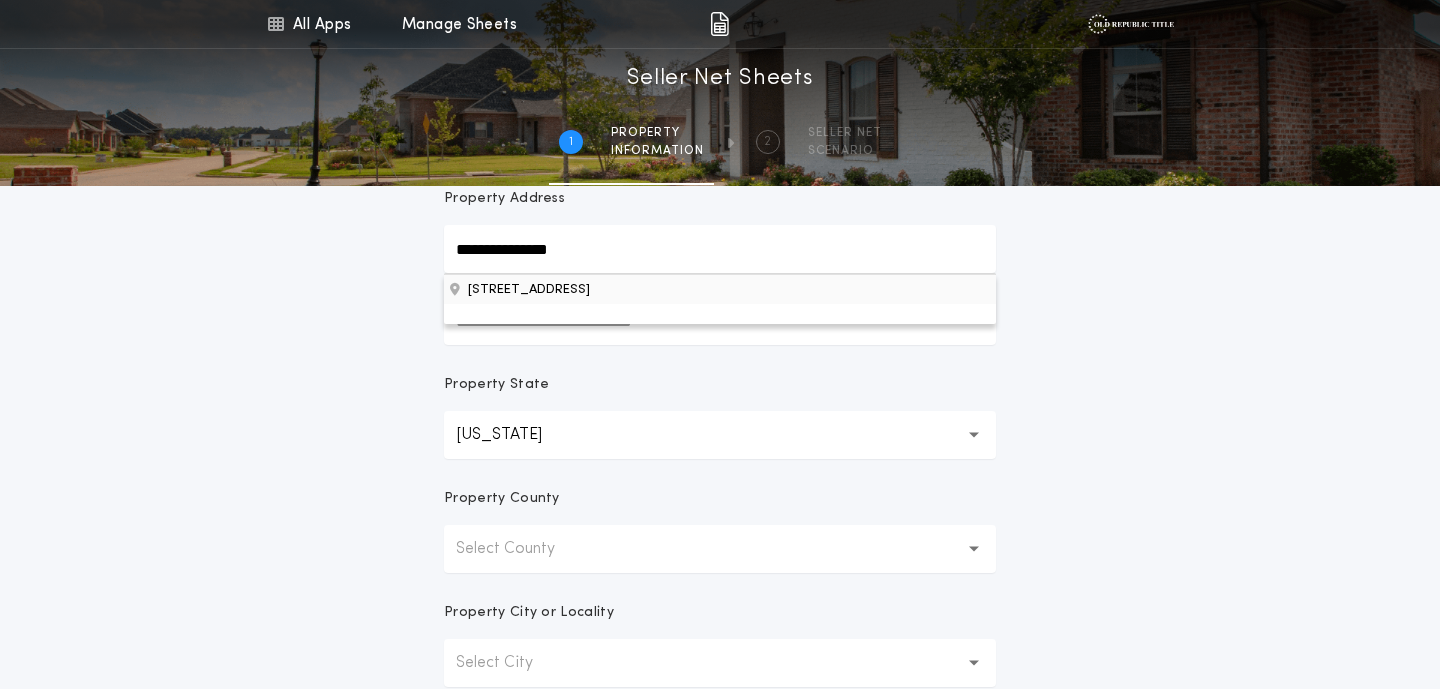click on "715 El Alhambra Cir NW, Los Ranchos, NM, 87107, USA" at bounding box center [720, 289] 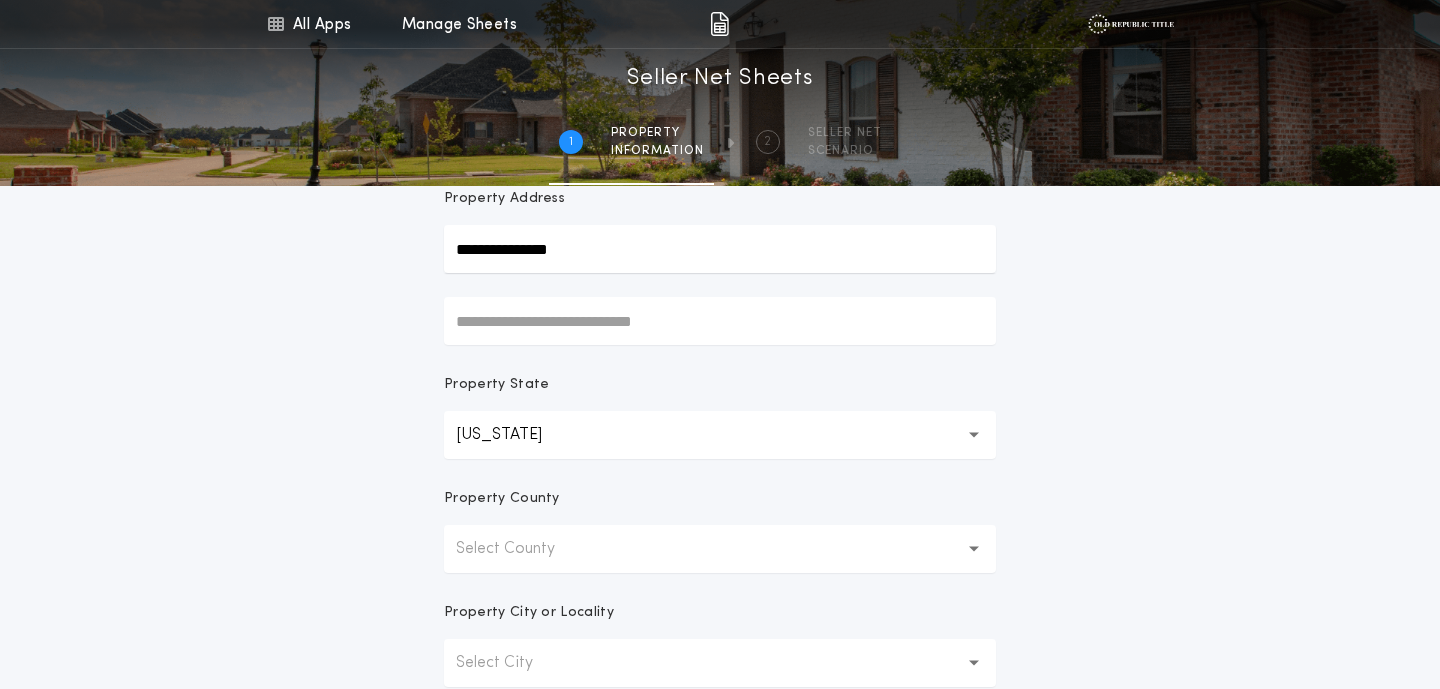 type on "**********" 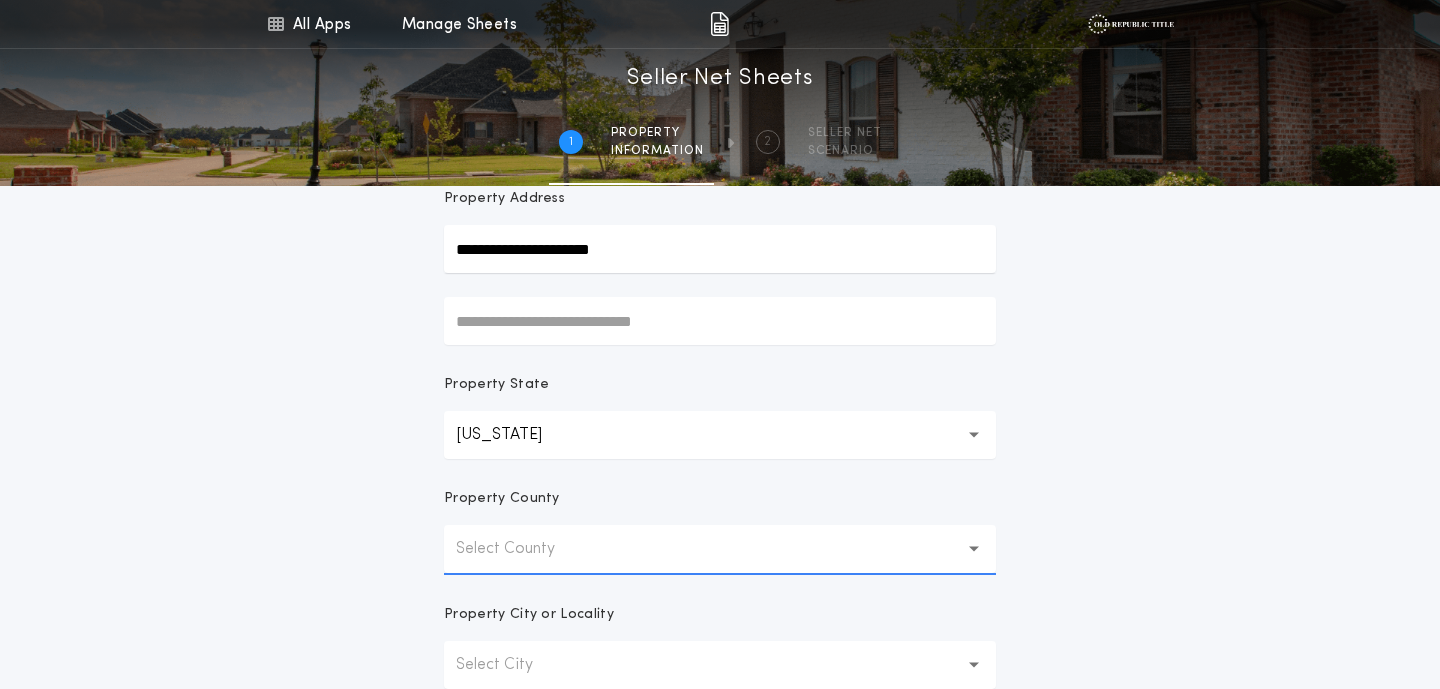 scroll, scrollTop: 0, scrollLeft: 0, axis: both 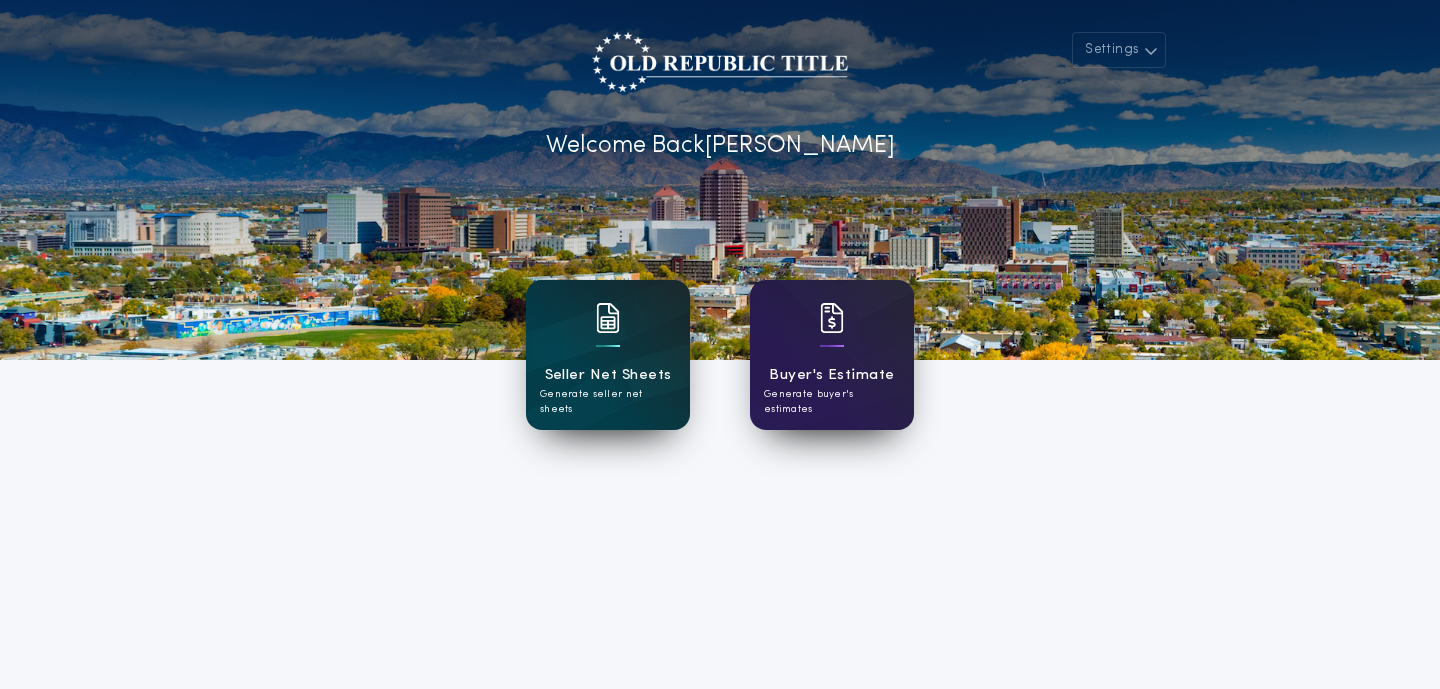 click on "Seller Net Sheets" at bounding box center (608, 375) 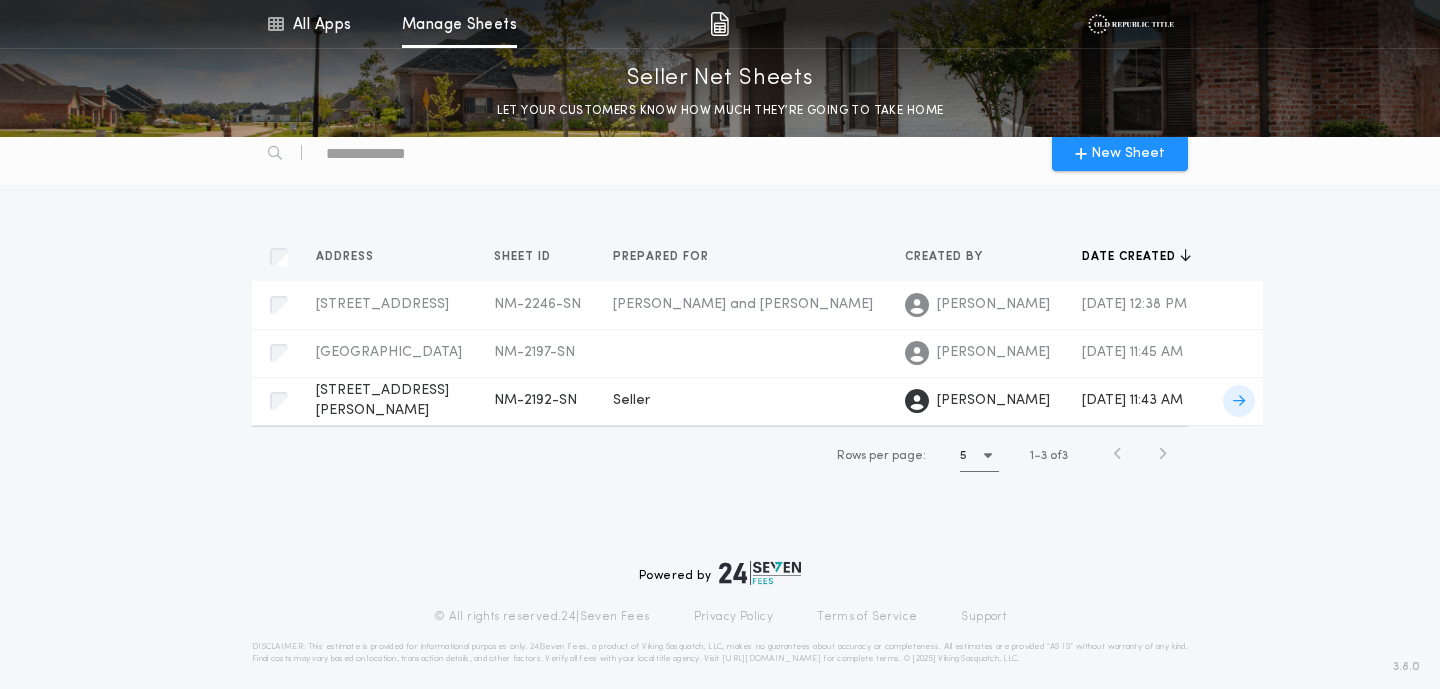 scroll, scrollTop: 0, scrollLeft: 0, axis: both 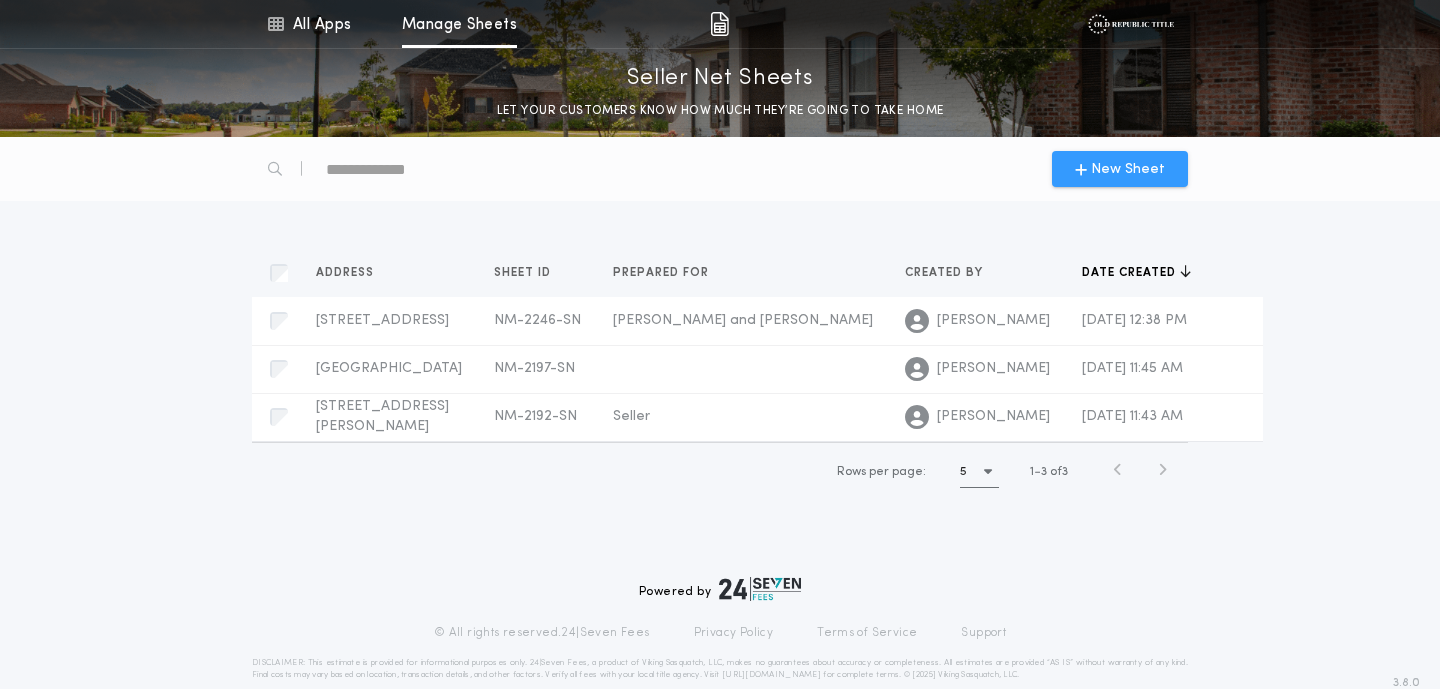 click on "New Sheet" at bounding box center [1128, 169] 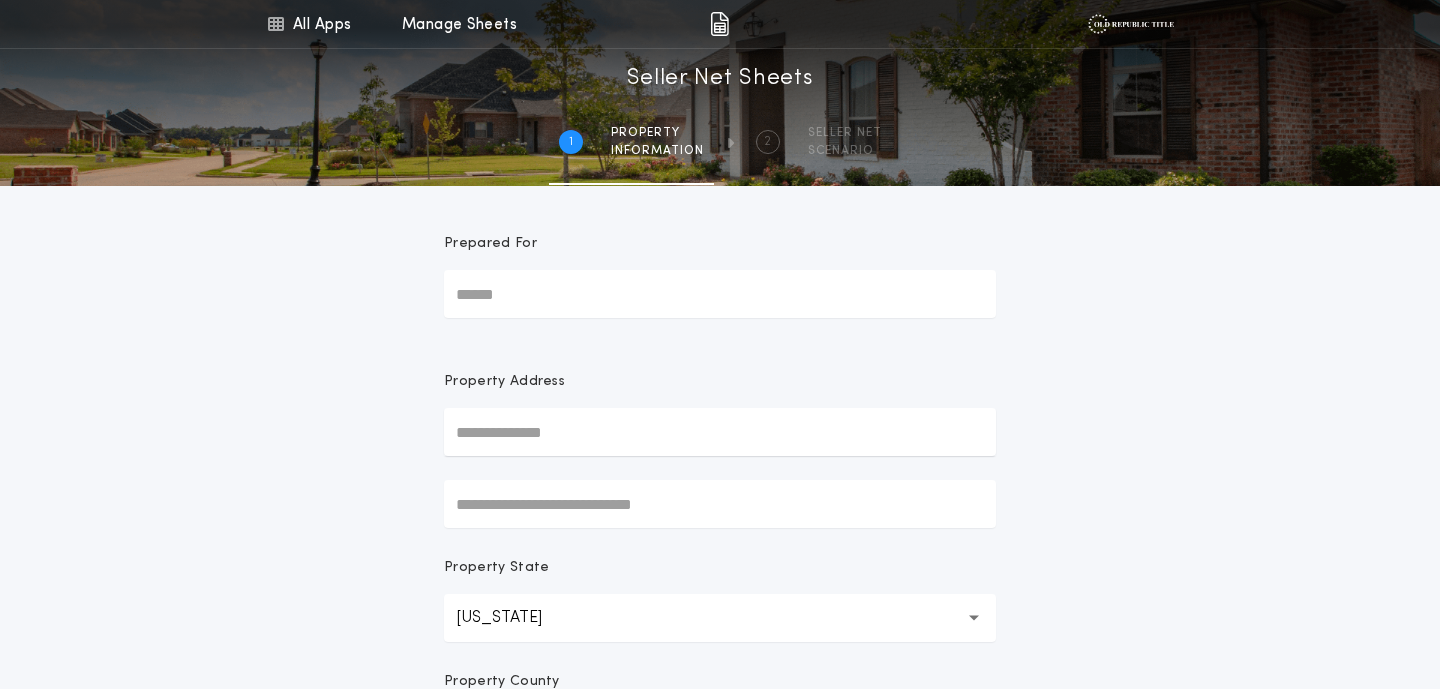 click on "Prepared For" at bounding box center (720, 294) 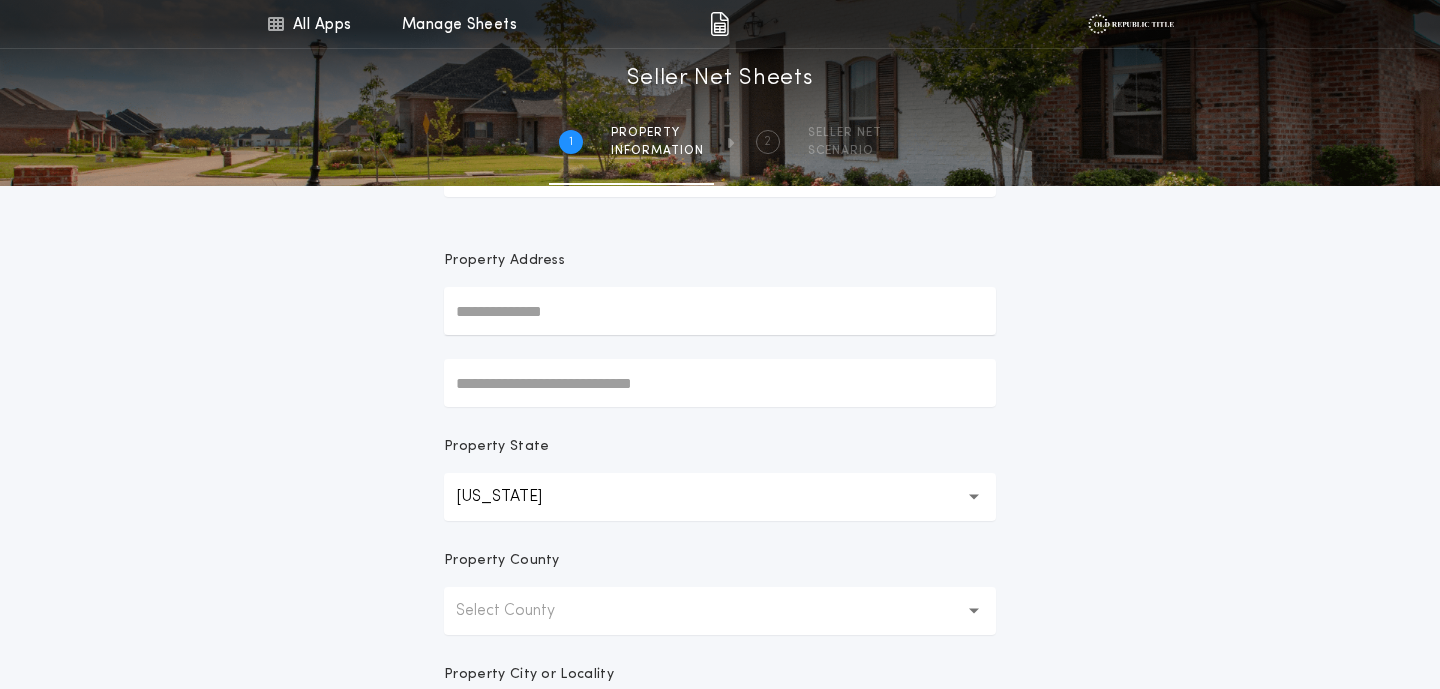 scroll, scrollTop: 129, scrollLeft: 0, axis: vertical 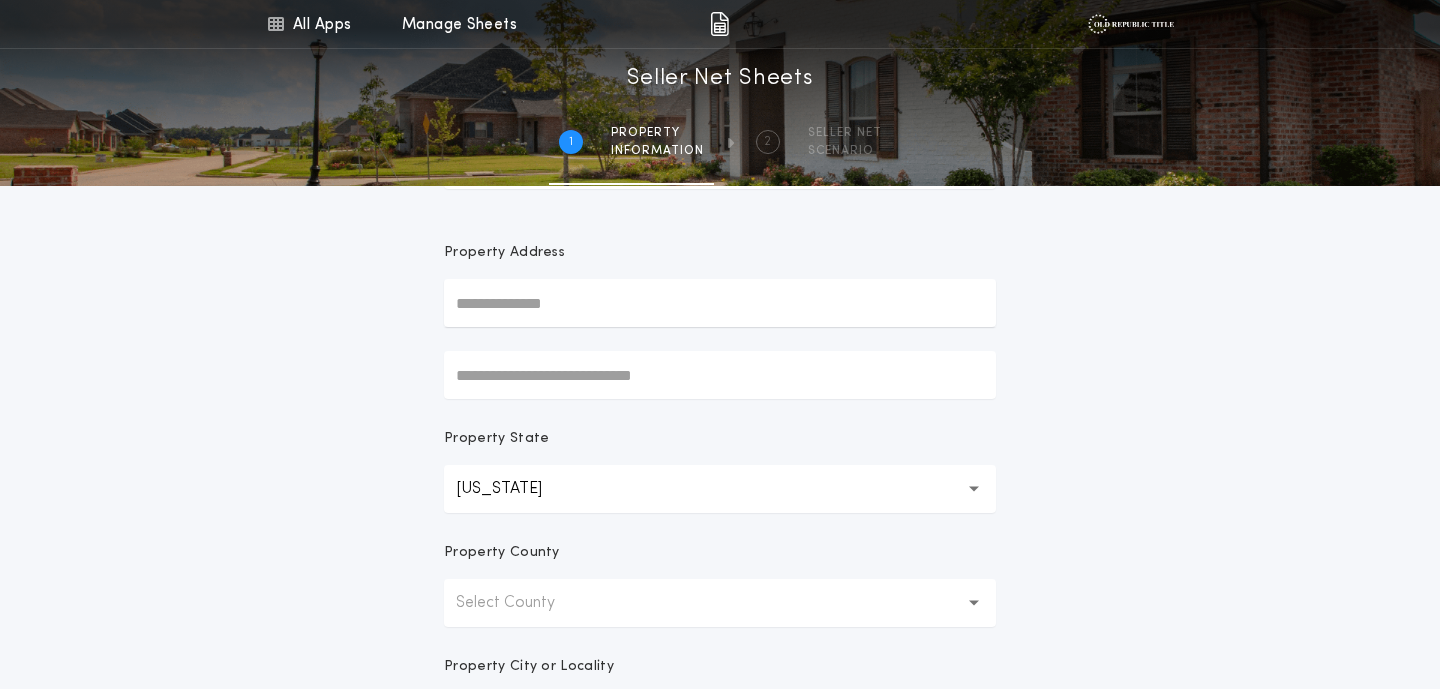 type on "**********" 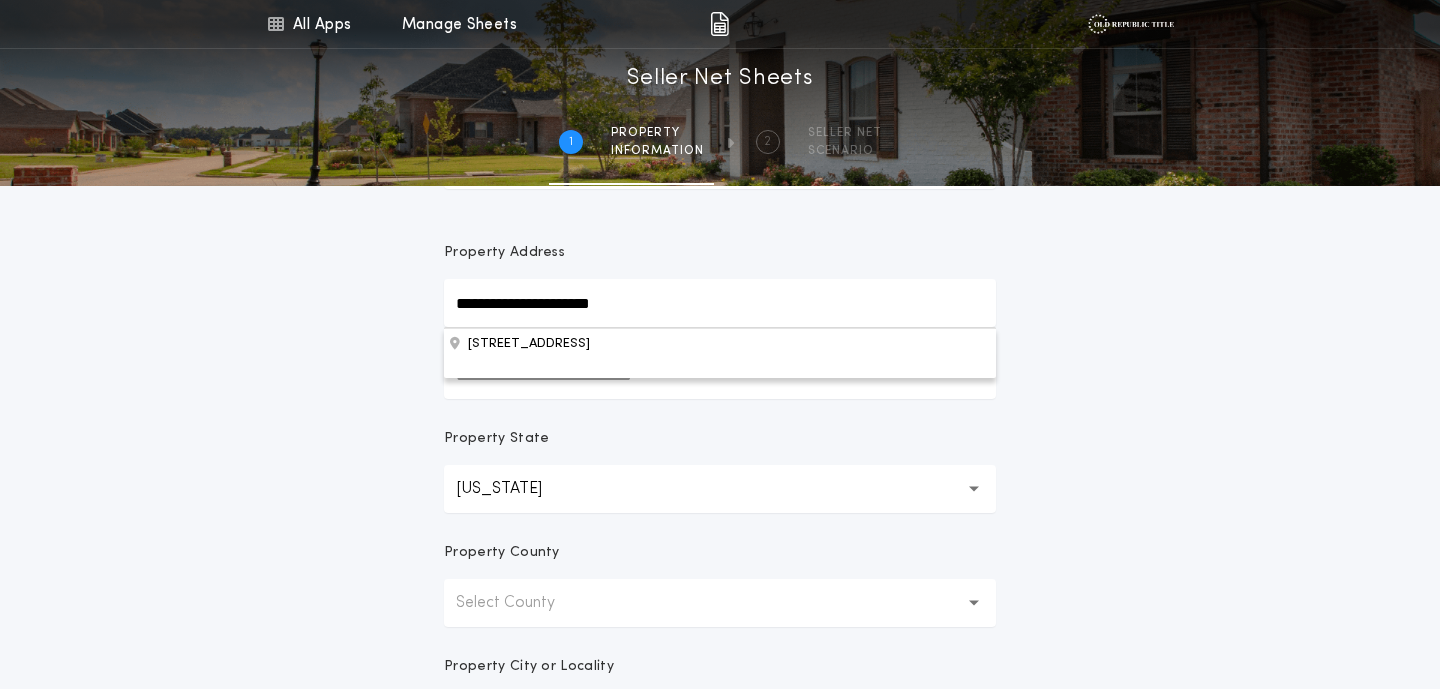 click on "**********" at bounding box center (720, 303) 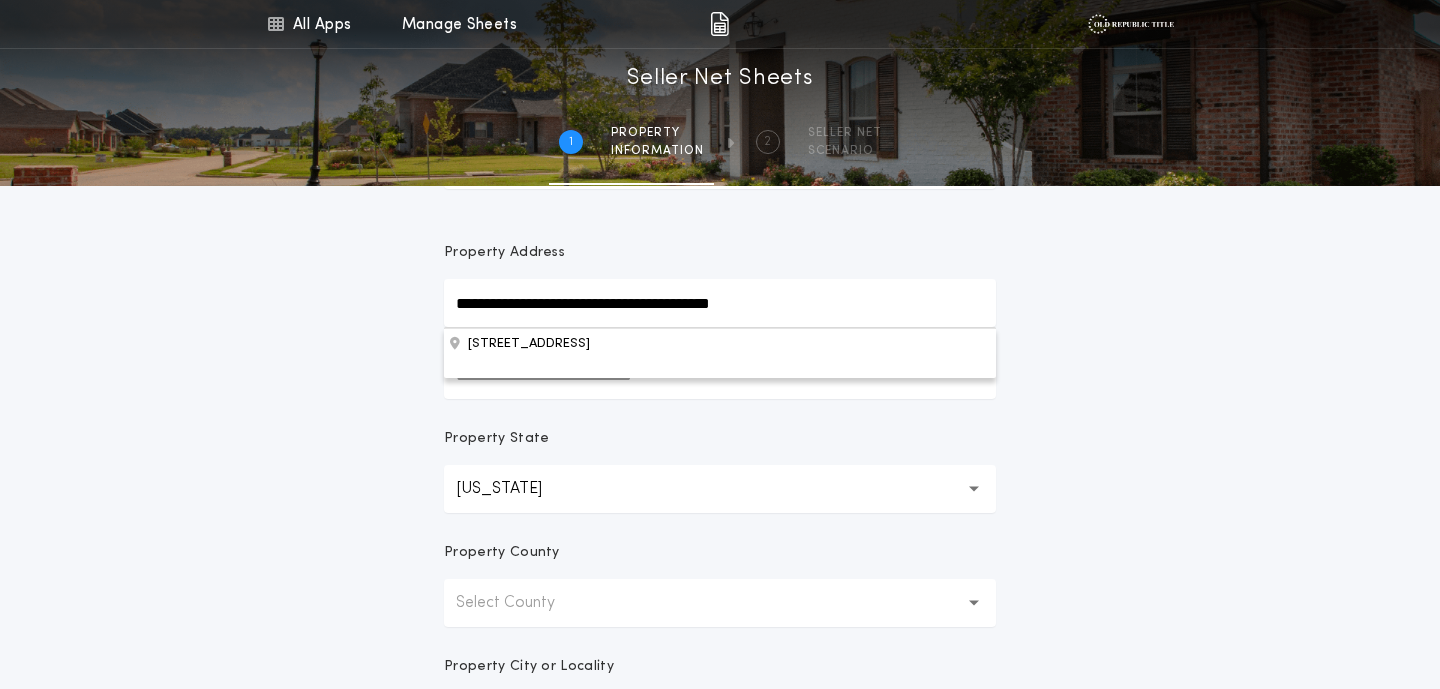 type on "**********" 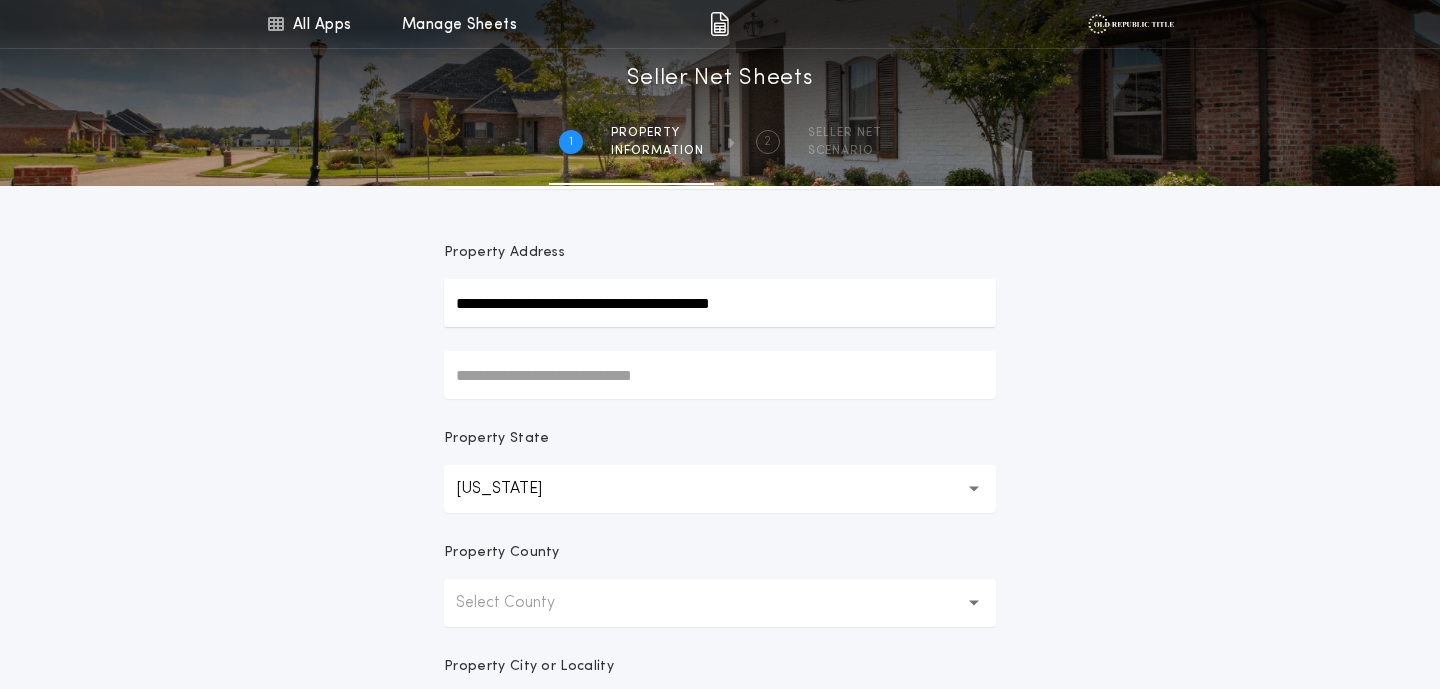 click on "**********" at bounding box center [720, 442] 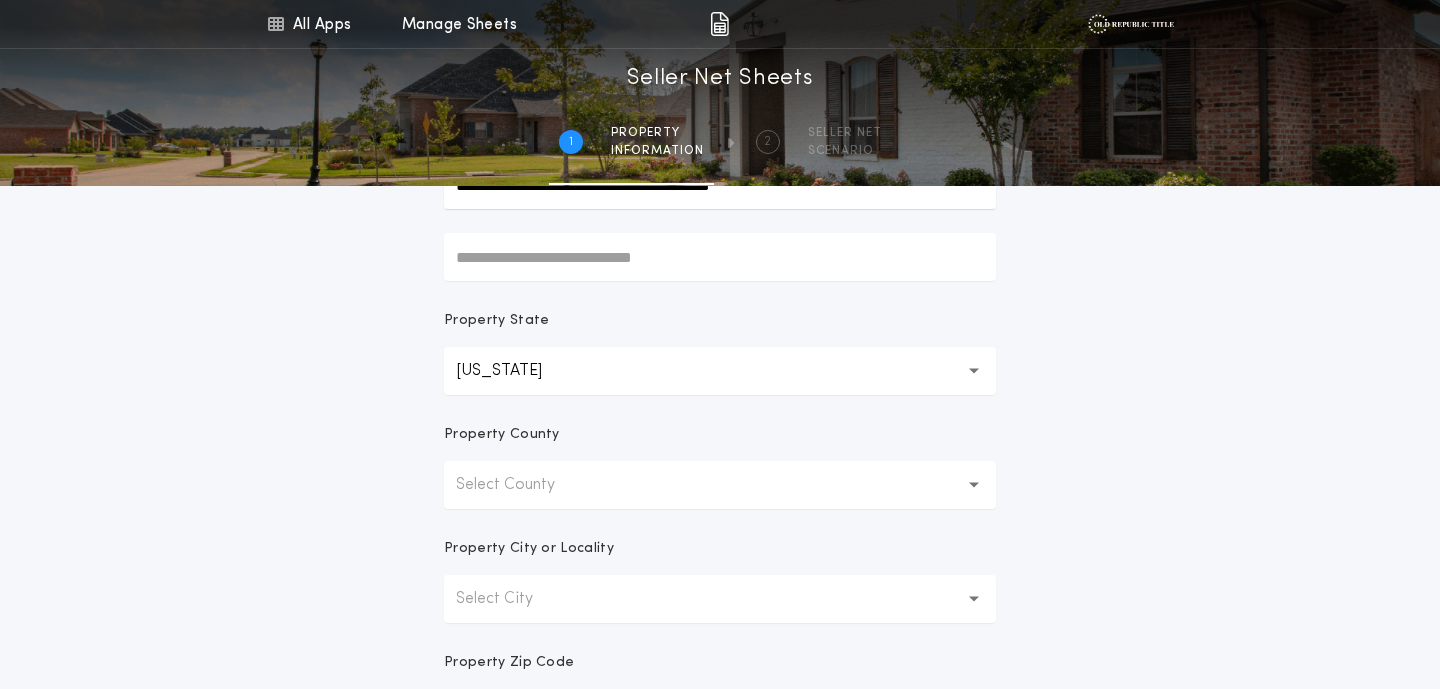 scroll, scrollTop: 263, scrollLeft: 0, axis: vertical 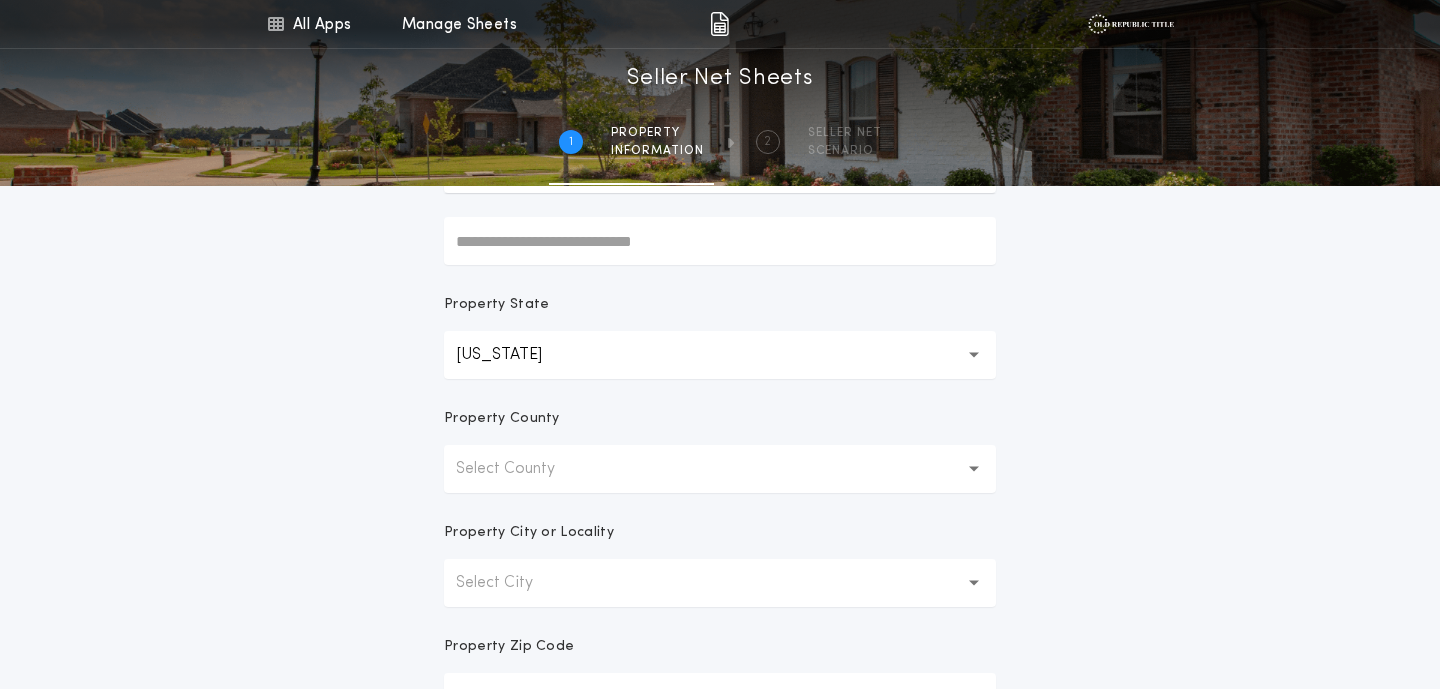 click 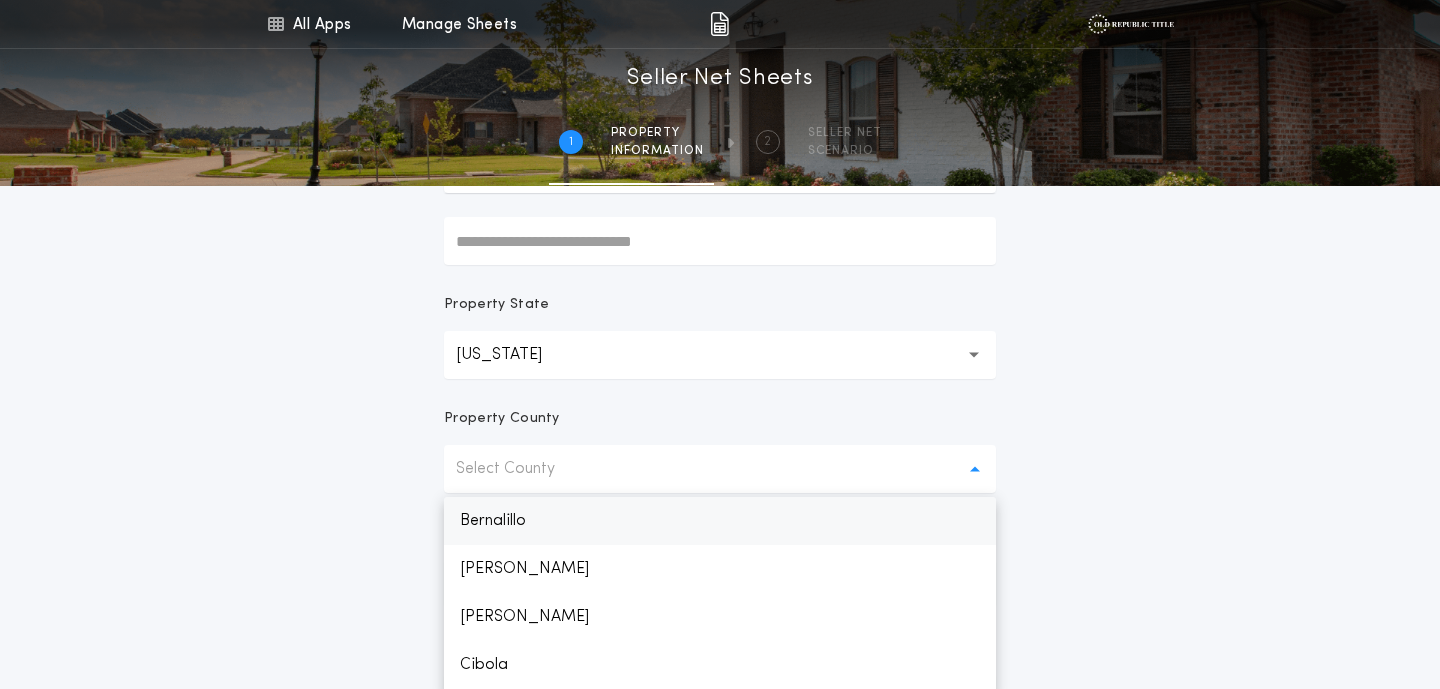 click on "Bernalillo" at bounding box center (720, 521) 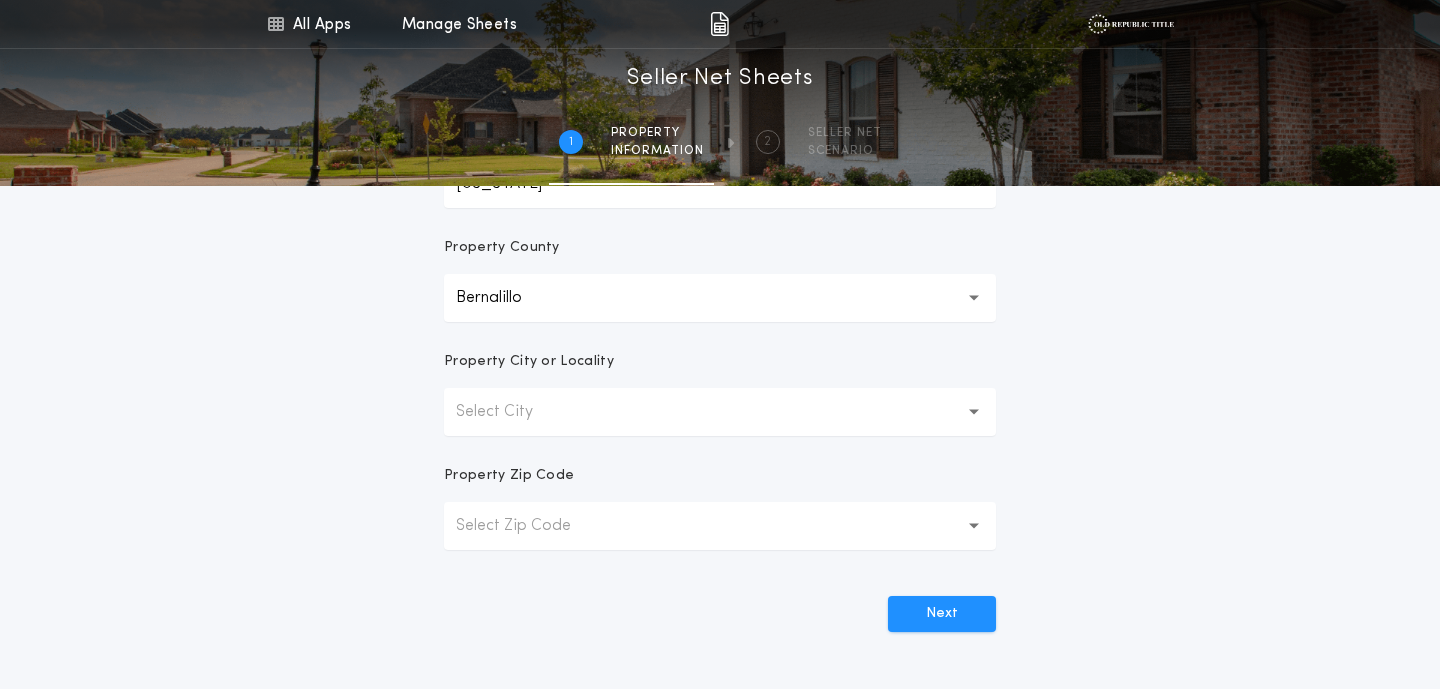 scroll, scrollTop: 445, scrollLeft: 0, axis: vertical 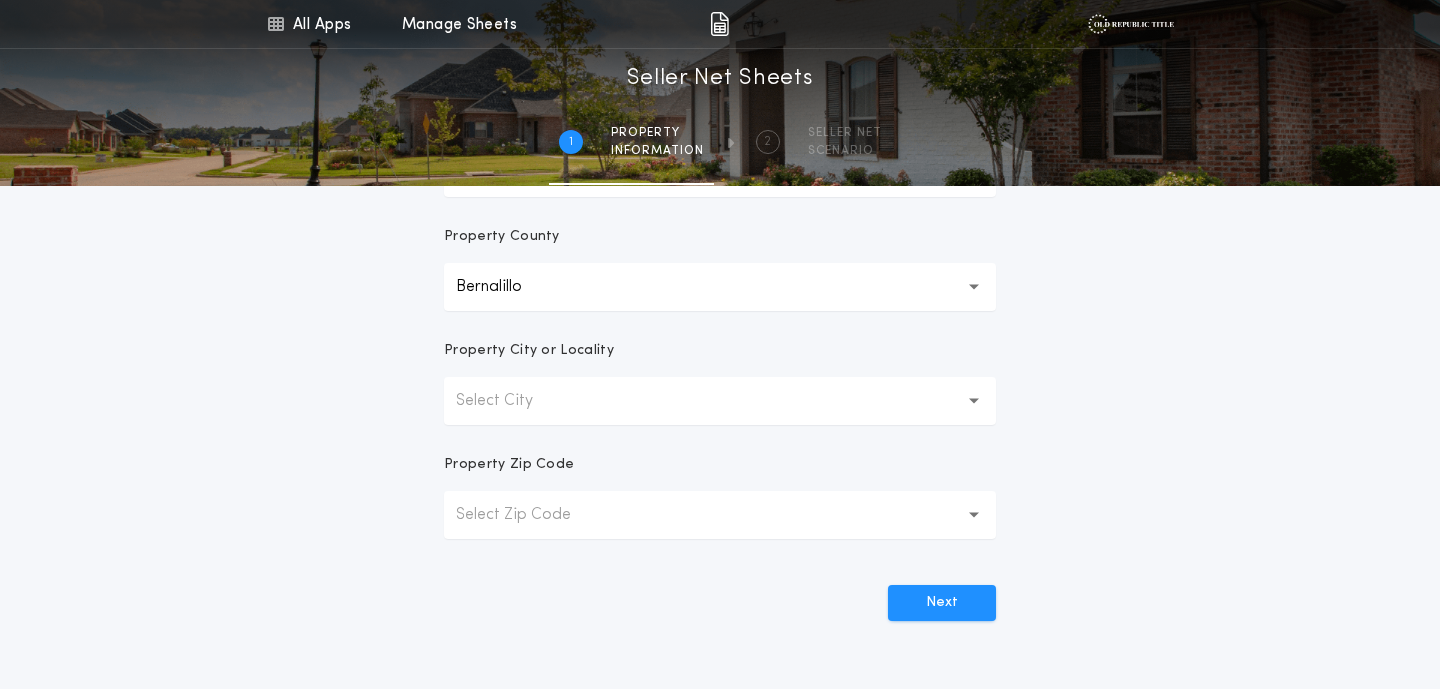 click on "Select City" at bounding box center (720, 401) 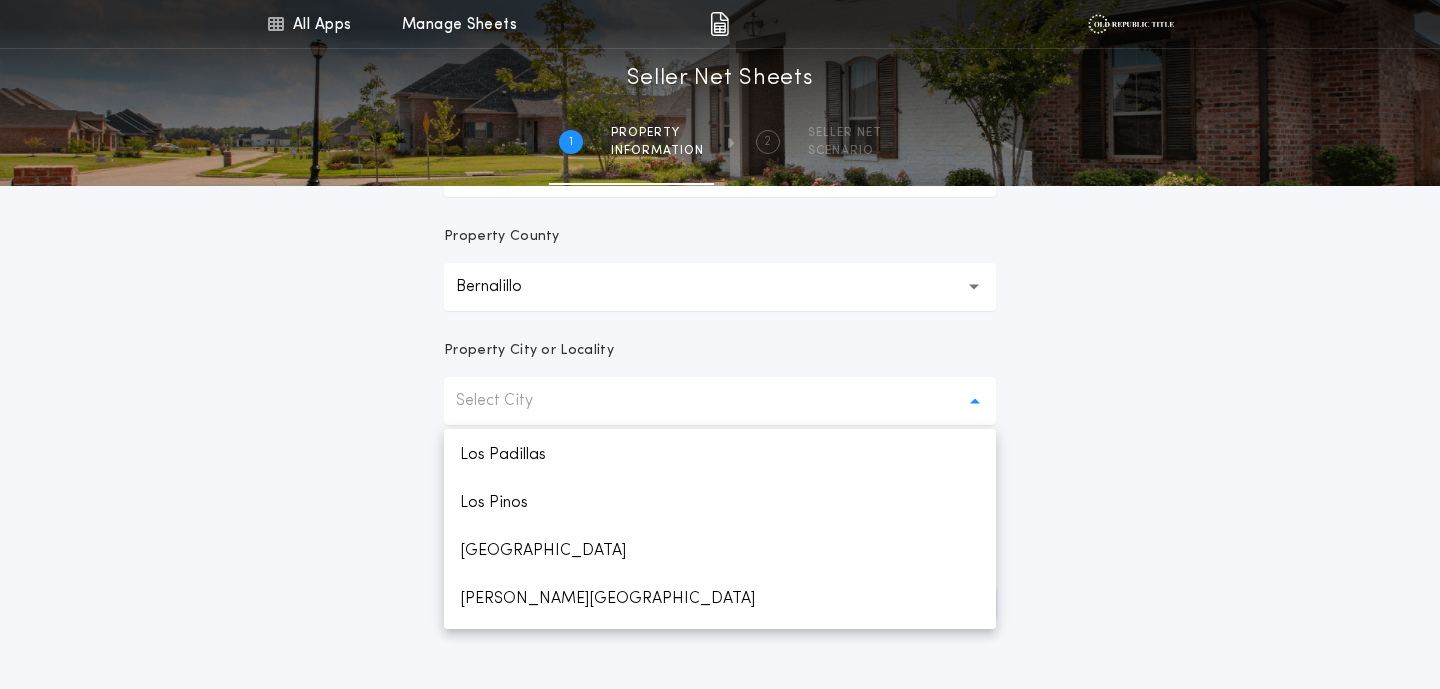 scroll, scrollTop: 1261, scrollLeft: 0, axis: vertical 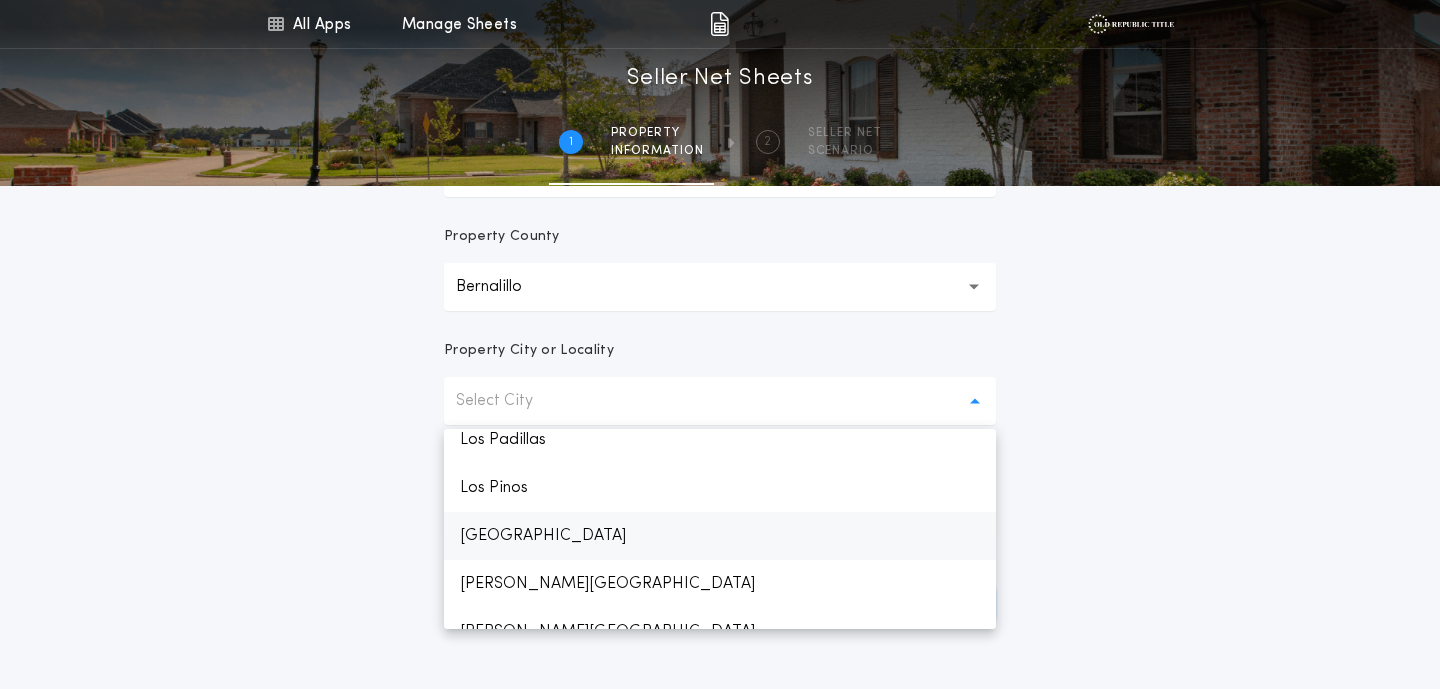 click on "Los Ranchos de Albuquerque" at bounding box center (720, 536) 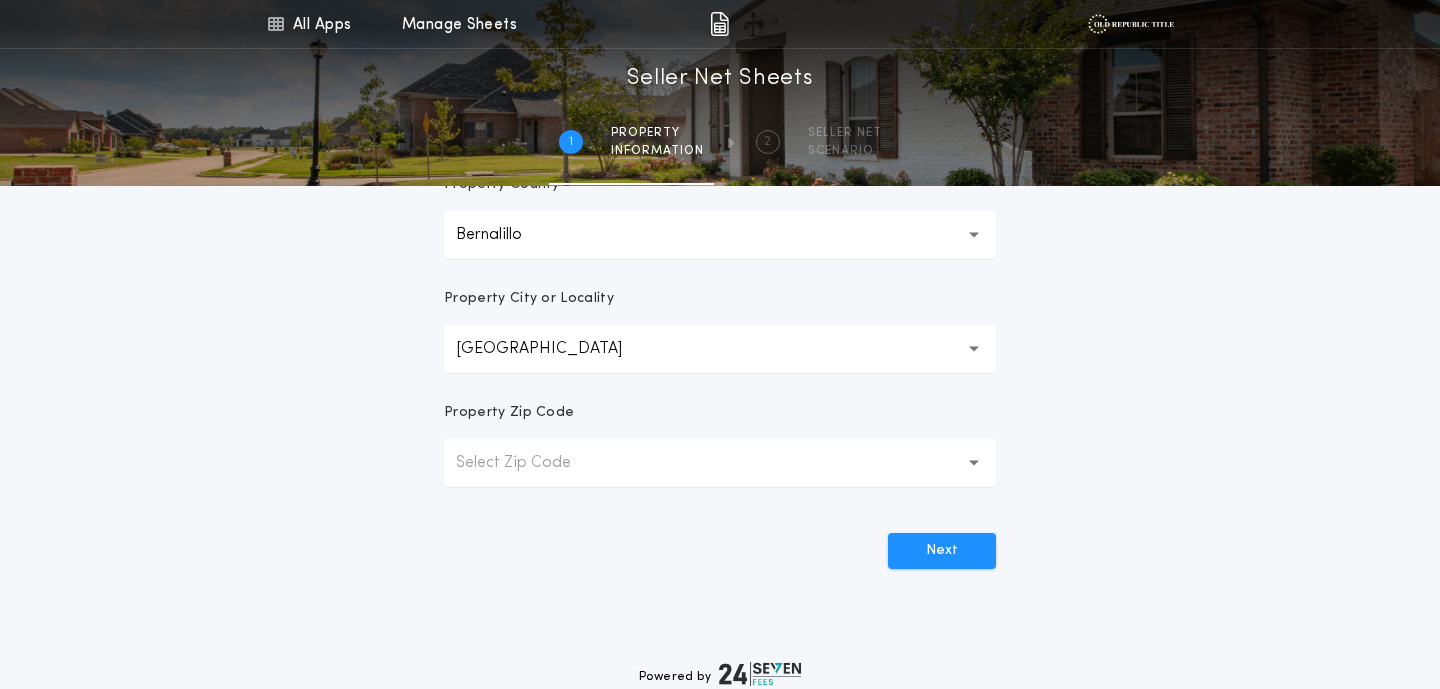 scroll, scrollTop: 517, scrollLeft: 0, axis: vertical 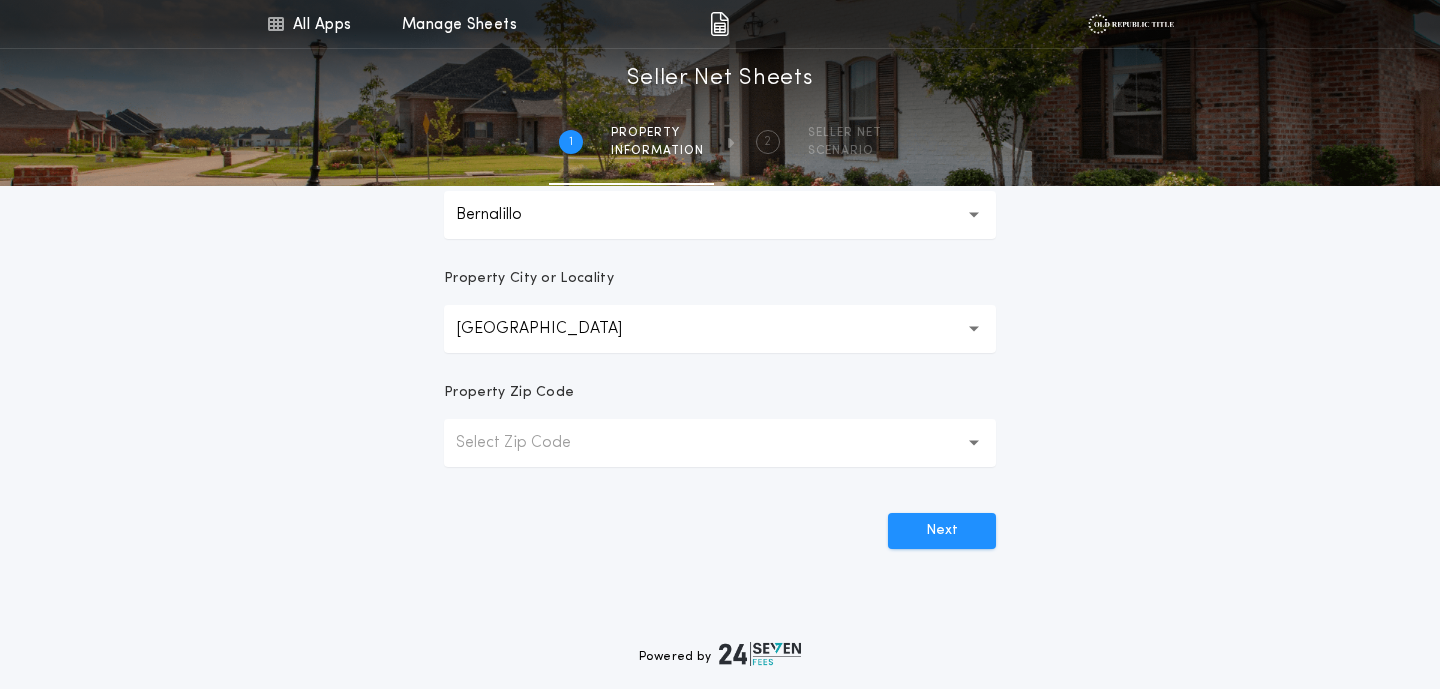 click at bounding box center (974, 443) 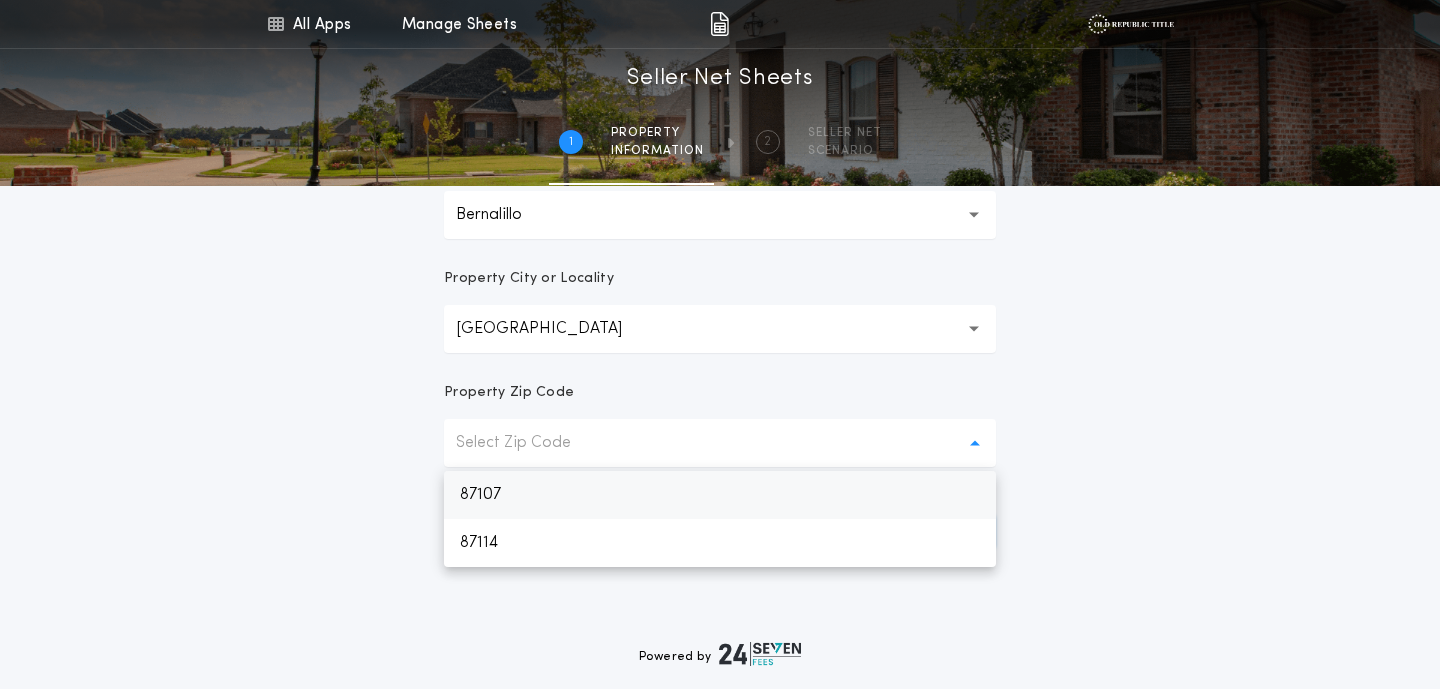 click on "87107" at bounding box center (720, 495) 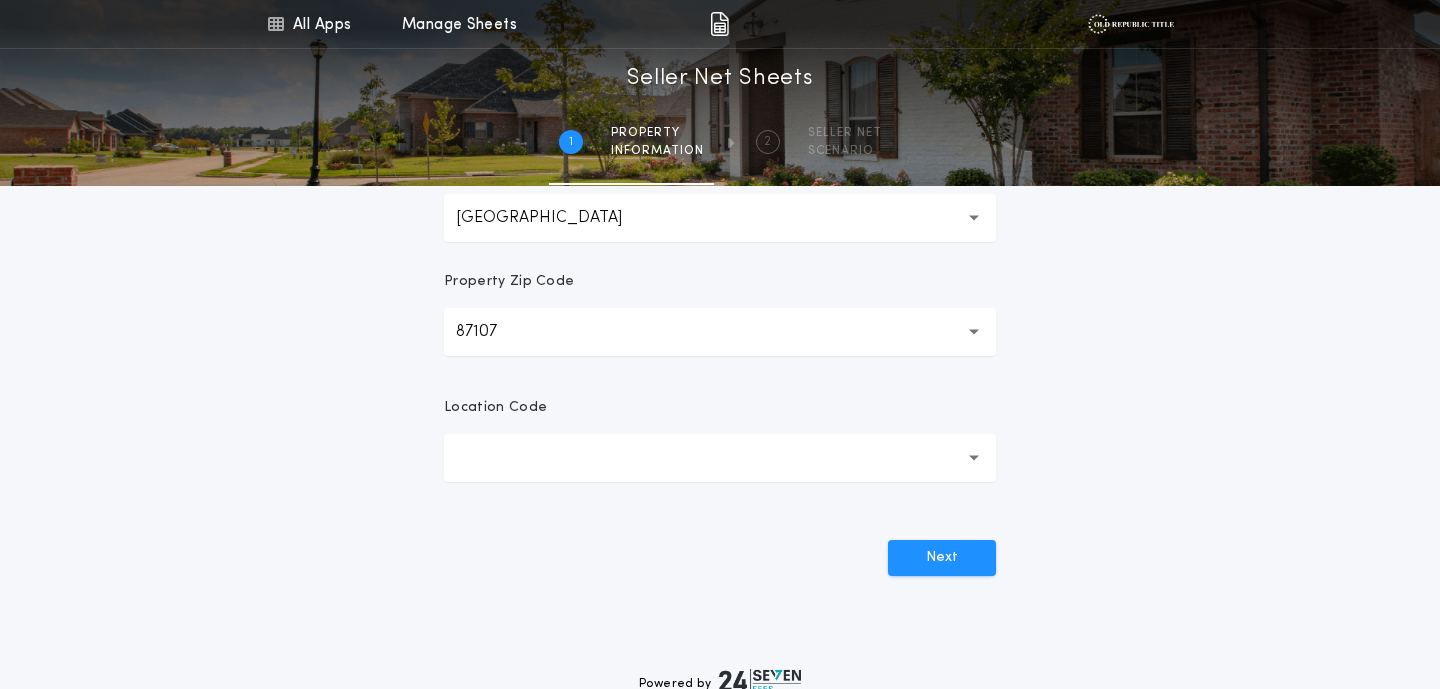 scroll, scrollTop: 641, scrollLeft: 0, axis: vertical 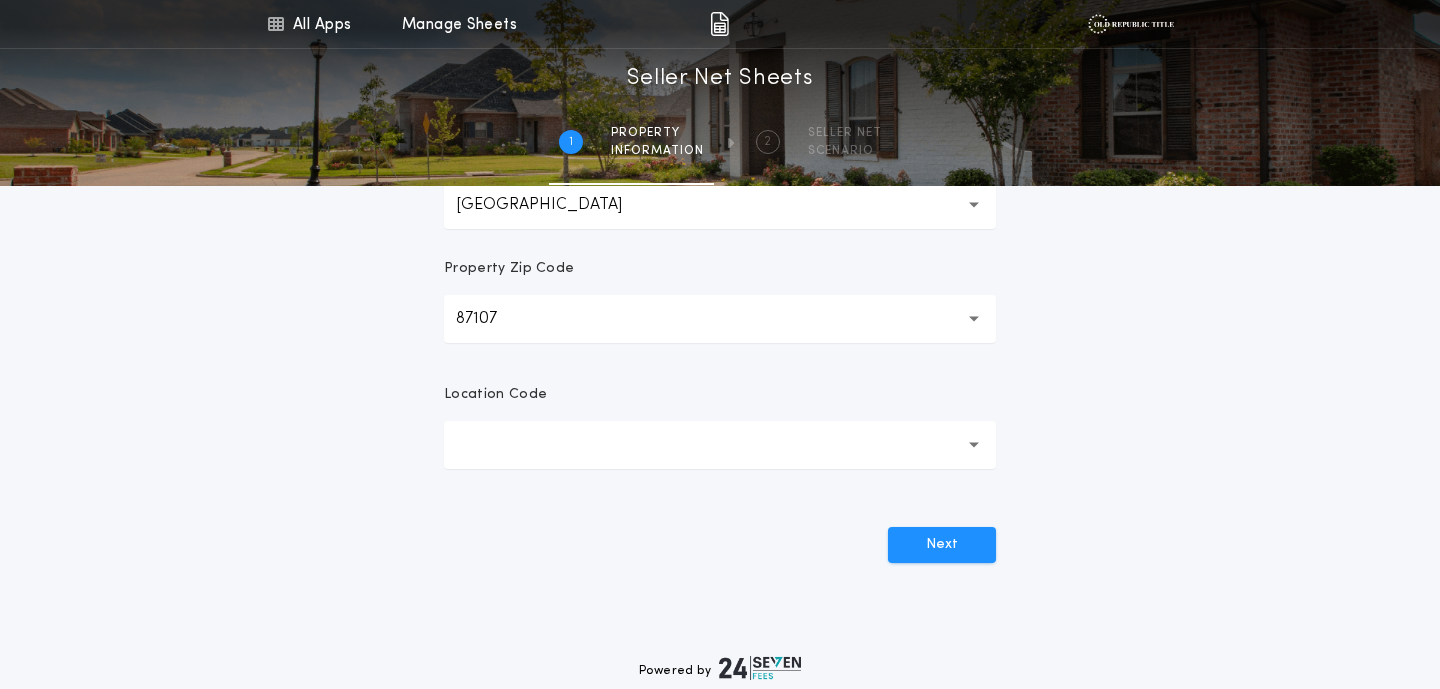 click at bounding box center [974, 445] 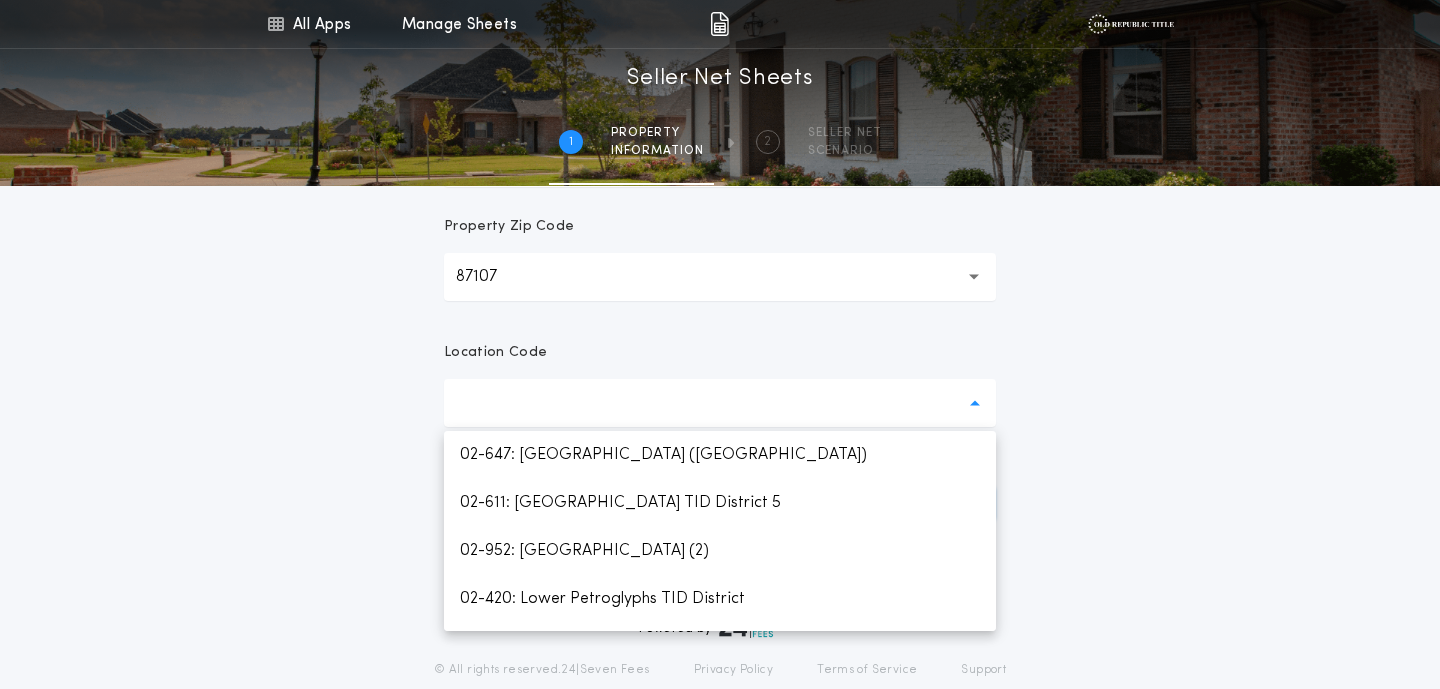 scroll, scrollTop: 688, scrollLeft: 0, axis: vertical 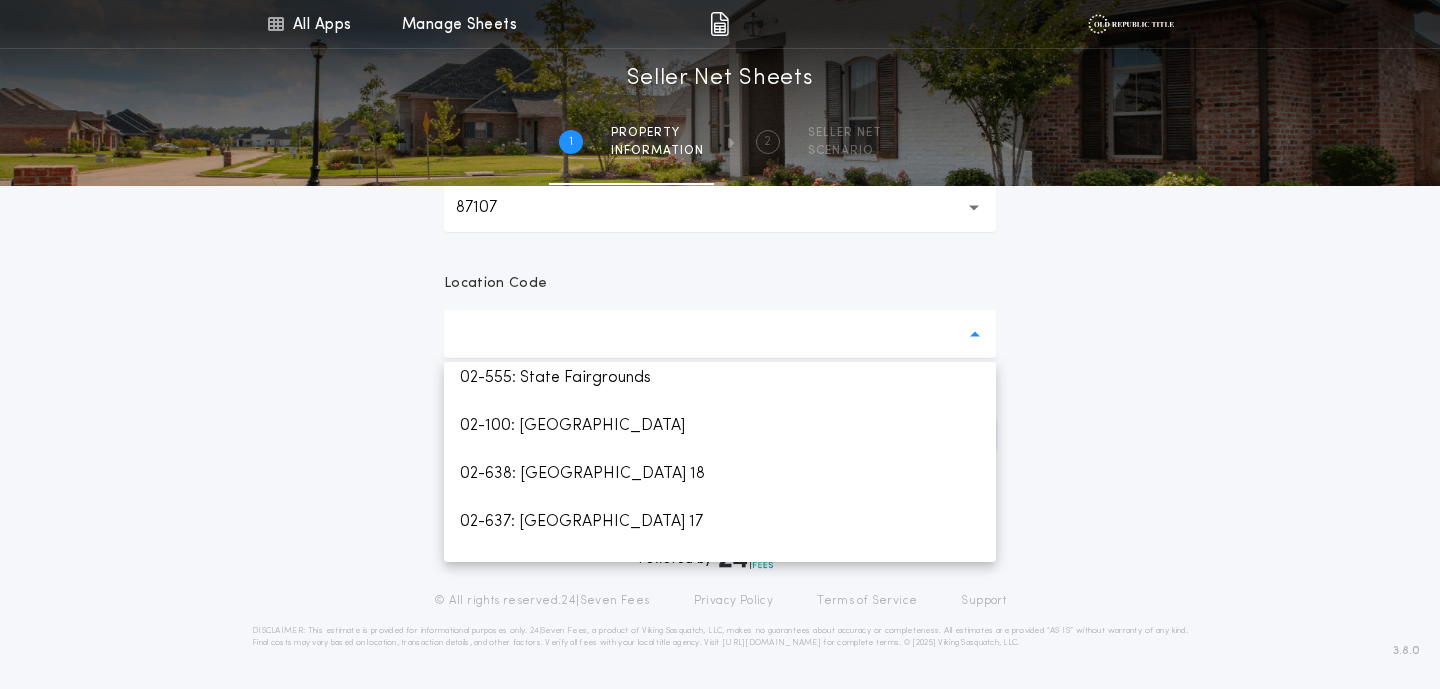 click at bounding box center (720, 334) 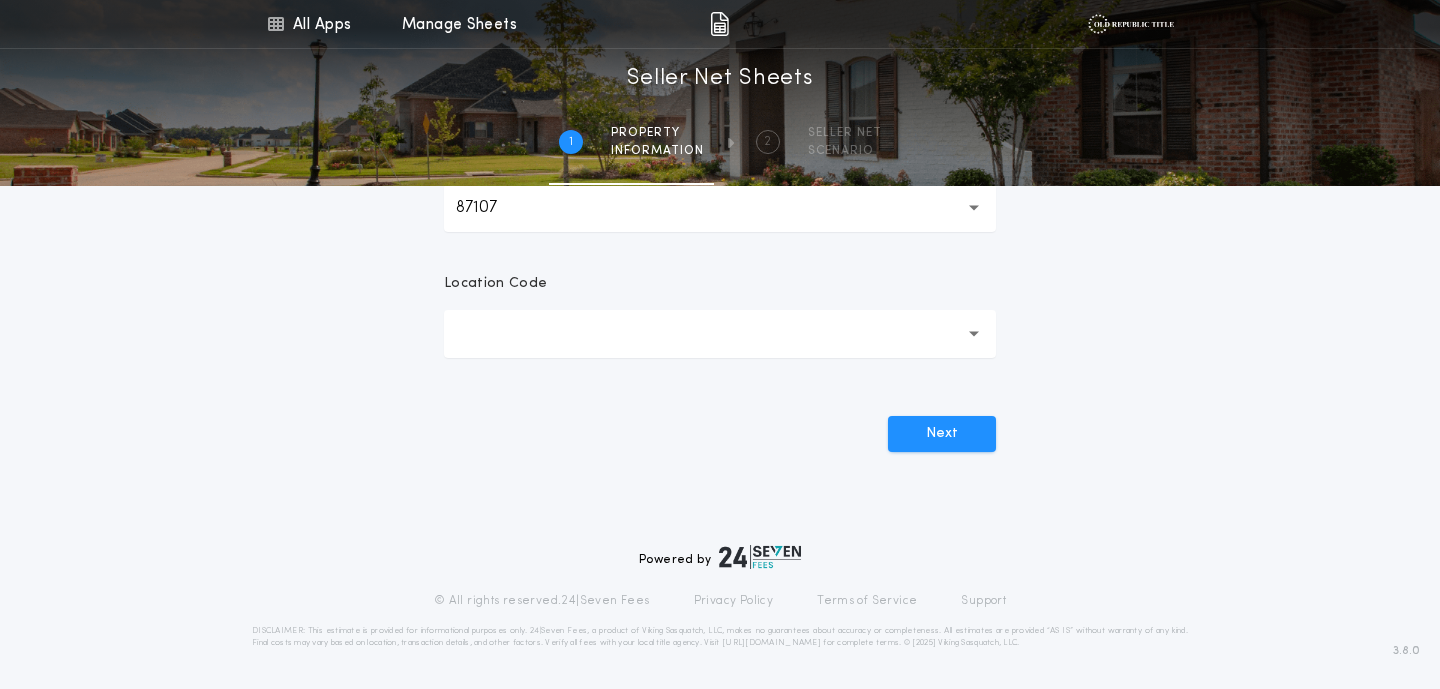 type 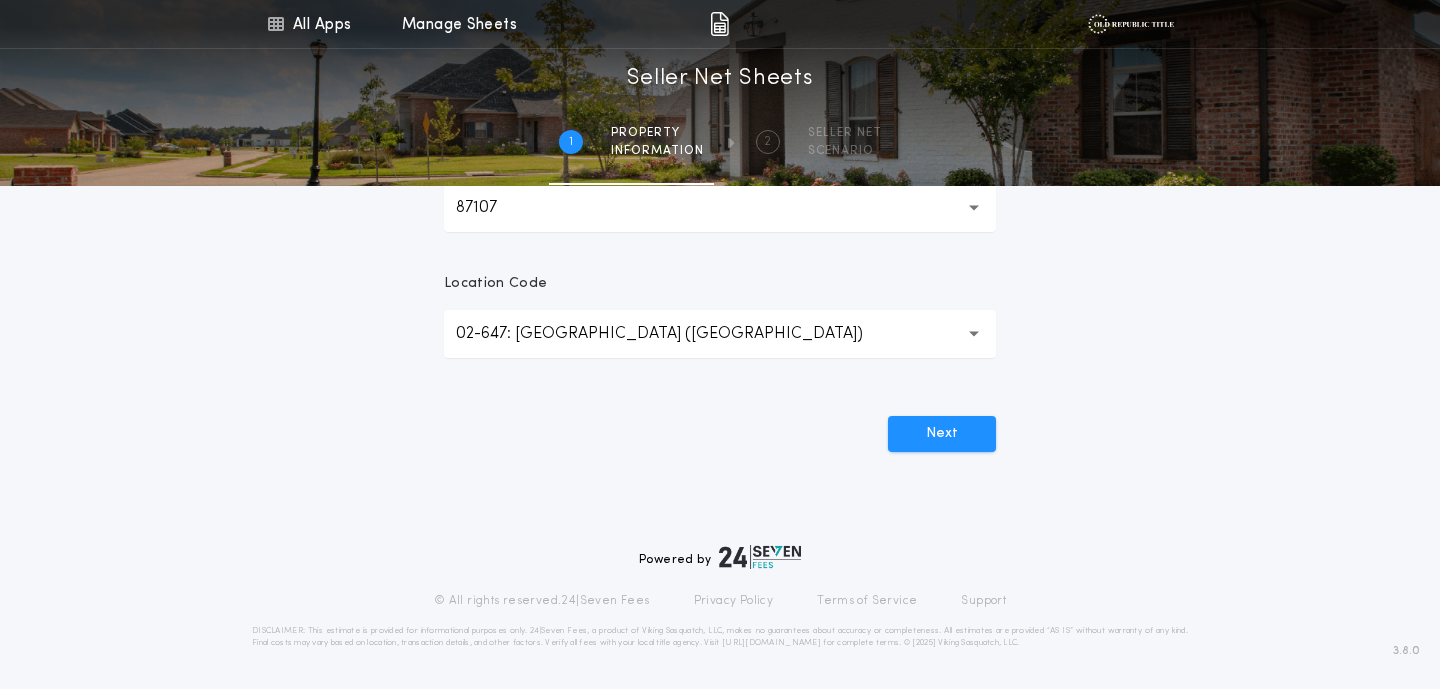 click 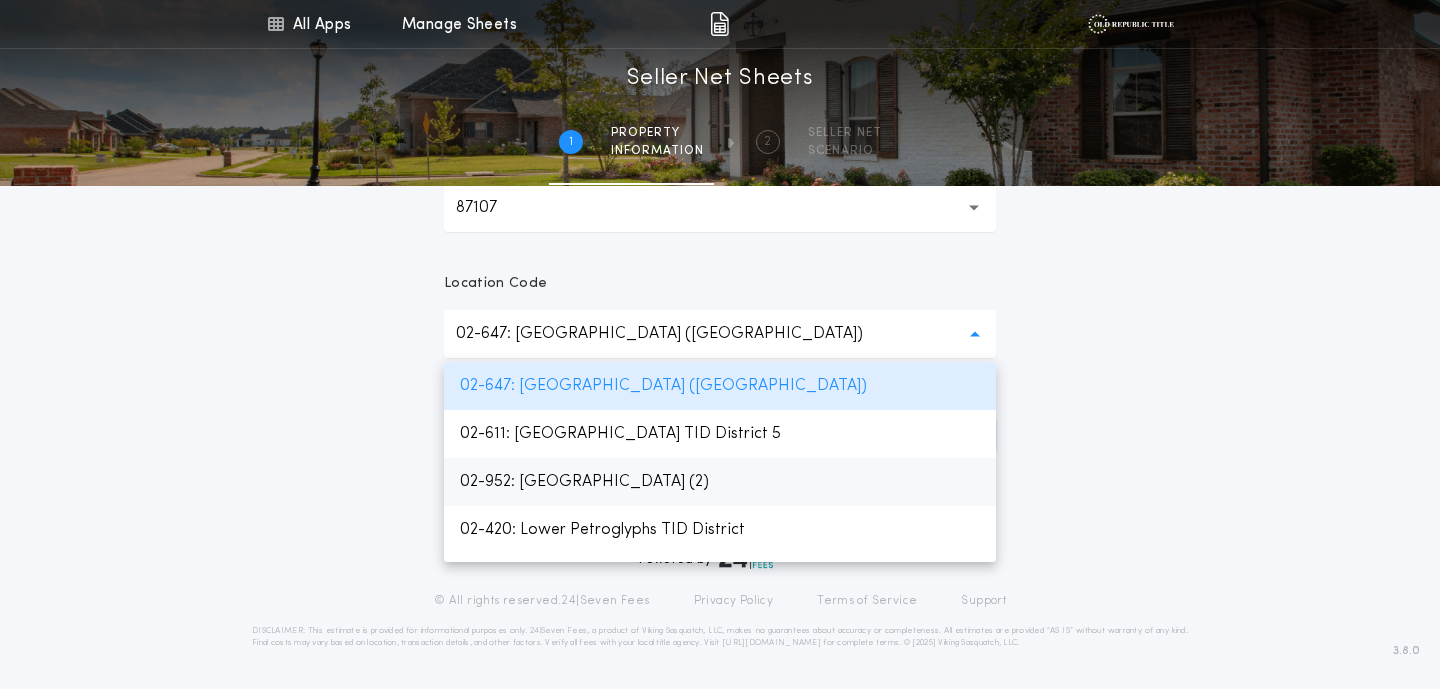 click on "02-611: Upper Petroglyphs TID District 5" at bounding box center [720, 434] 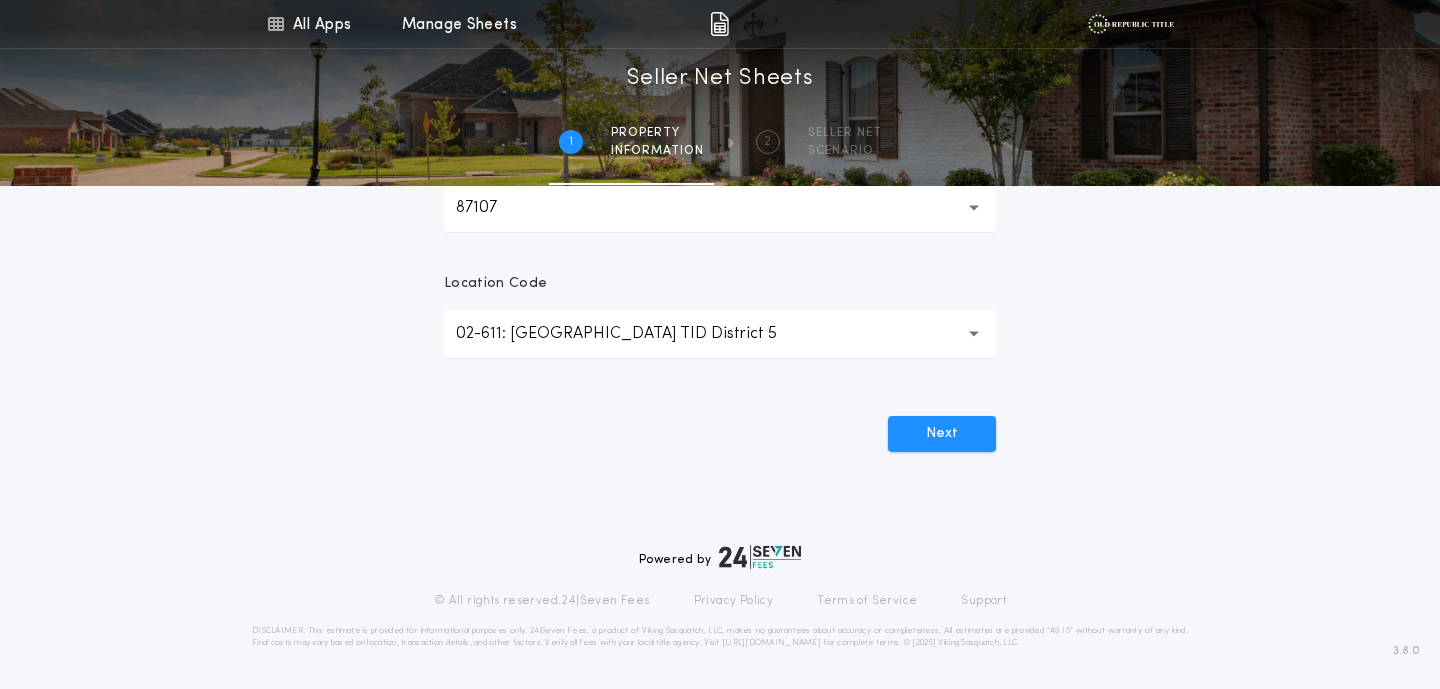 scroll, scrollTop: 737, scrollLeft: 0, axis: vertical 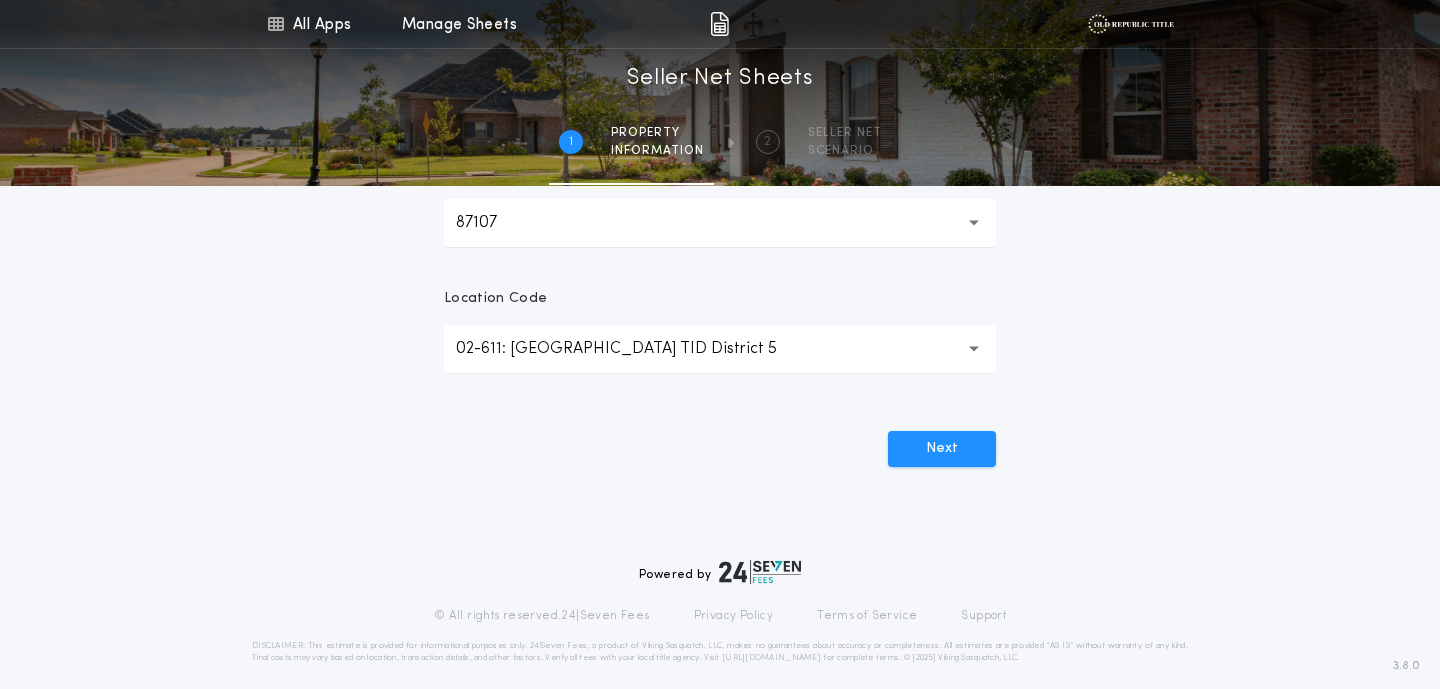 click 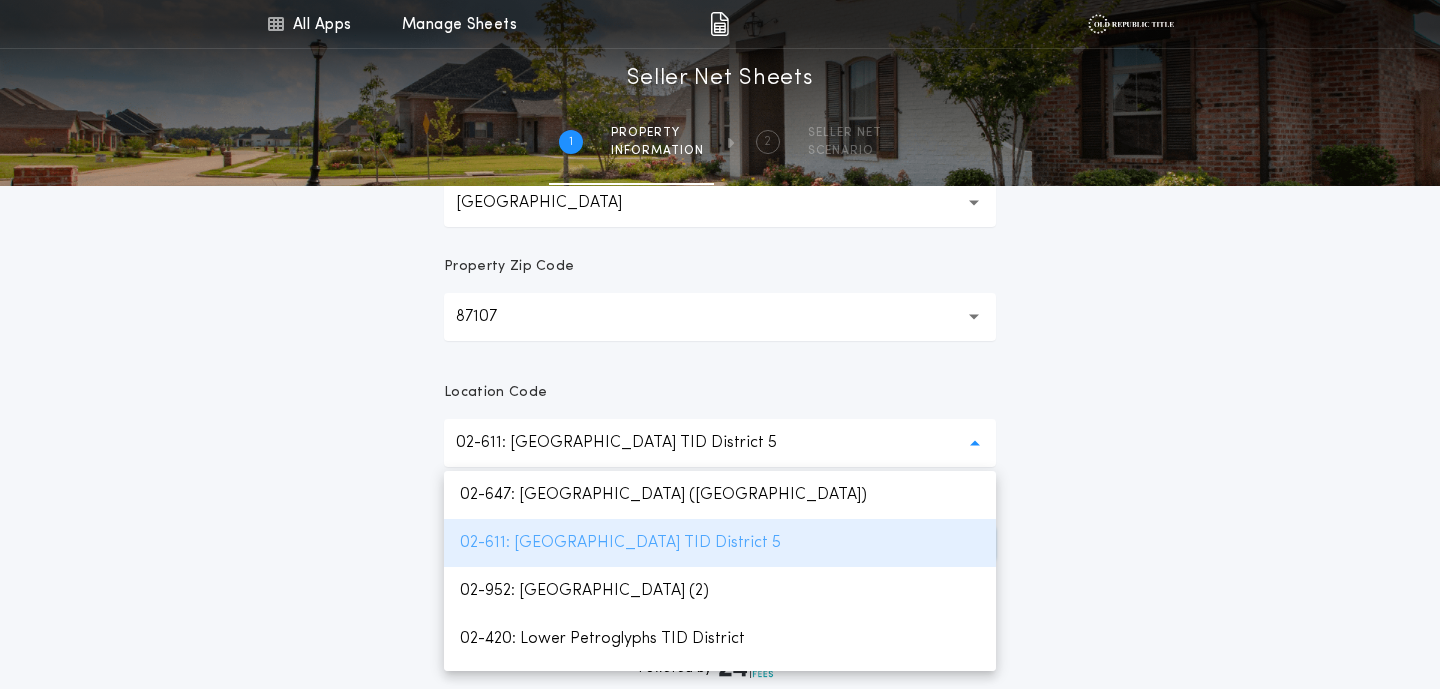 scroll, scrollTop: 649, scrollLeft: 0, axis: vertical 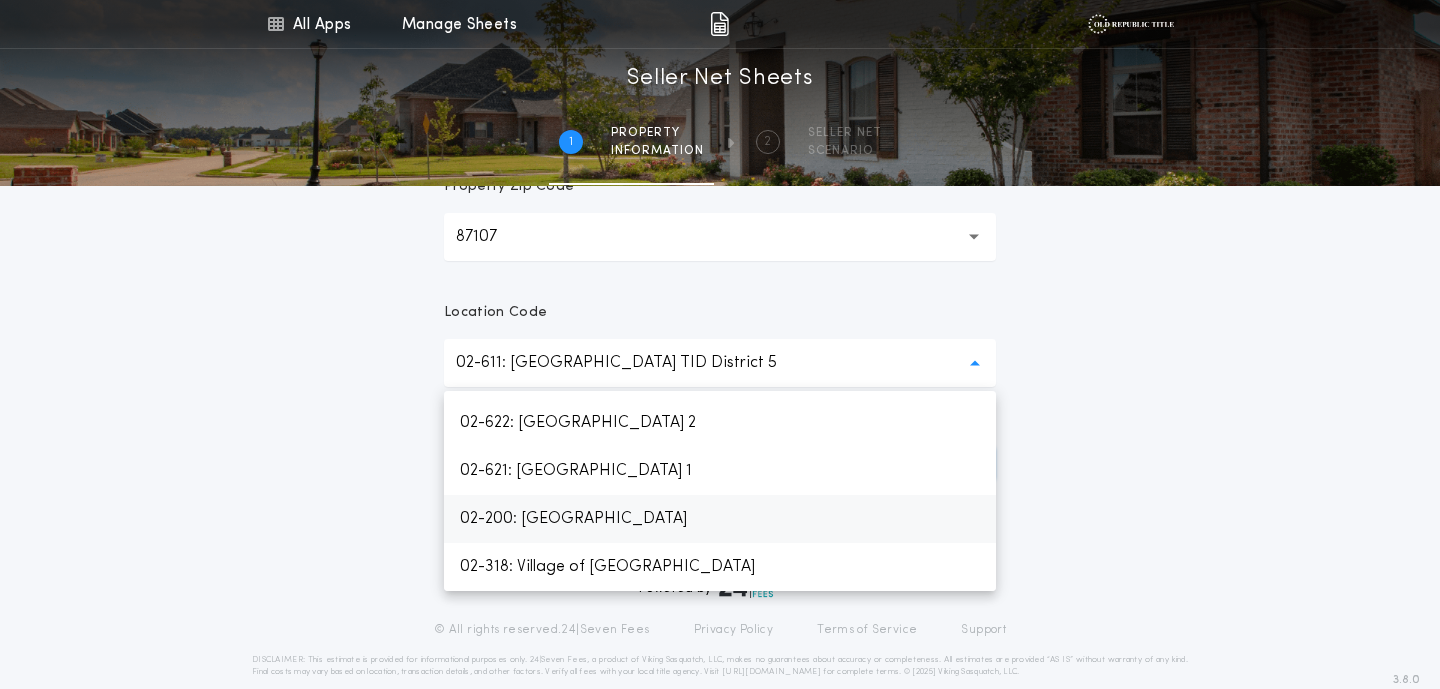 click on "02-200: Los Ranchos de Albuquerque" at bounding box center (720, 519) 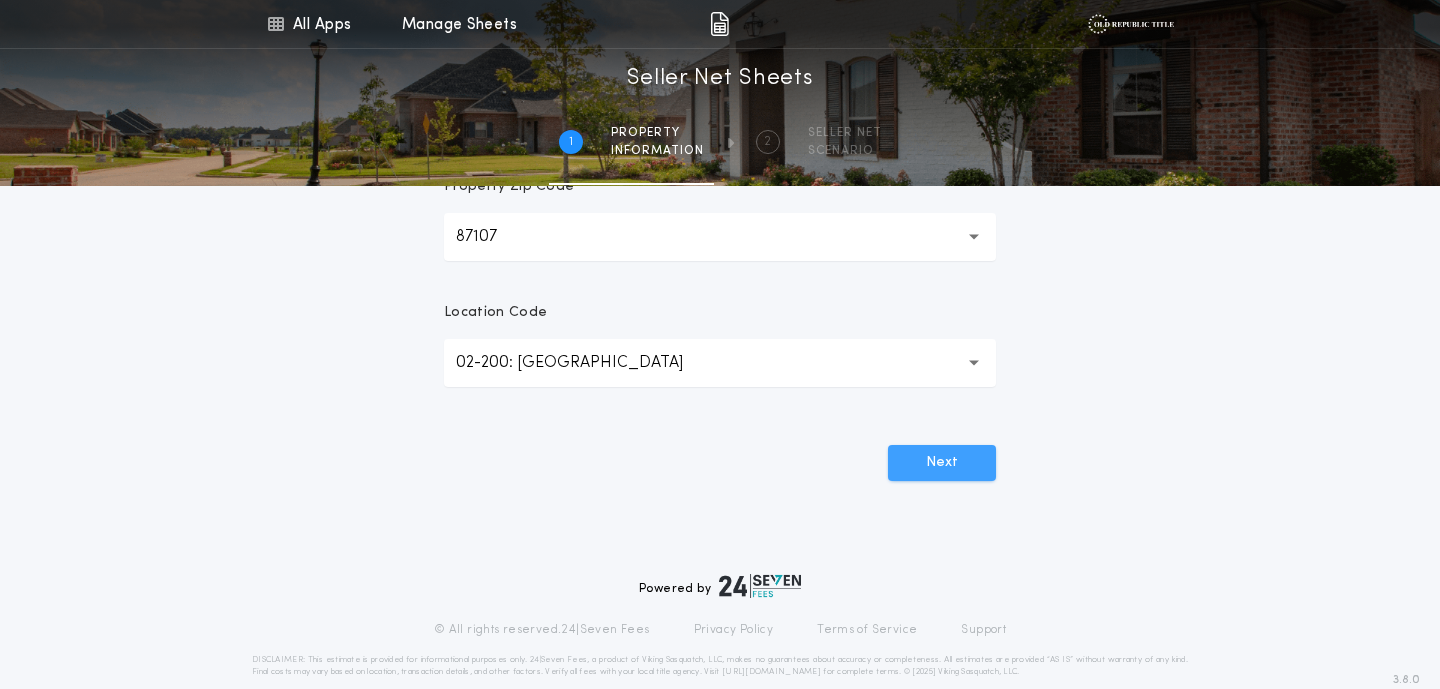 click on "Next" at bounding box center (942, 463) 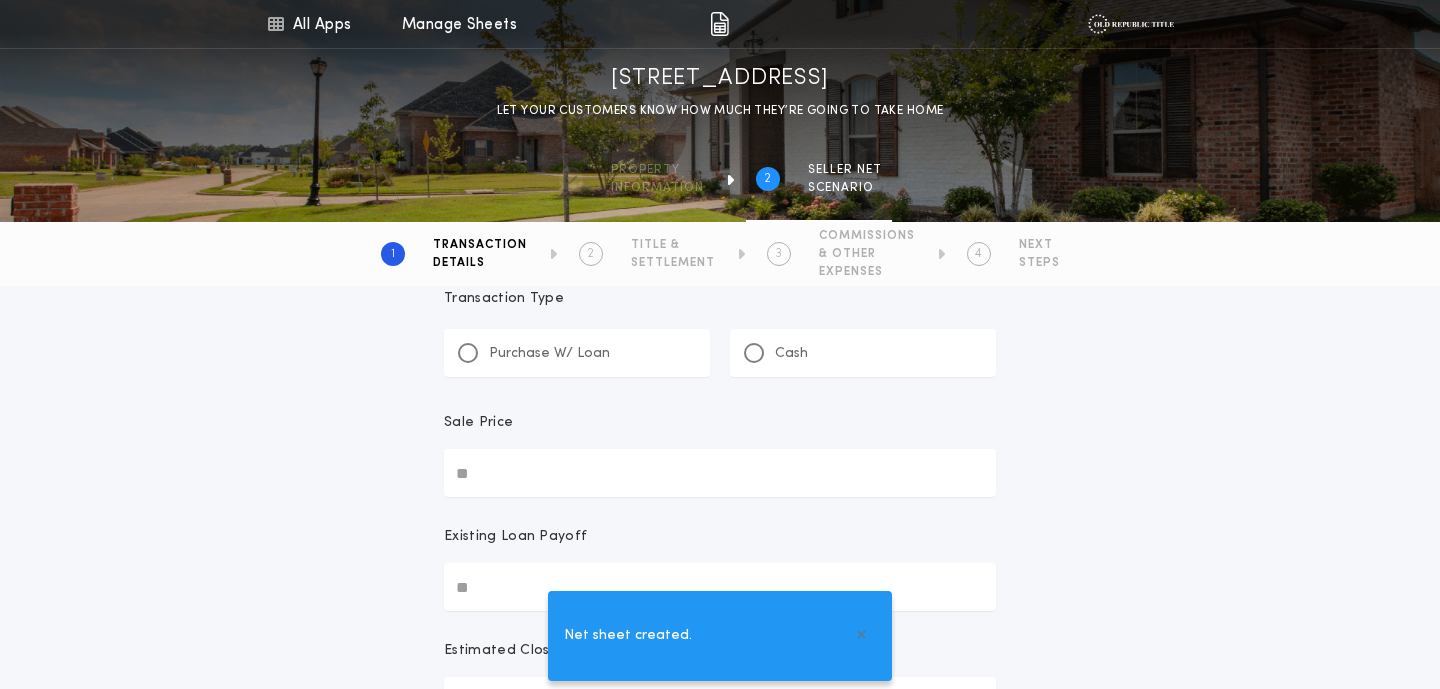 scroll, scrollTop: 48, scrollLeft: 0, axis: vertical 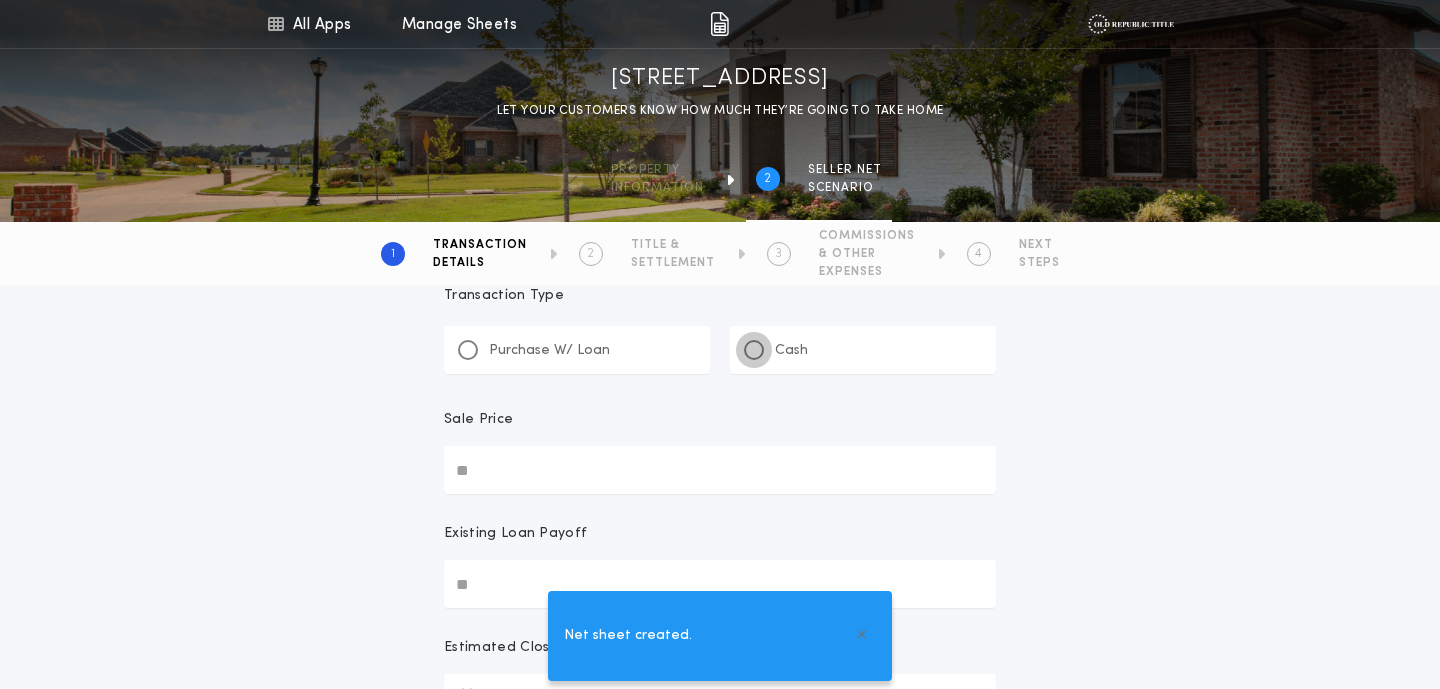 click at bounding box center (754, 350) 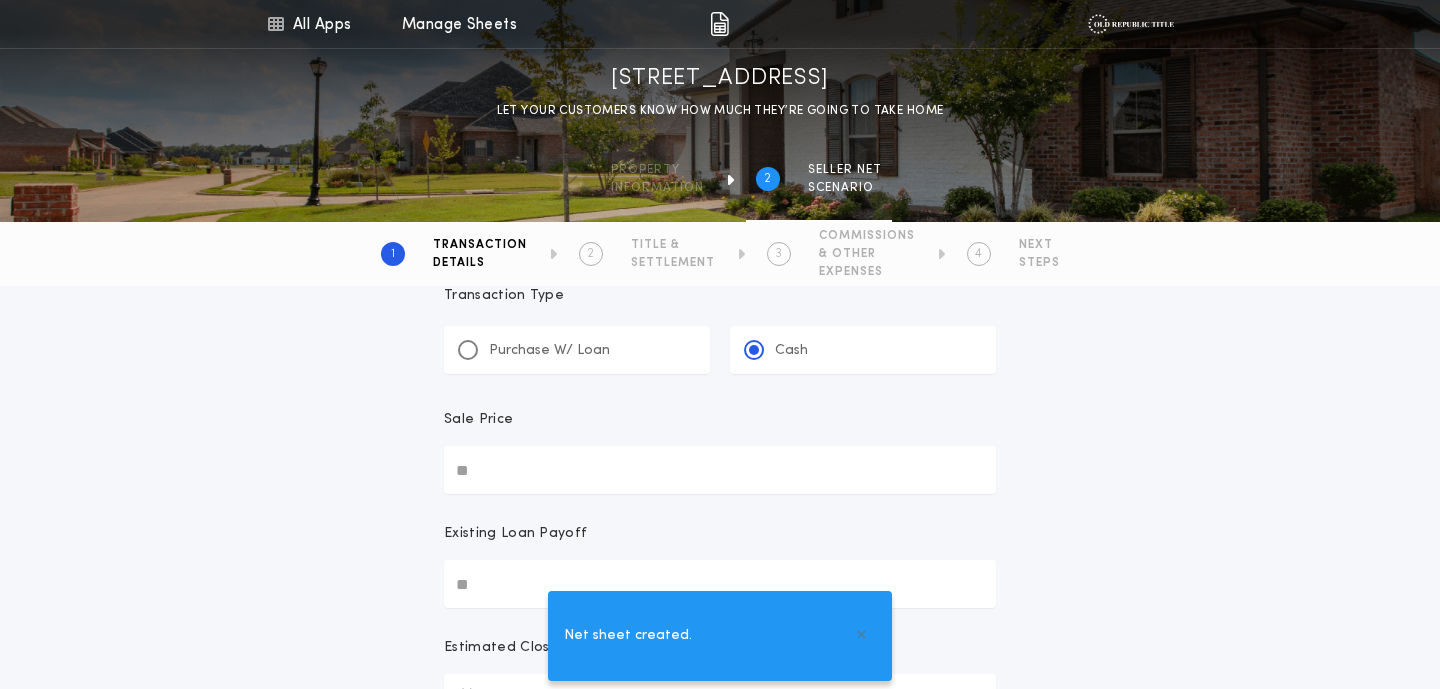 click on "Sale Price" at bounding box center (720, 470) 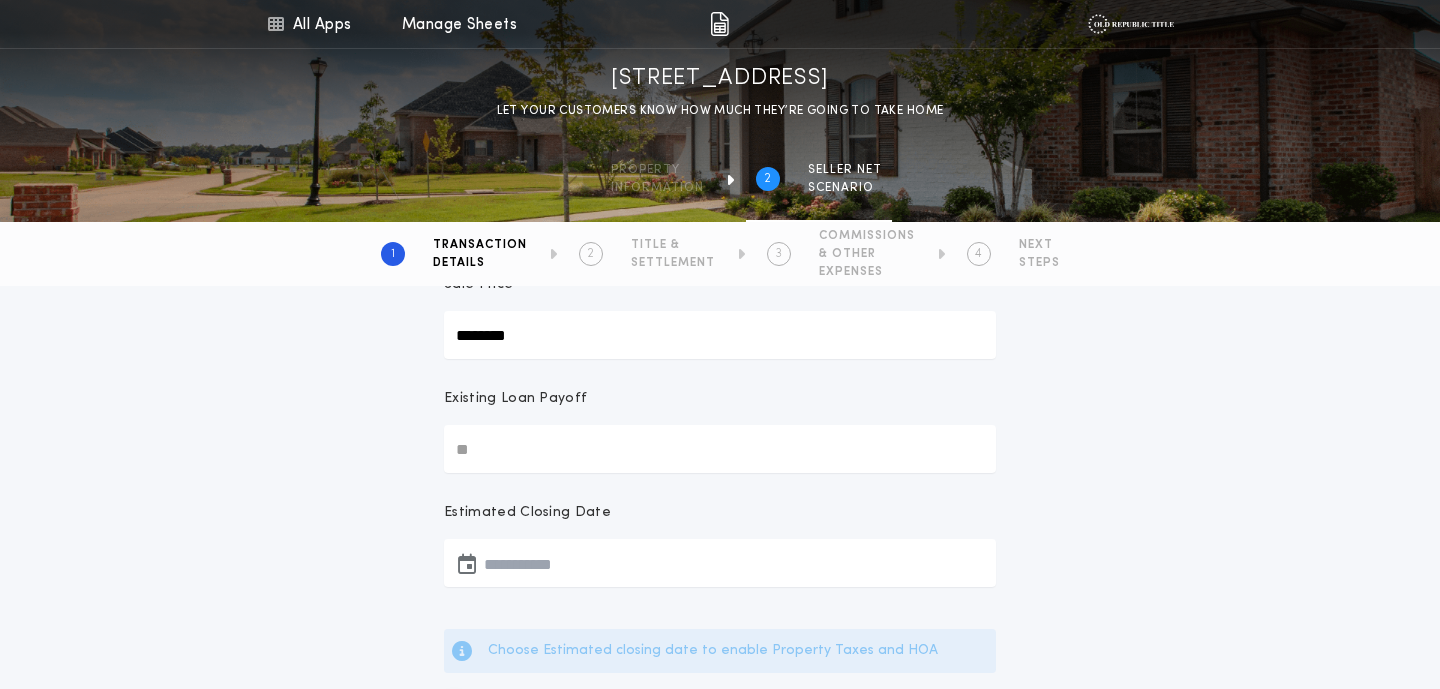scroll, scrollTop: 184, scrollLeft: 0, axis: vertical 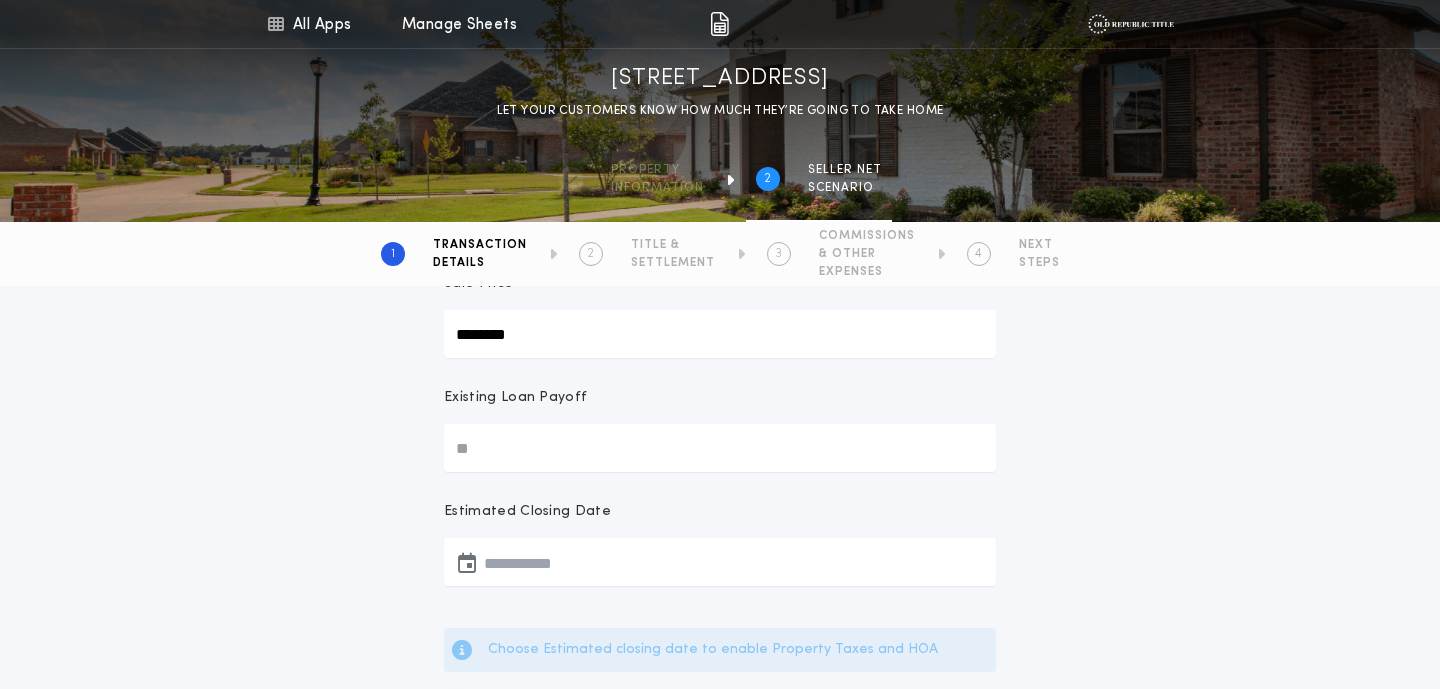type on "********" 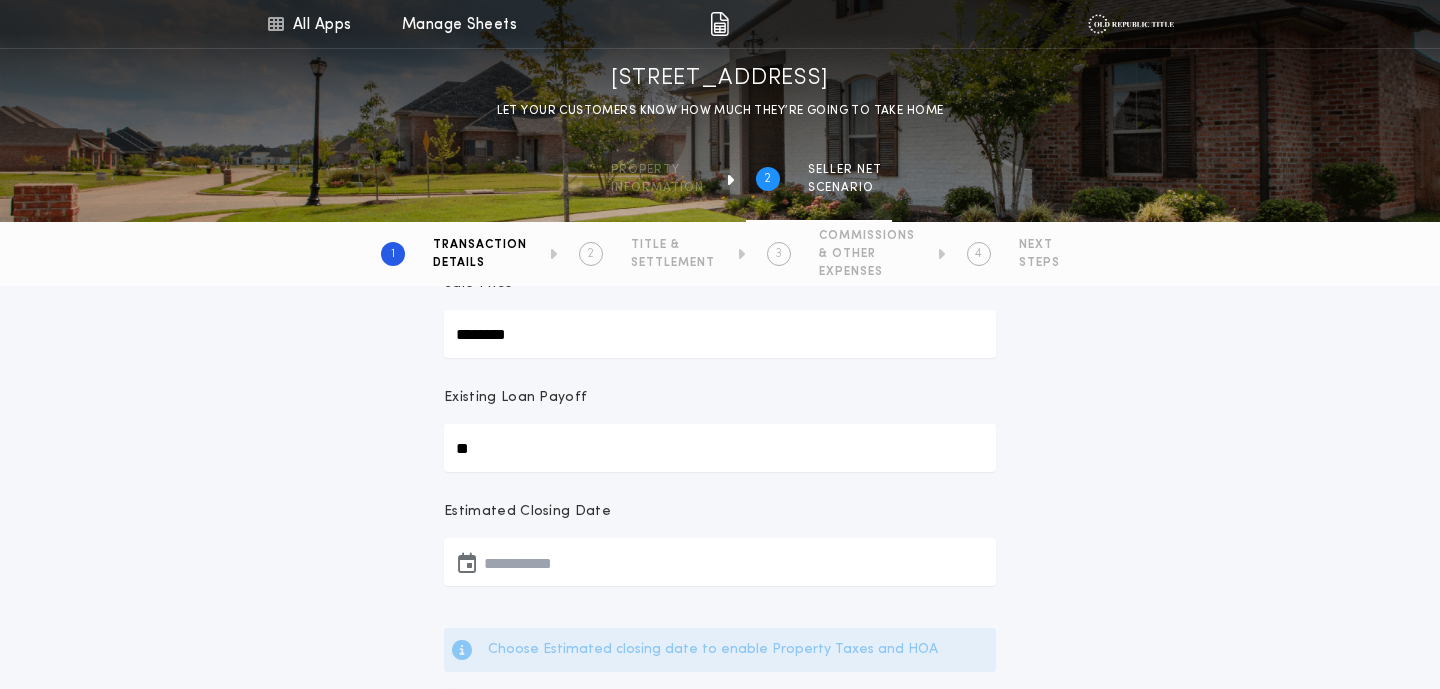 type on "**" 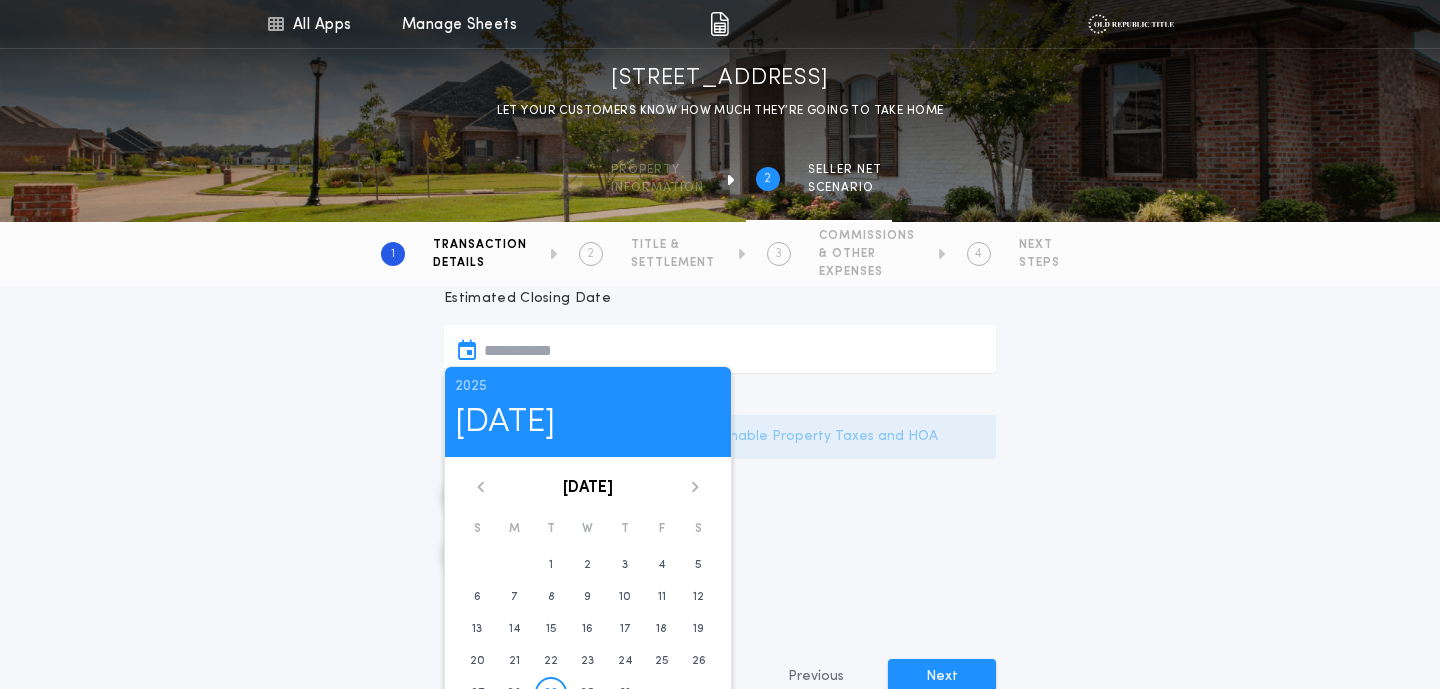 scroll, scrollTop: 393, scrollLeft: 0, axis: vertical 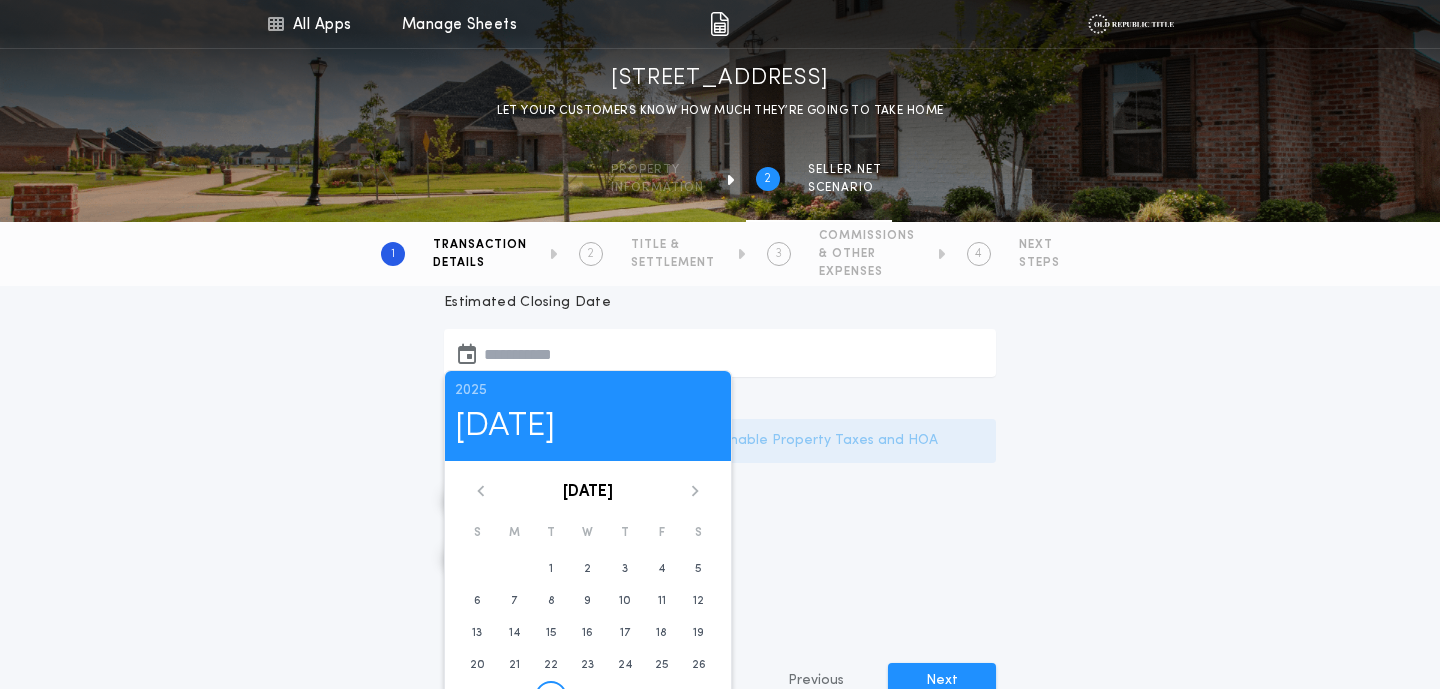click 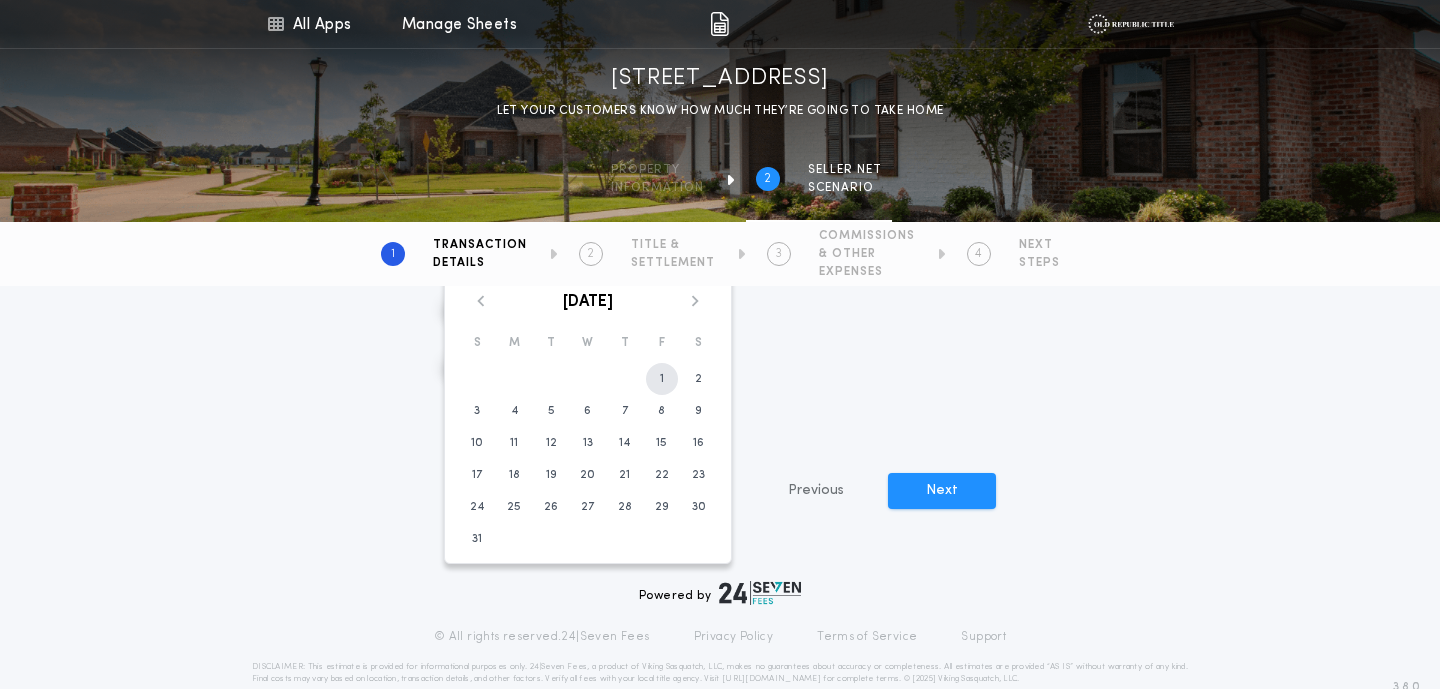 scroll, scrollTop: 601, scrollLeft: 0, axis: vertical 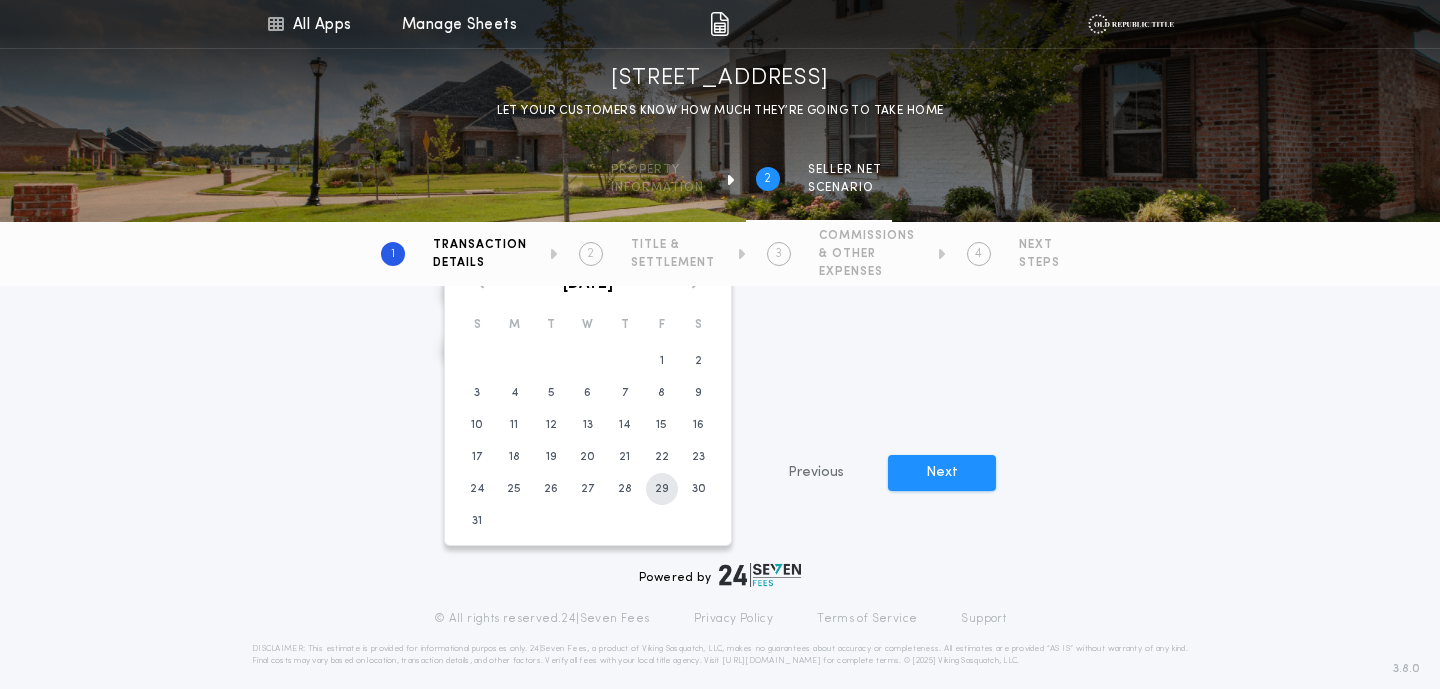 click on "29" at bounding box center (662, 489) 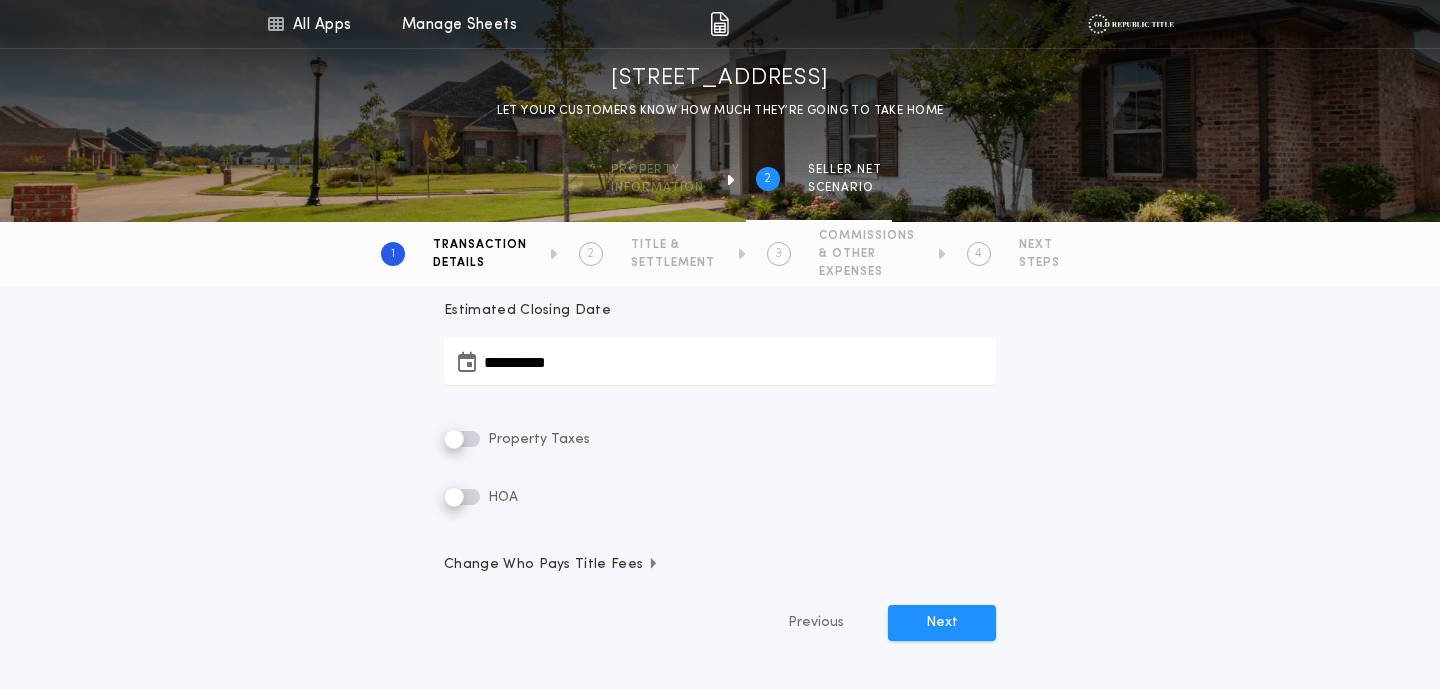 scroll, scrollTop: 381, scrollLeft: 0, axis: vertical 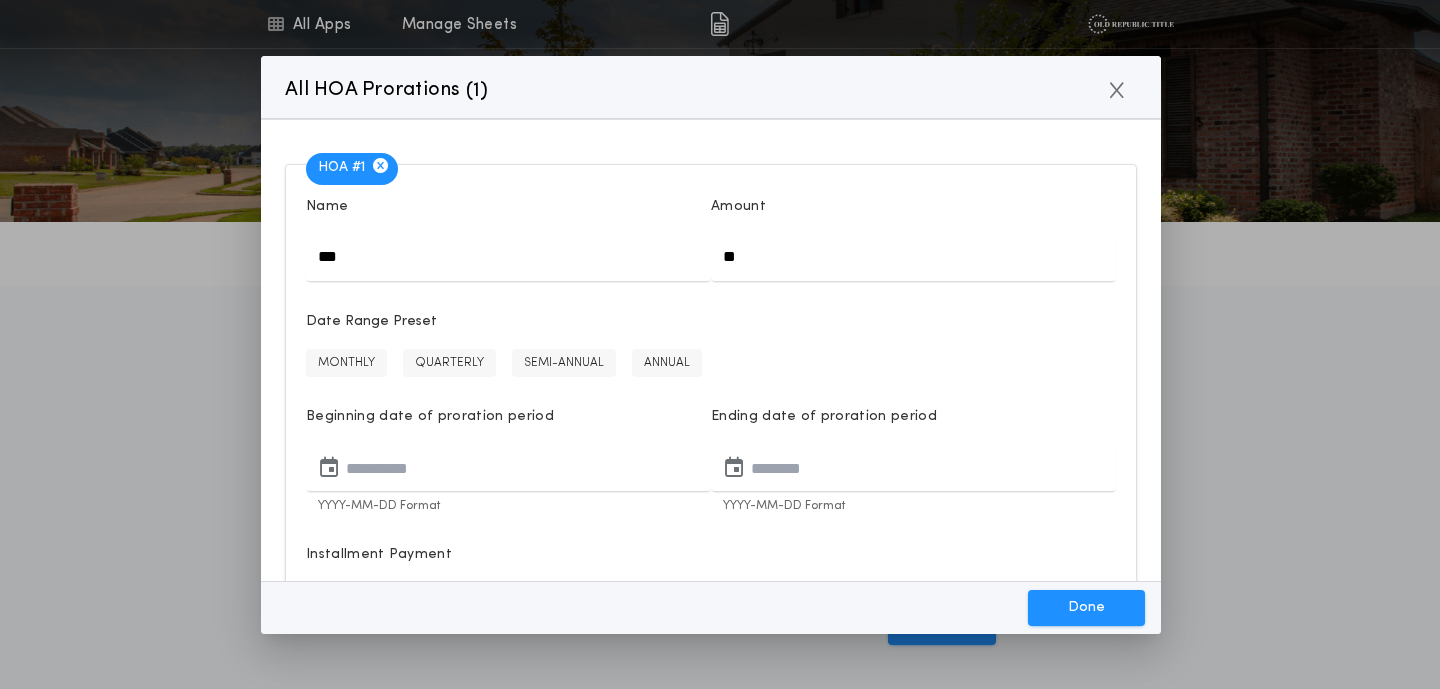 click on "**" at bounding box center [913, 257] 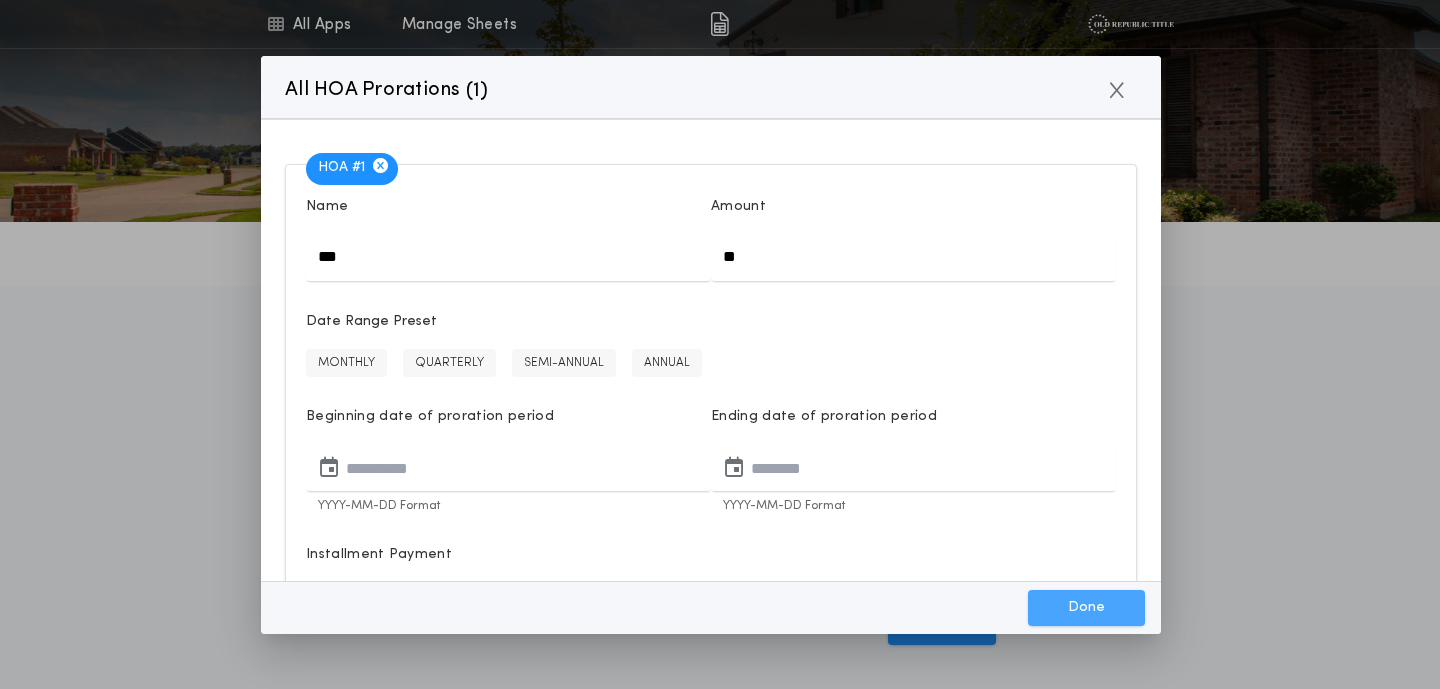 click on "Done" at bounding box center [1086, 608] 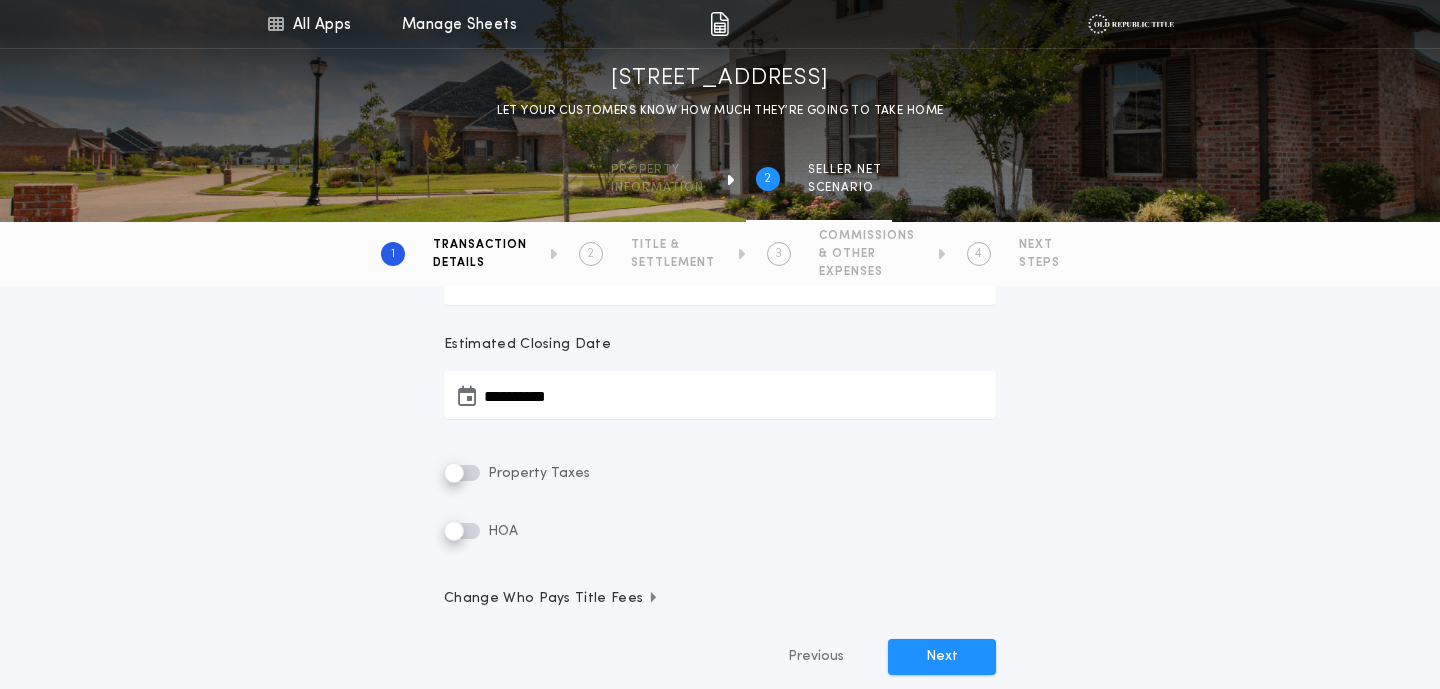 scroll, scrollTop: 356, scrollLeft: 0, axis: vertical 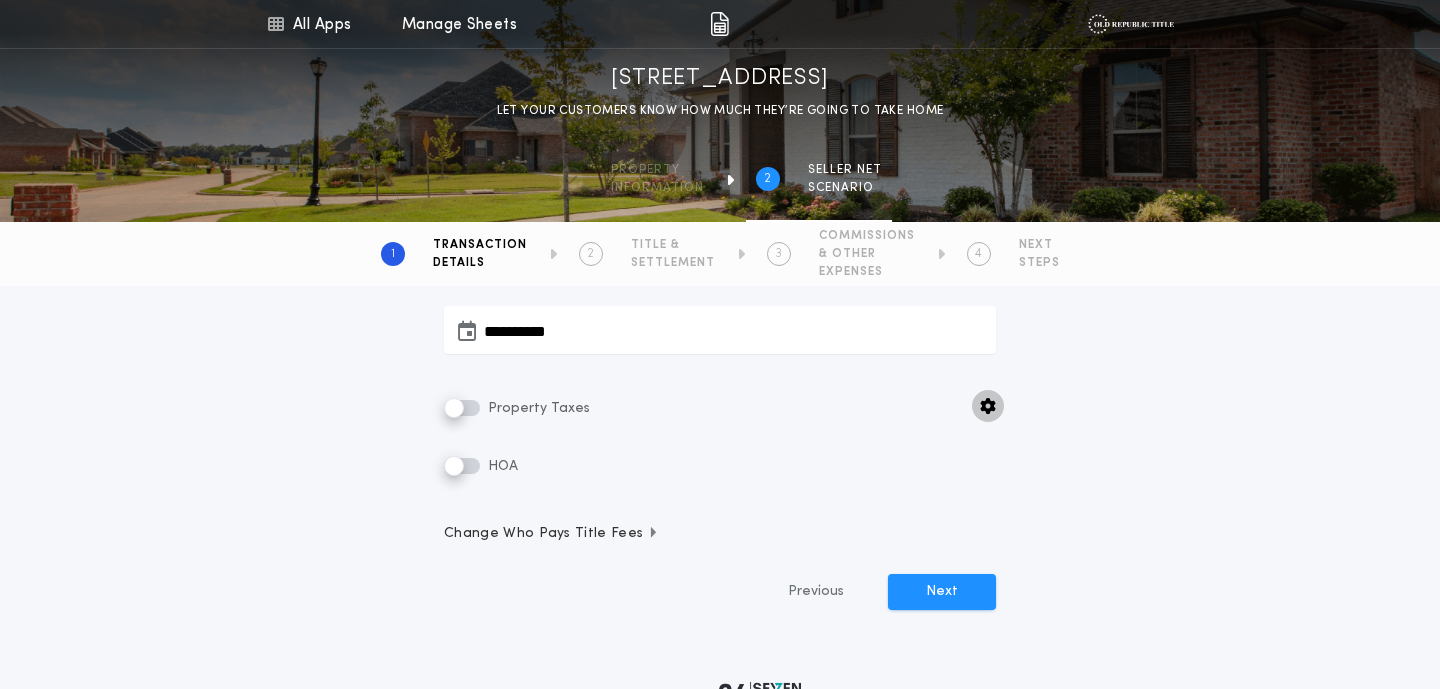 click at bounding box center [988, 406] 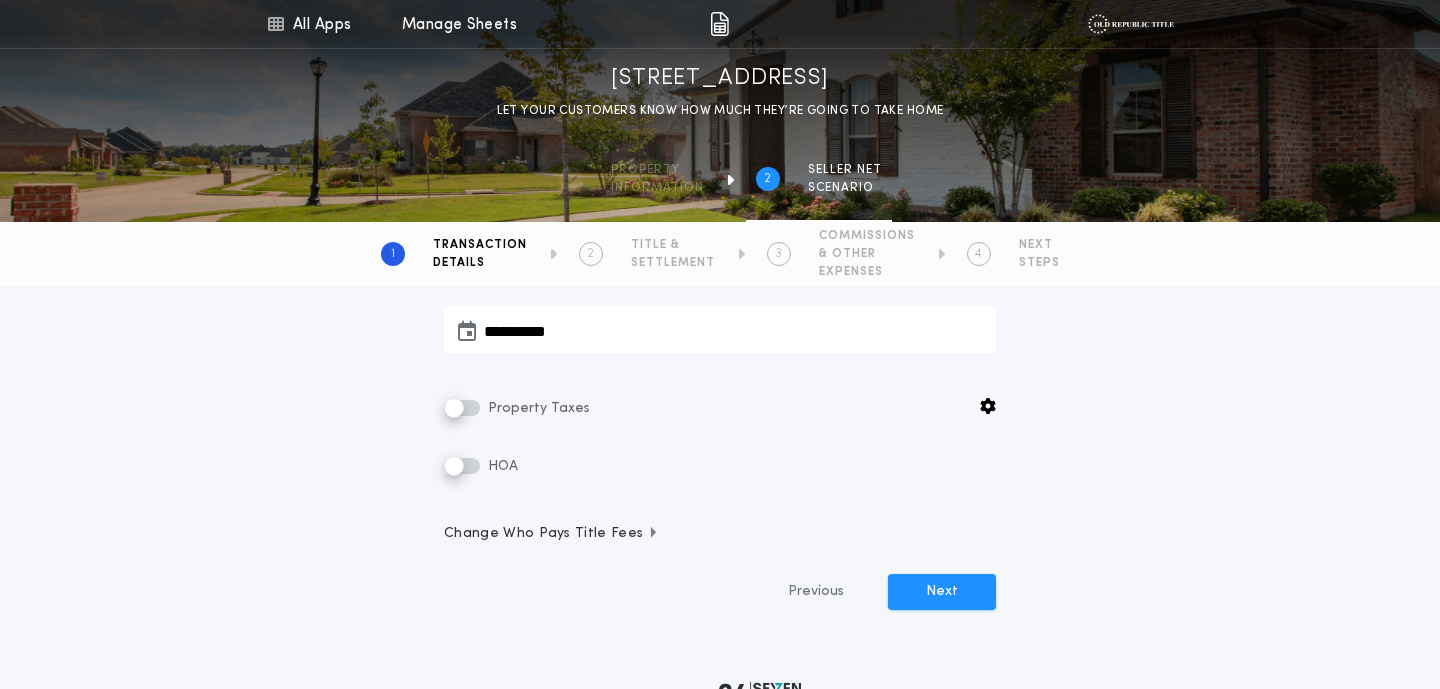 click on "Property Taxes" at bounding box center (537, 408) 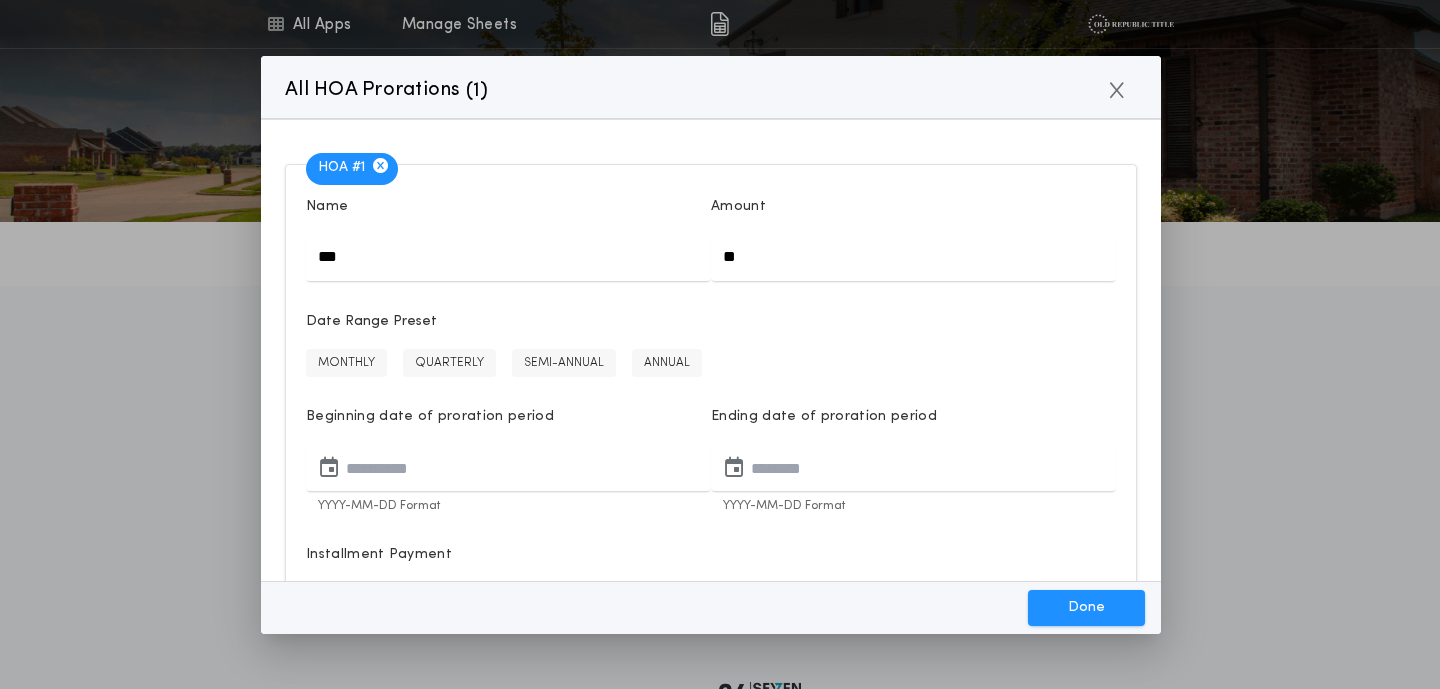 click on "ANNUAL" at bounding box center (667, 363) 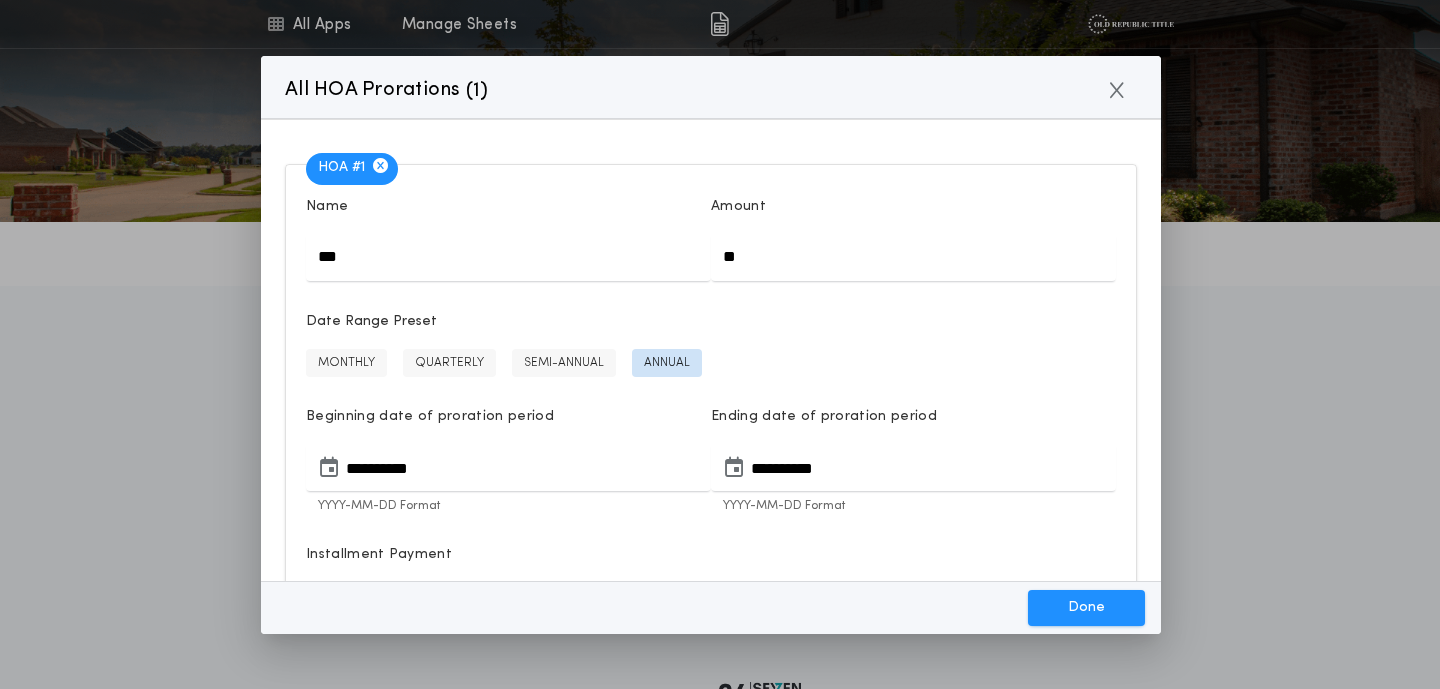 type on "**********" 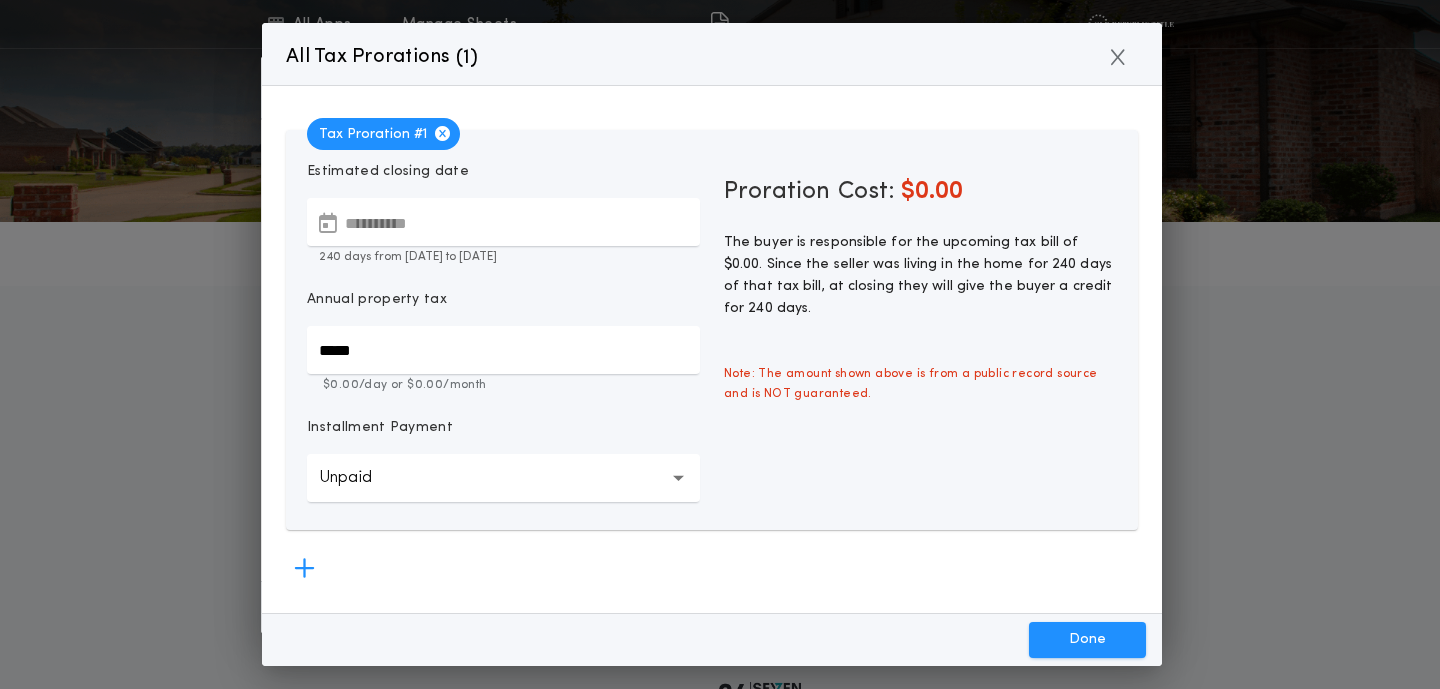 click 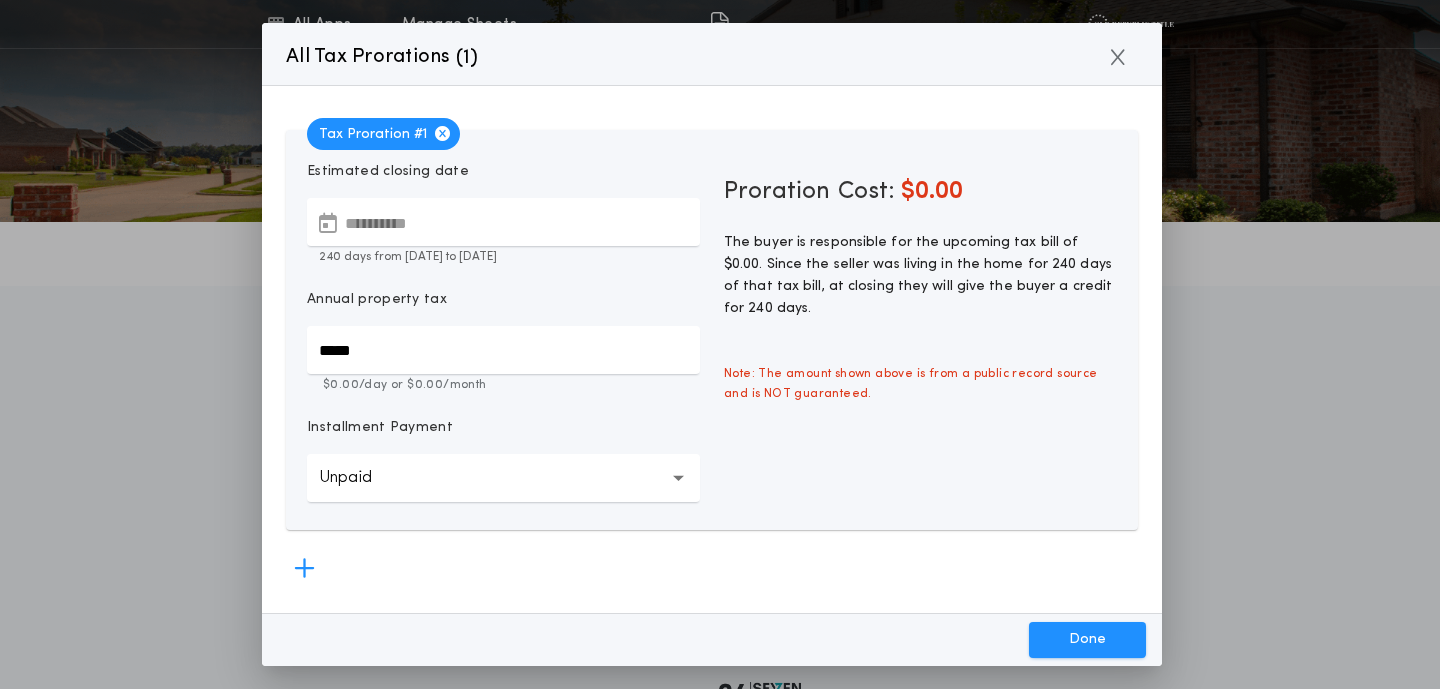 click 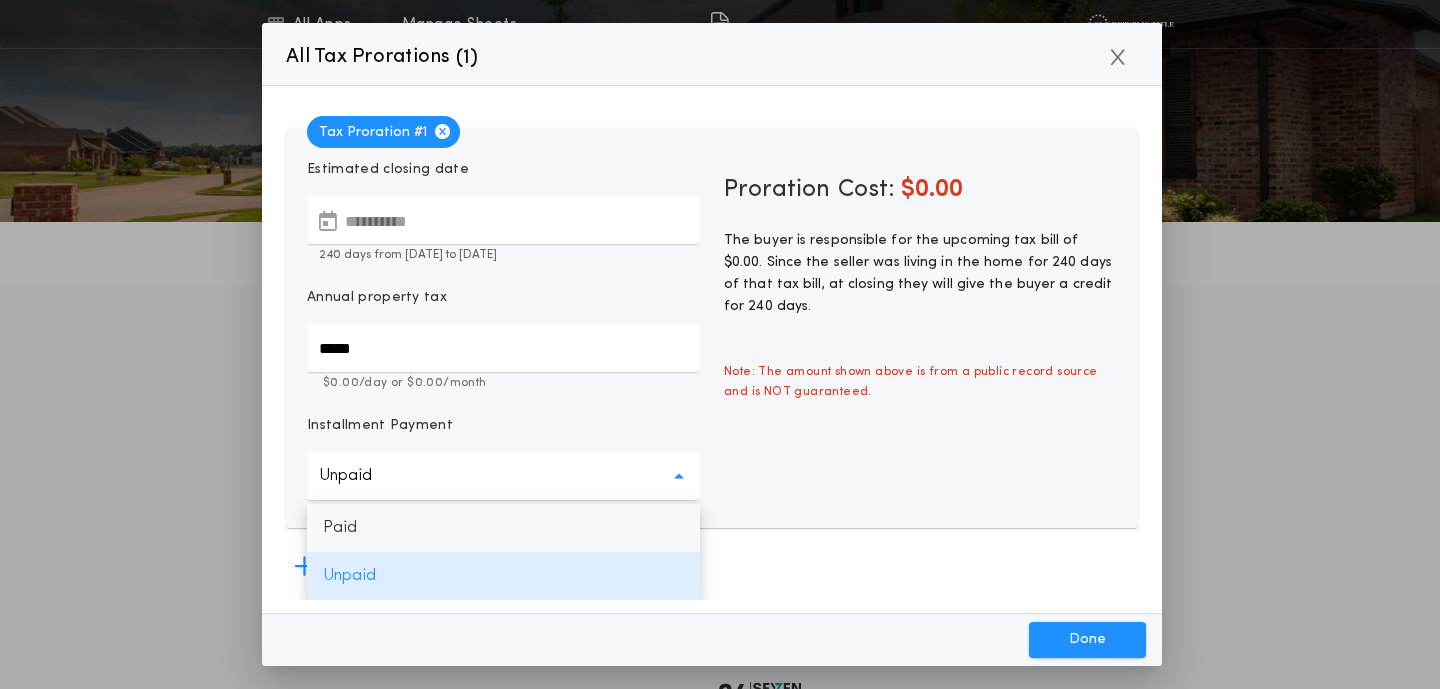 click on "Paid" at bounding box center [503, 528] 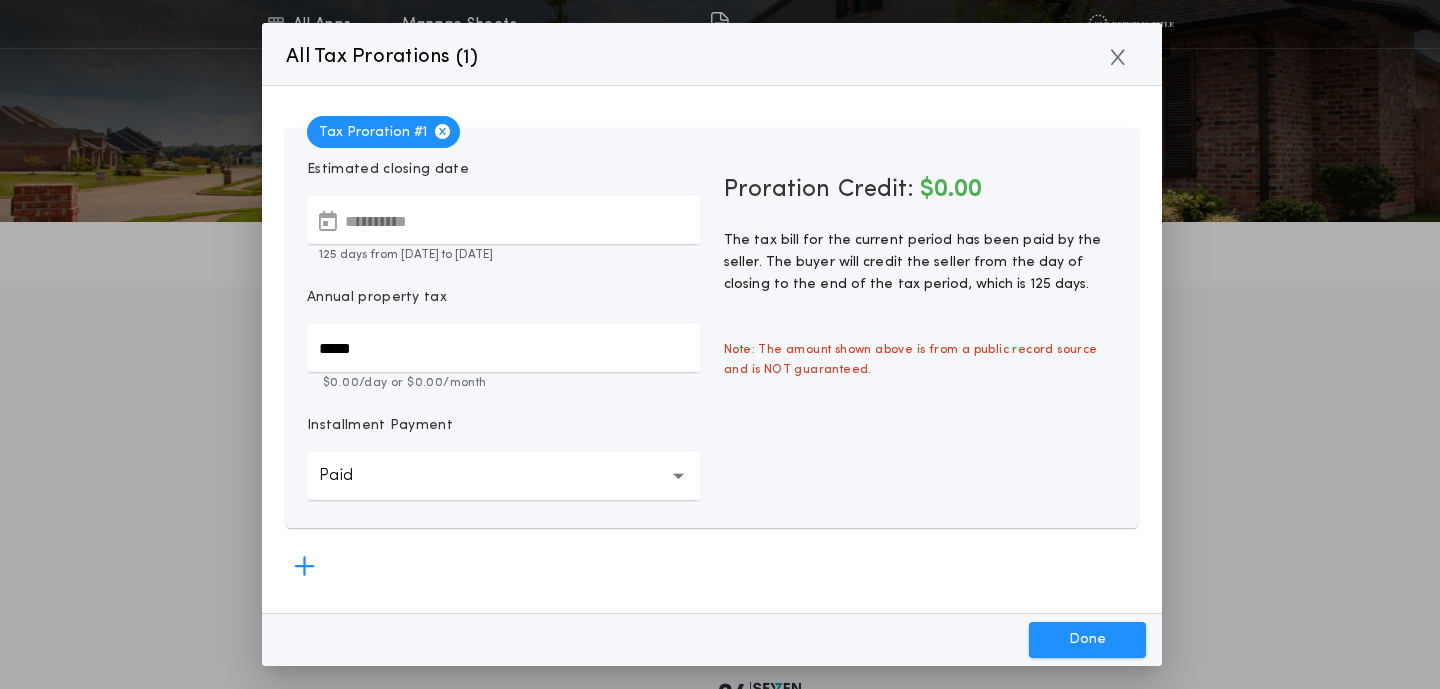 click on "*****" at bounding box center [503, 348] 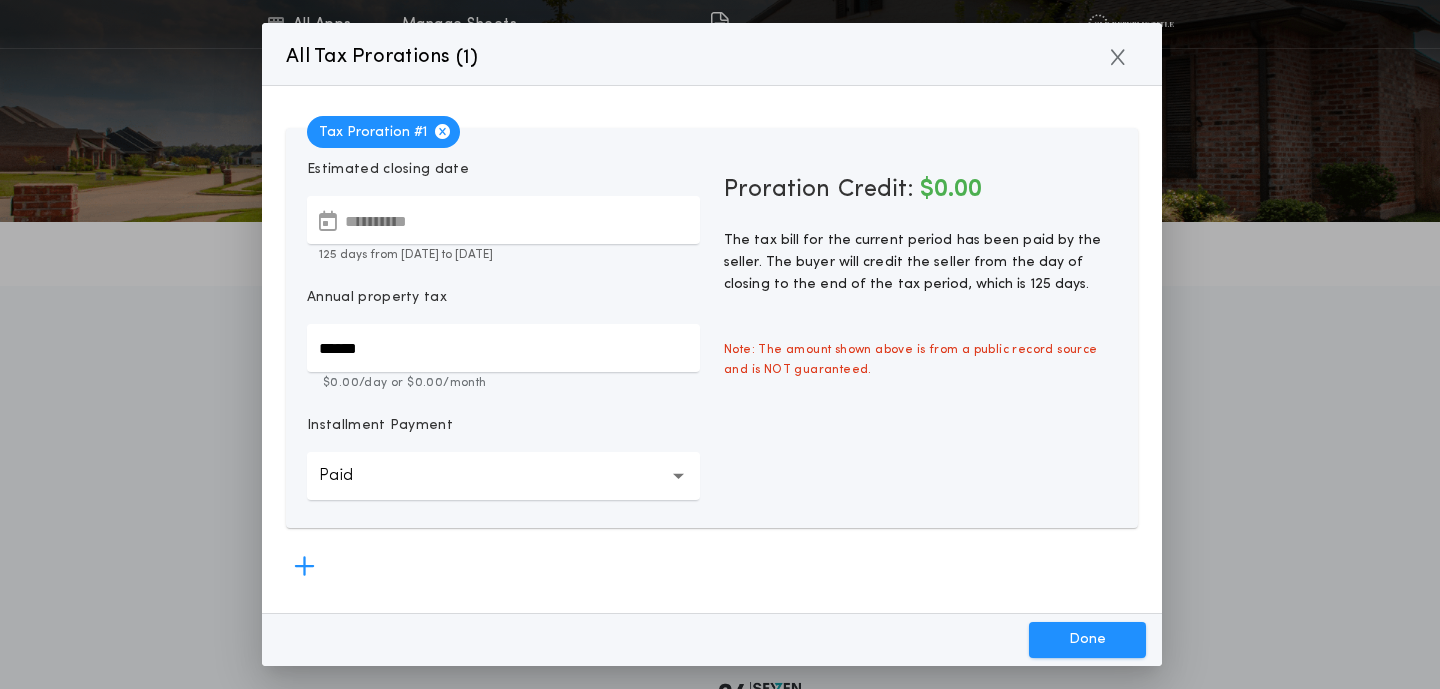 click on "**********" at bounding box center (712, 343) 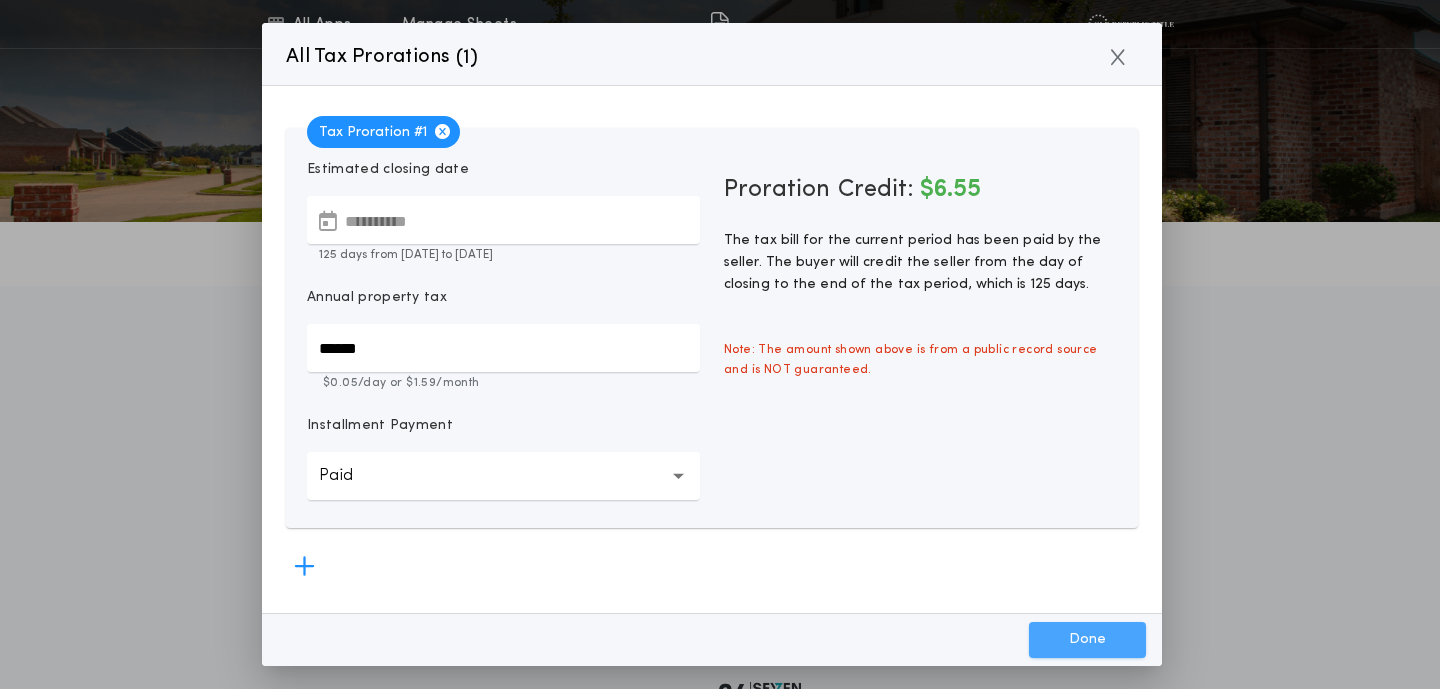 click on "Done" at bounding box center (1087, 640) 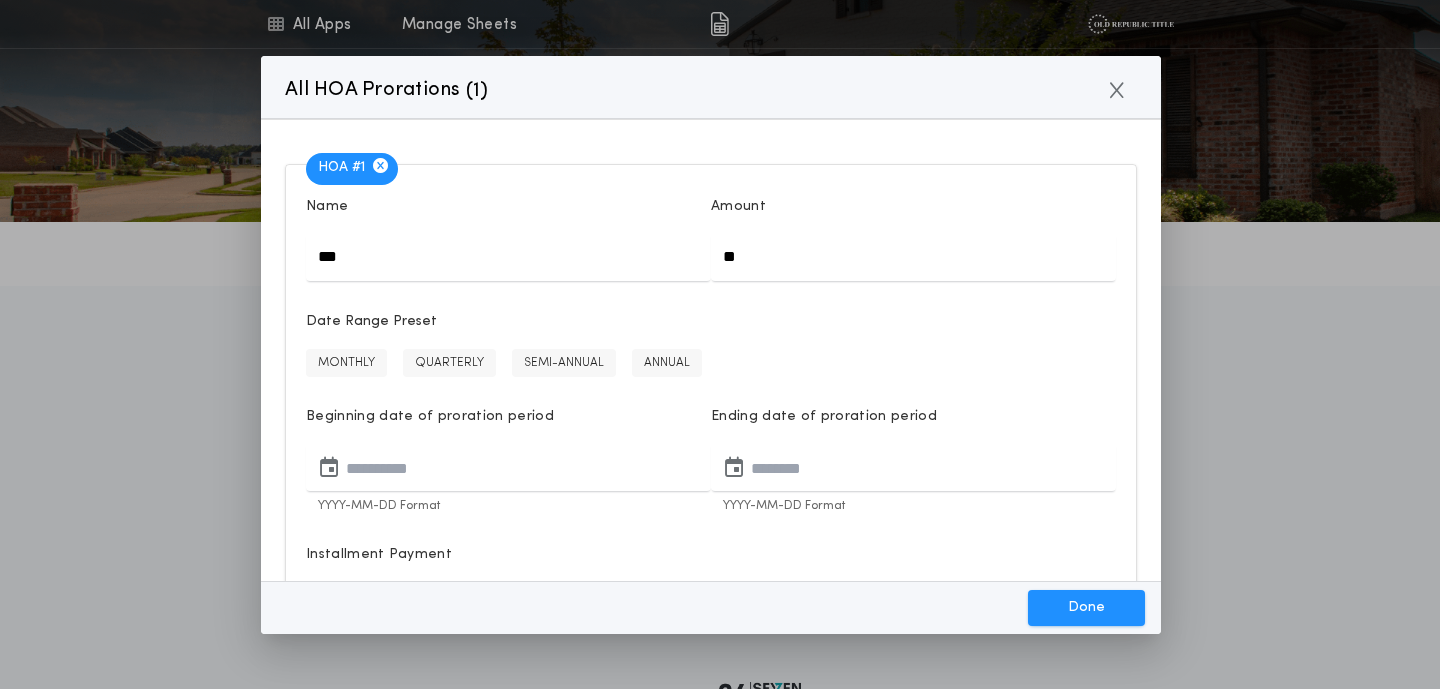 click on "**" at bounding box center (913, 257) 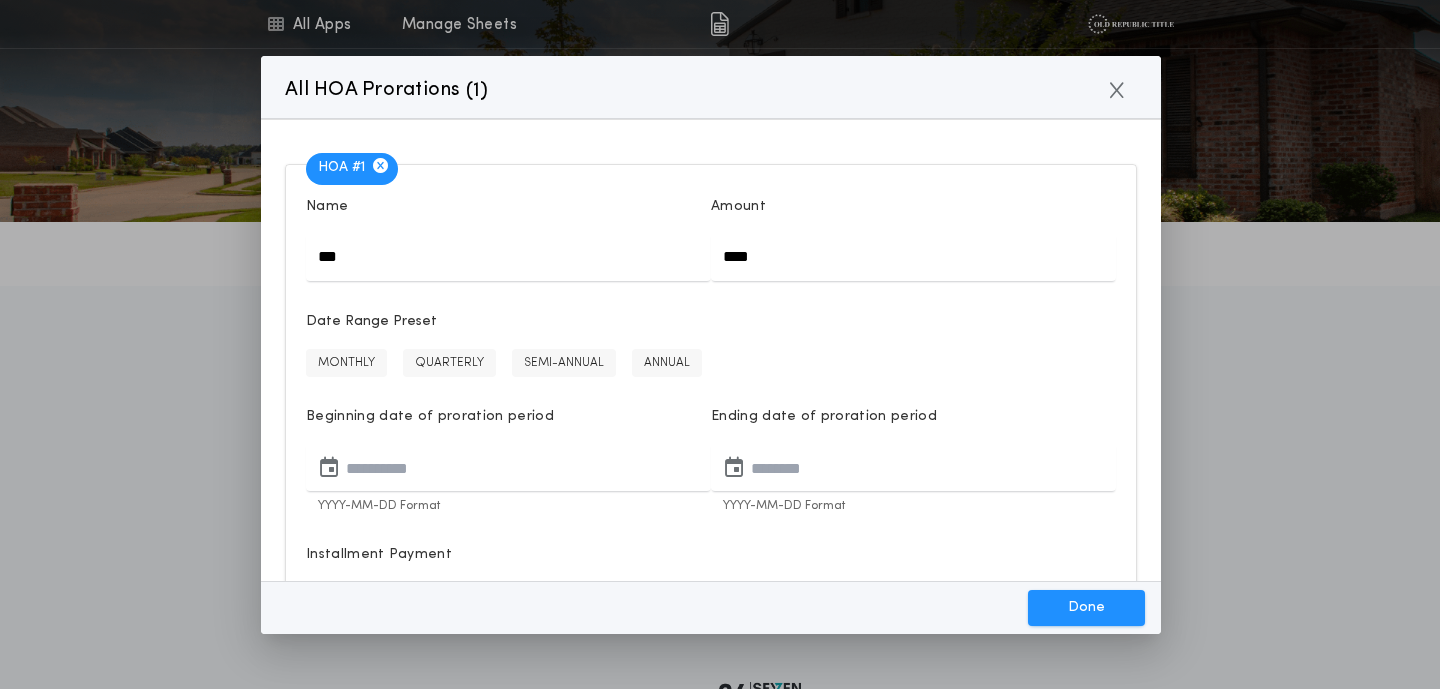 type on "****" 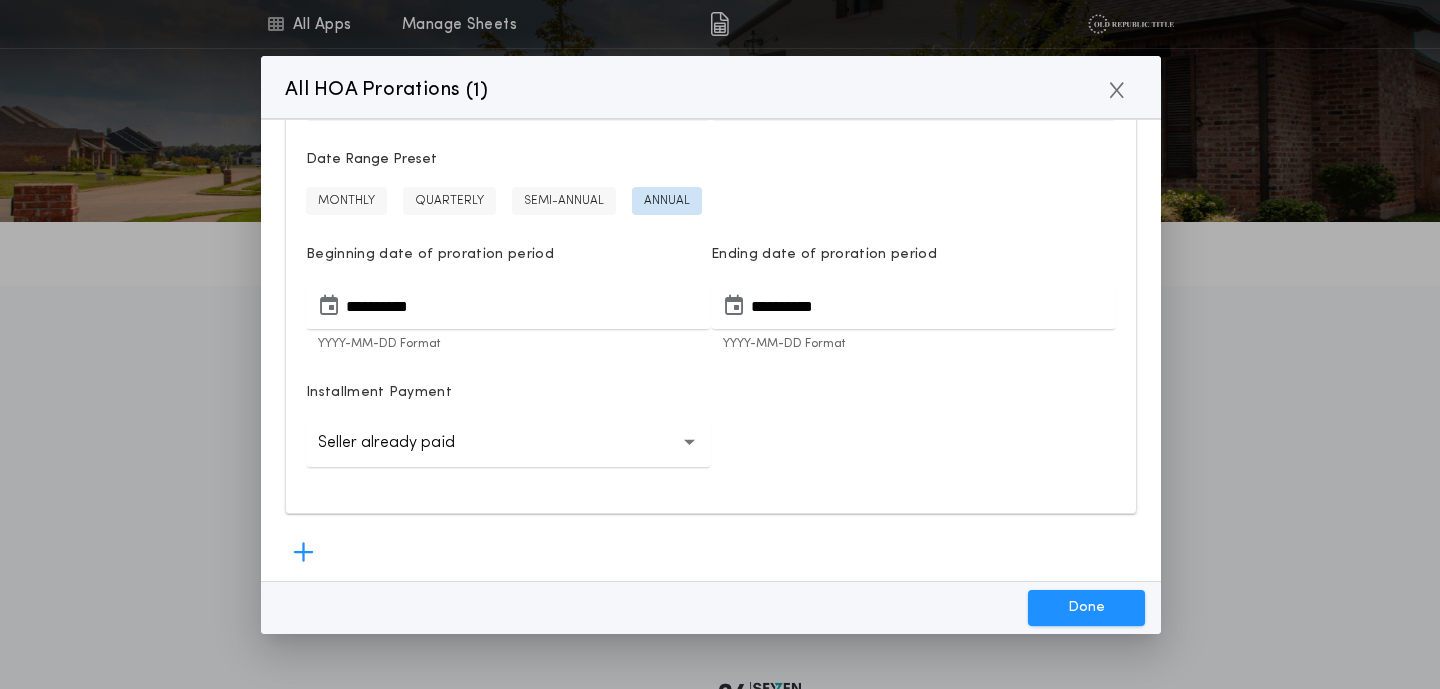 scroll, scrollTop: 165, scrollLeft: 0, axis: vertical 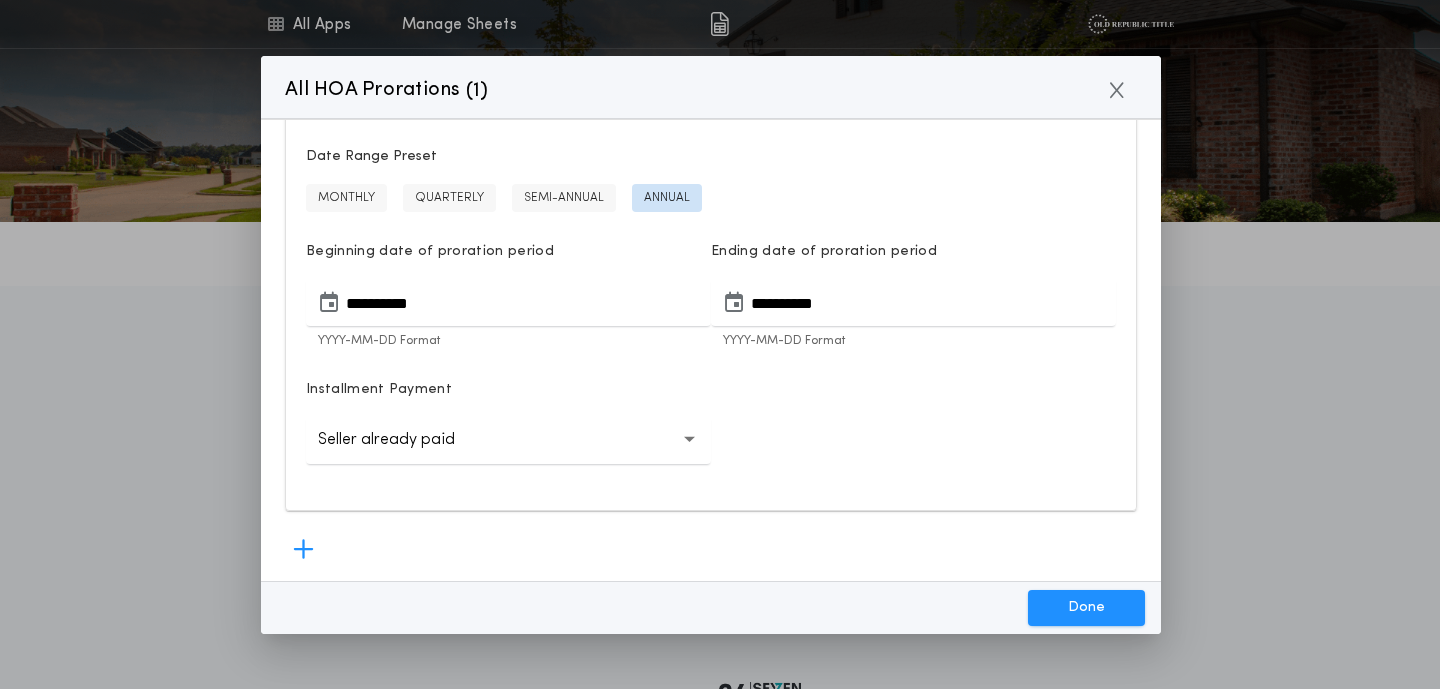 click on "**********" at bounding box center [508, 440] 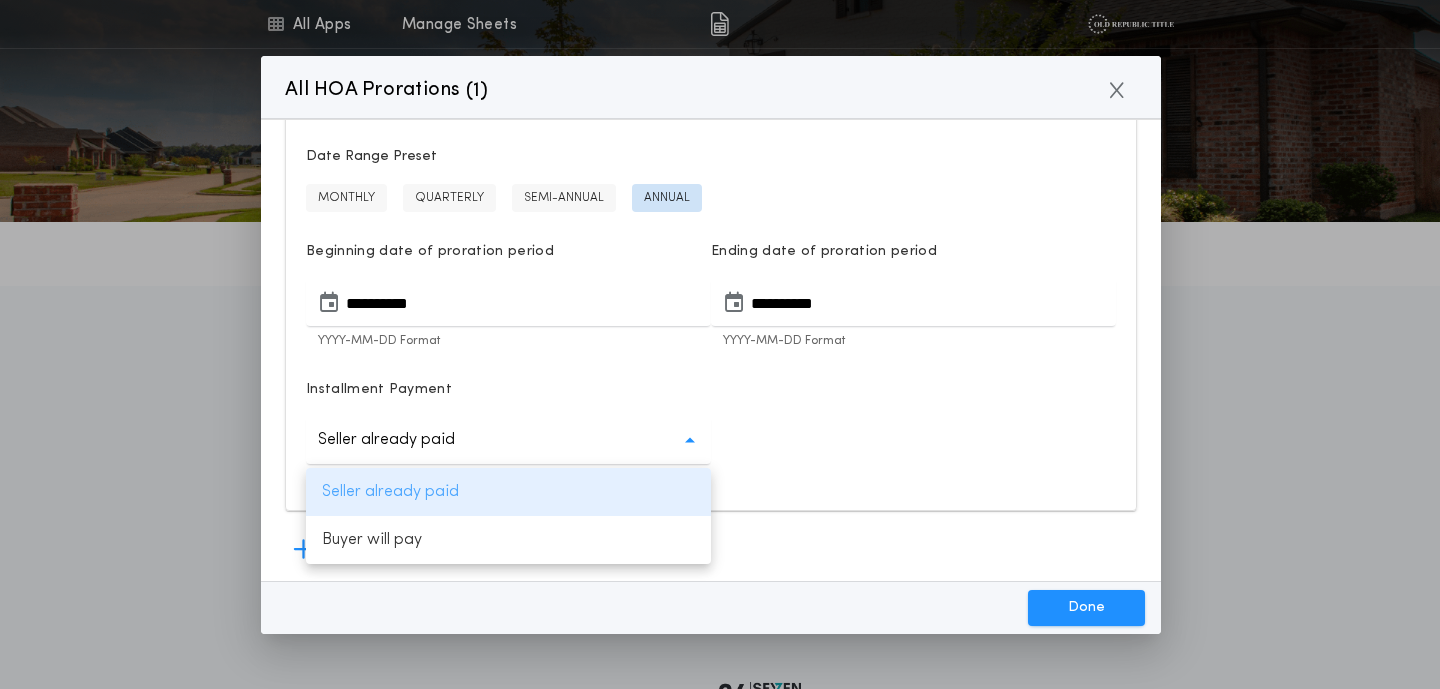 click on "Seller already paid" at bounding box center (508, 492) 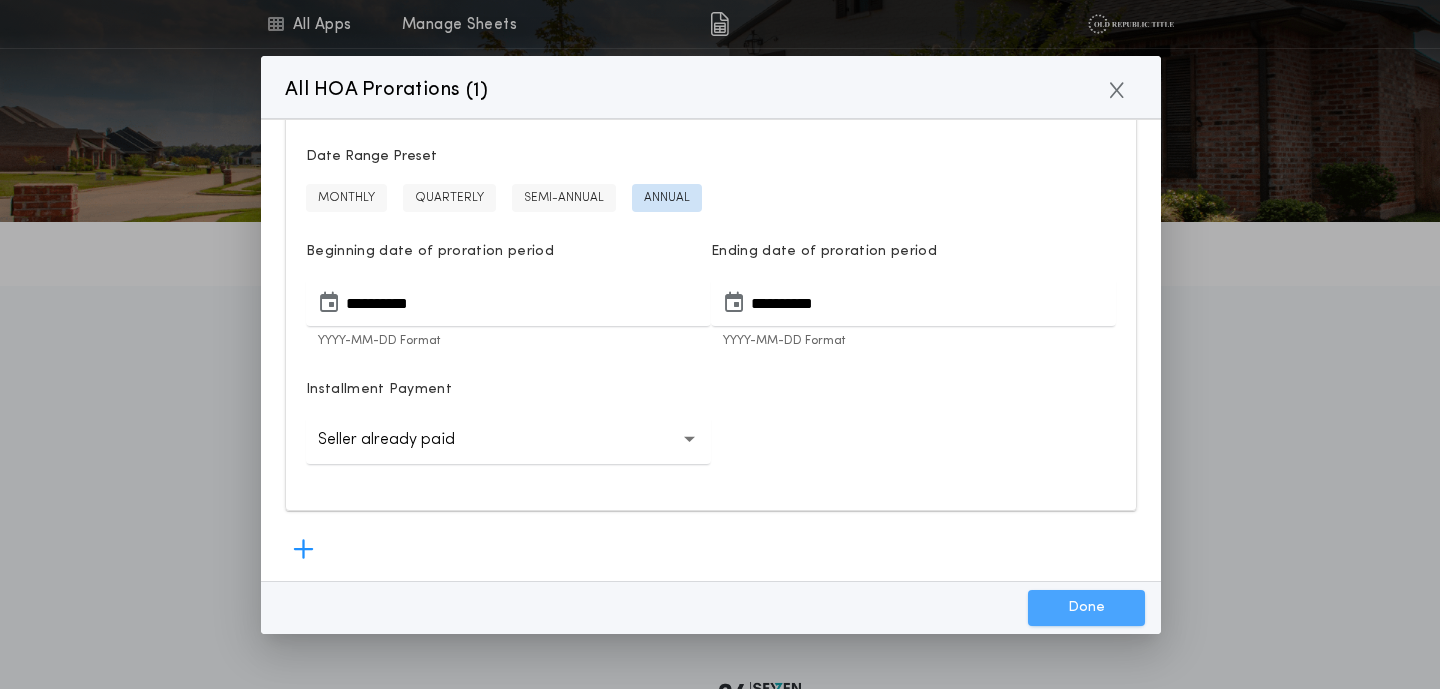 click on "Done" at bounding box center [1086, 608] 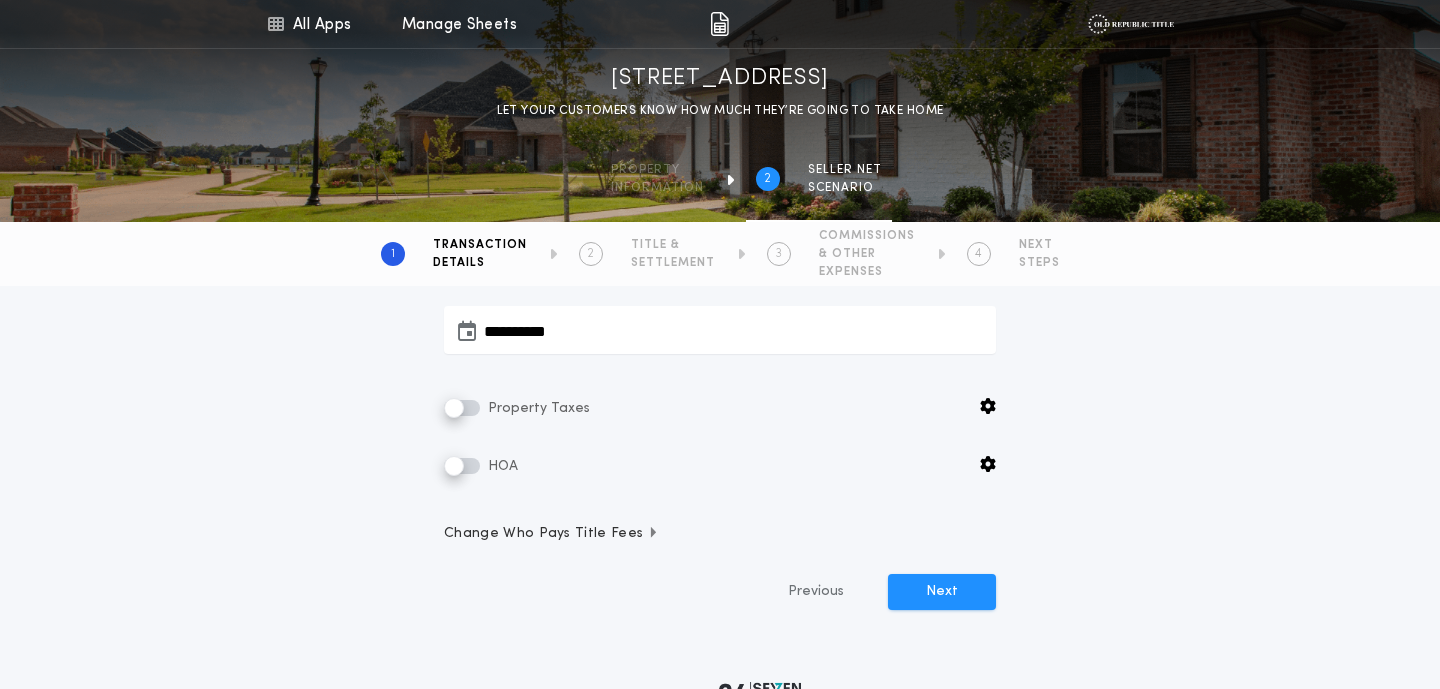 click on "**********" at bounding box center (720, 280) 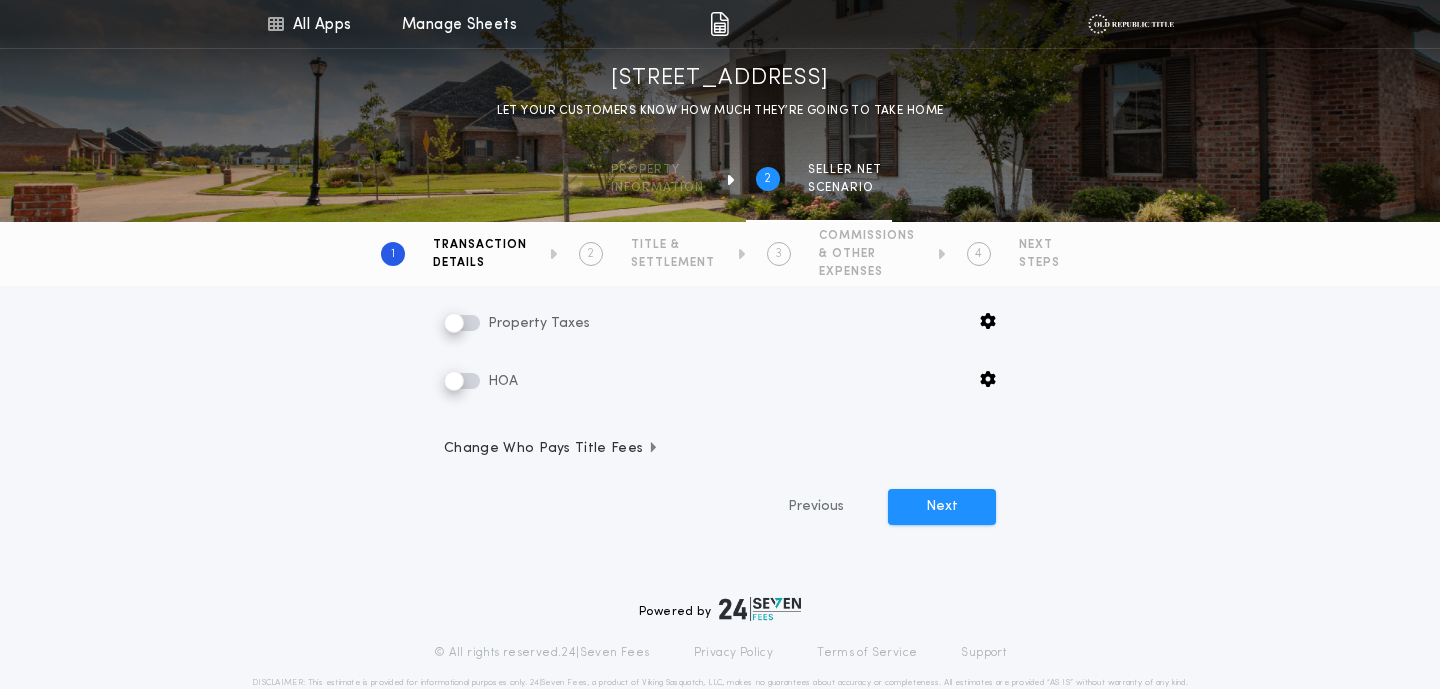 scroll, scrollTop: 506, scrollLeft: 0, axis: vertical 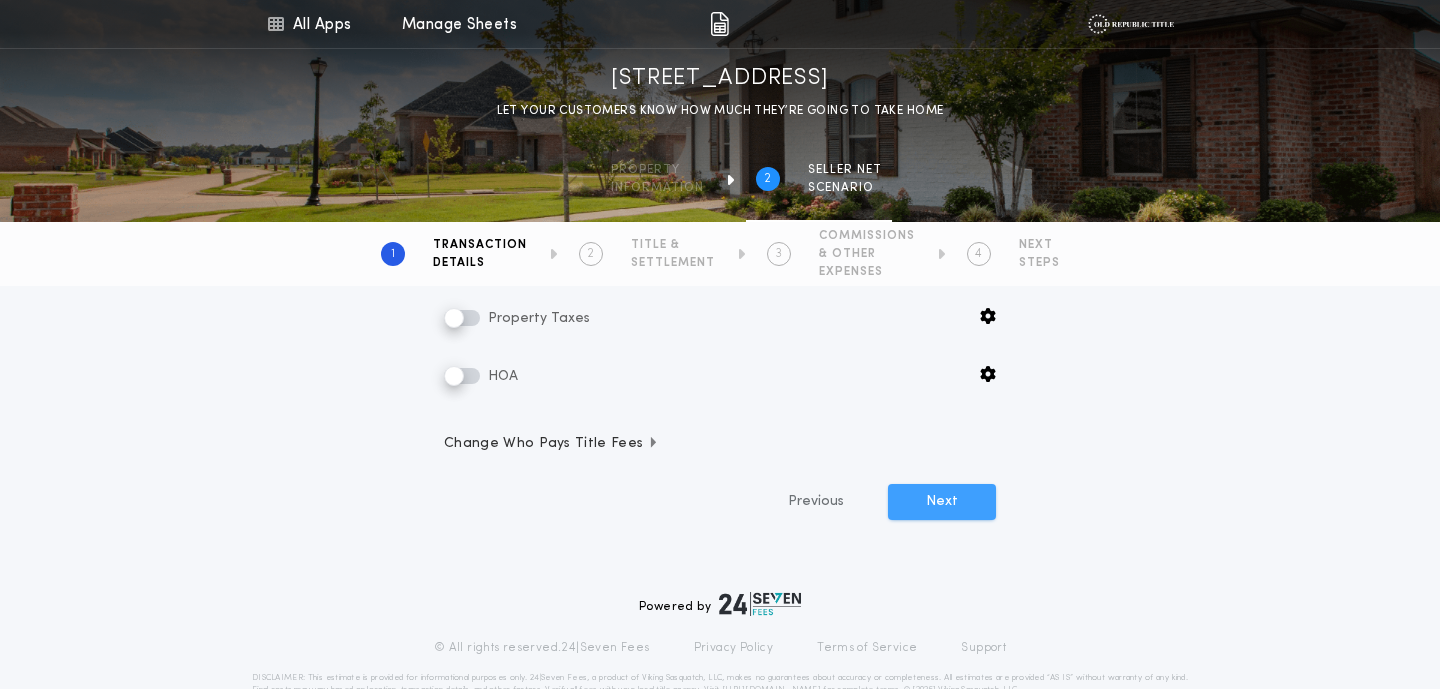 click on "Next" at bounding box center (942, 502) 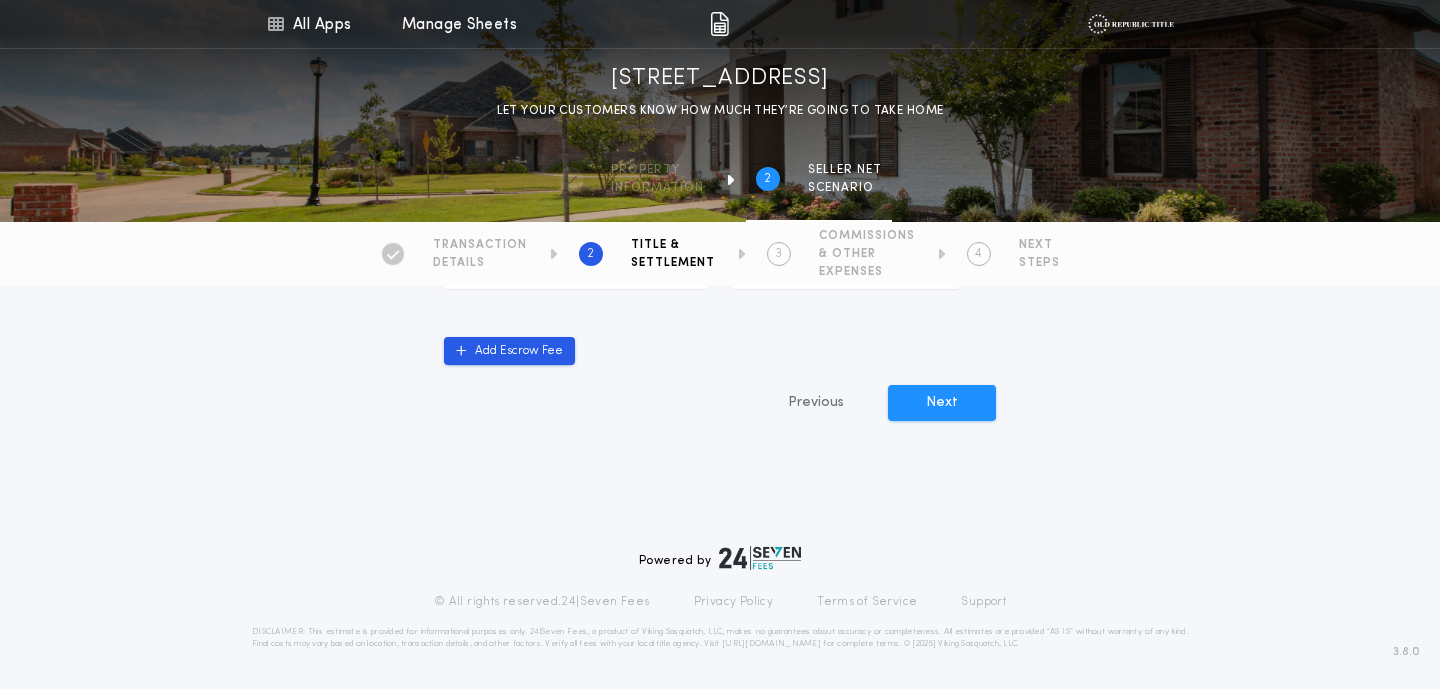 scroll, scrollTop: 626, scrollLeft: 0, axis: vertical 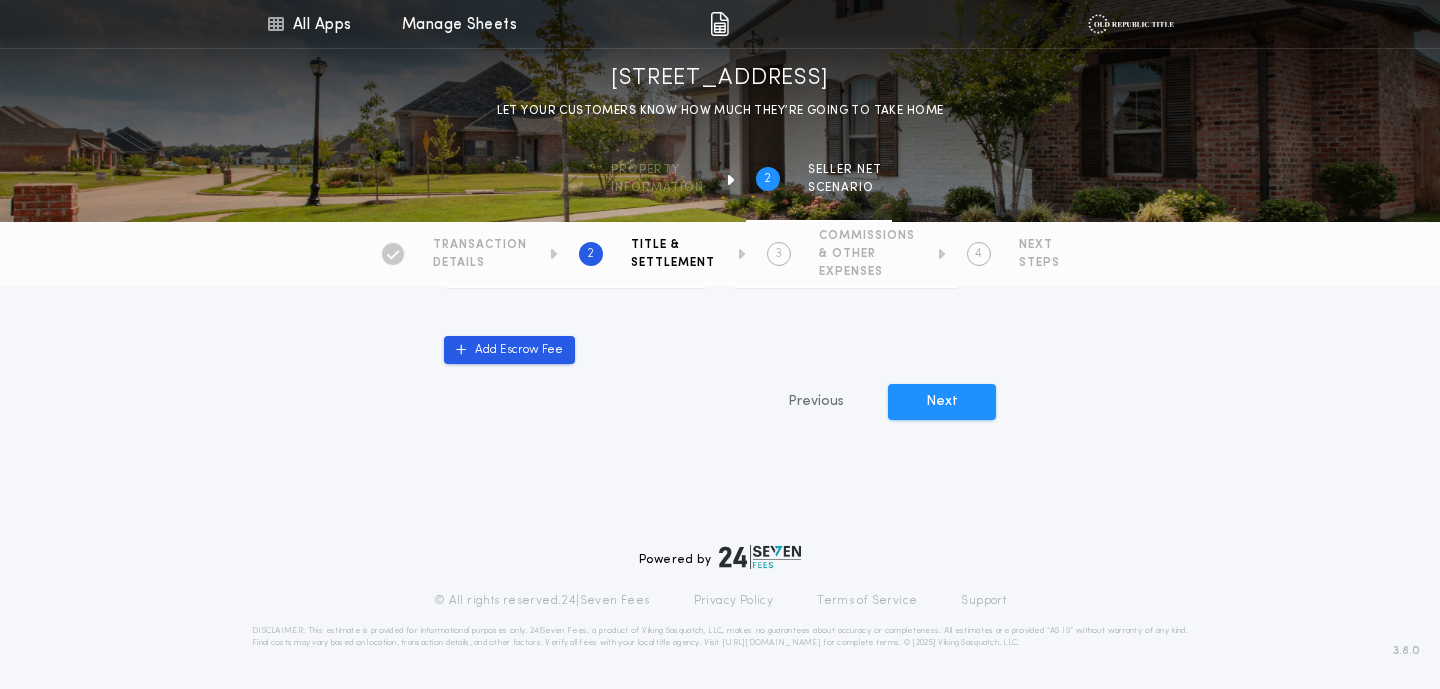 click on "Title & Settlement Title Insurance rates and associated fees will be calculated and displayed on the final estimate BUYER’S TITLE INSURANCE FEES [Promulgated] Owners Policy ***** SELLER’S TITLE INSURANCE FEES [Promulgated] Owners Policy ********* Buyer’s Settlement Fees Seller’s Settlement Fees Title Commitment ***** Title Commitment ******* Escrow Fee ***** Escrow Fee ********* Special Assessment Search Fee ***** Special Assessment Search Fee ****** Pro Rata Fee ***** Pro Rata Fee ****** Add Escrow Fee Previous  Next" at bounding box center [720, 94] 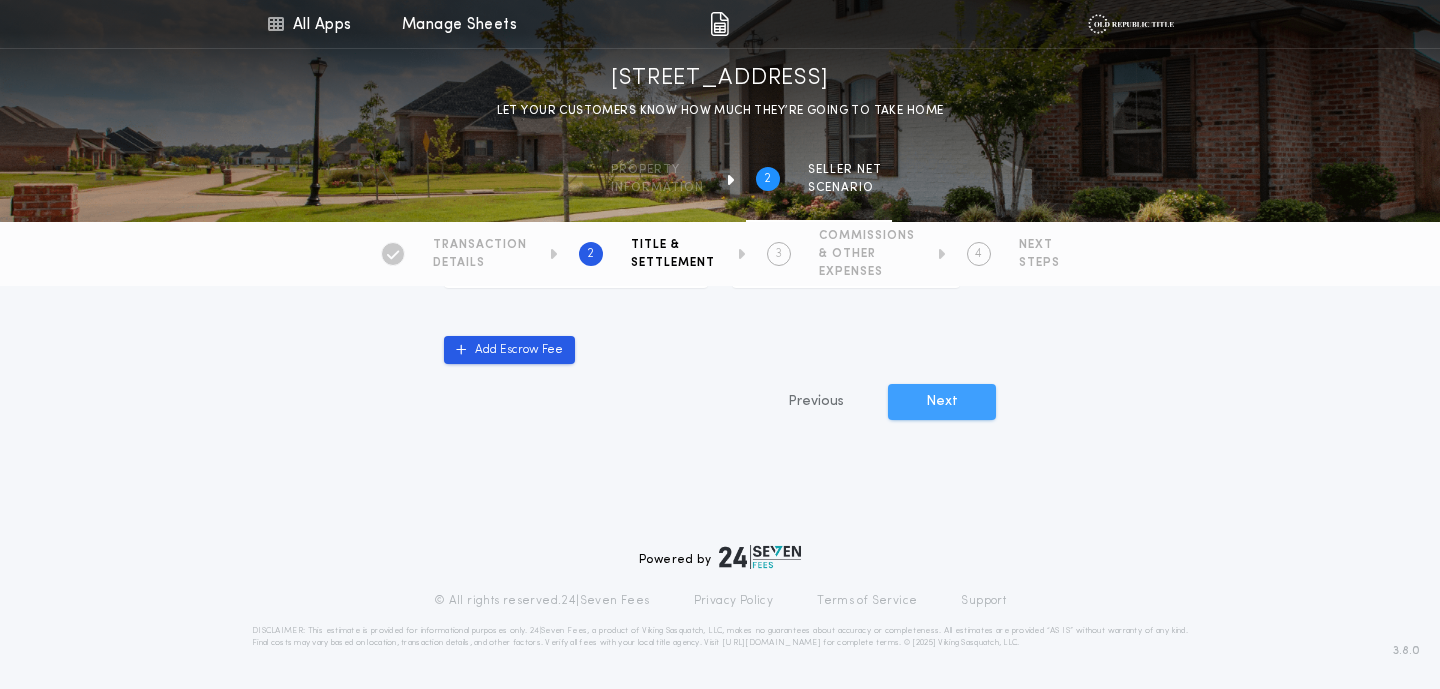click on "Next" at bounding box center (942, 402) 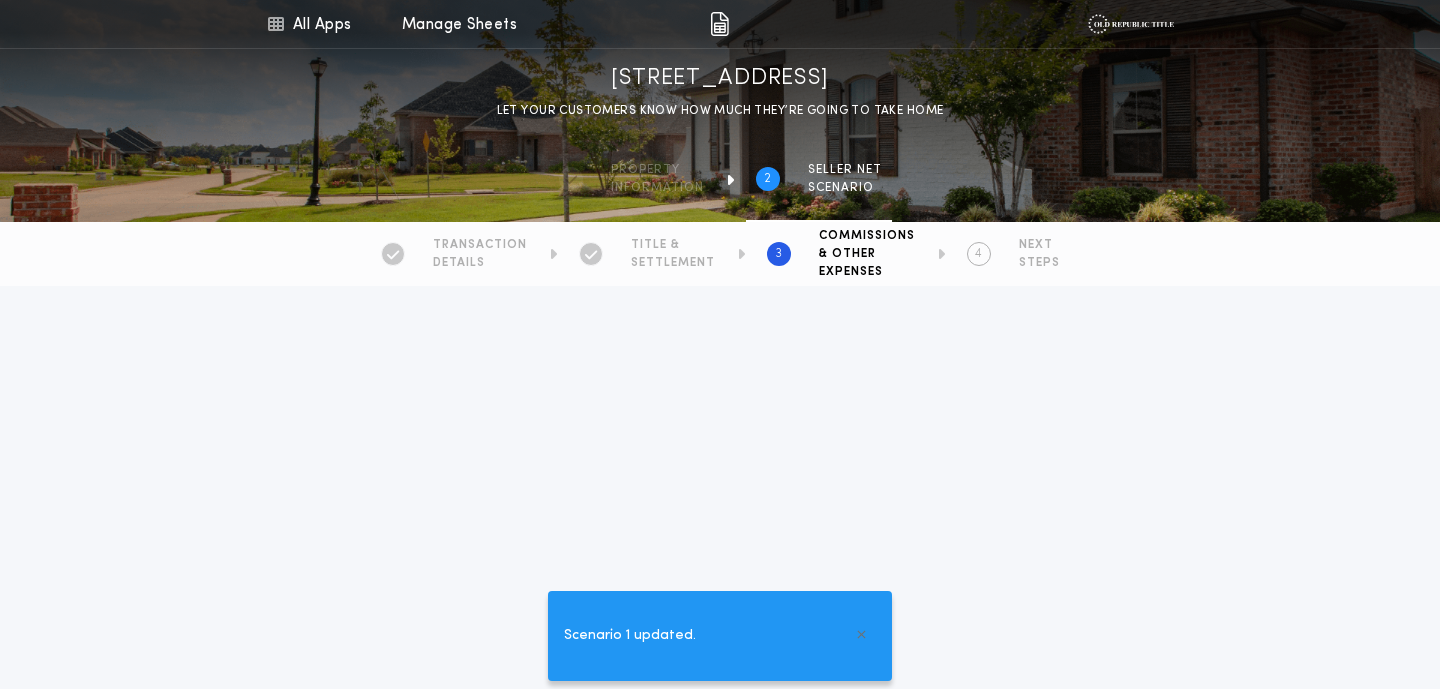 type on "*********" 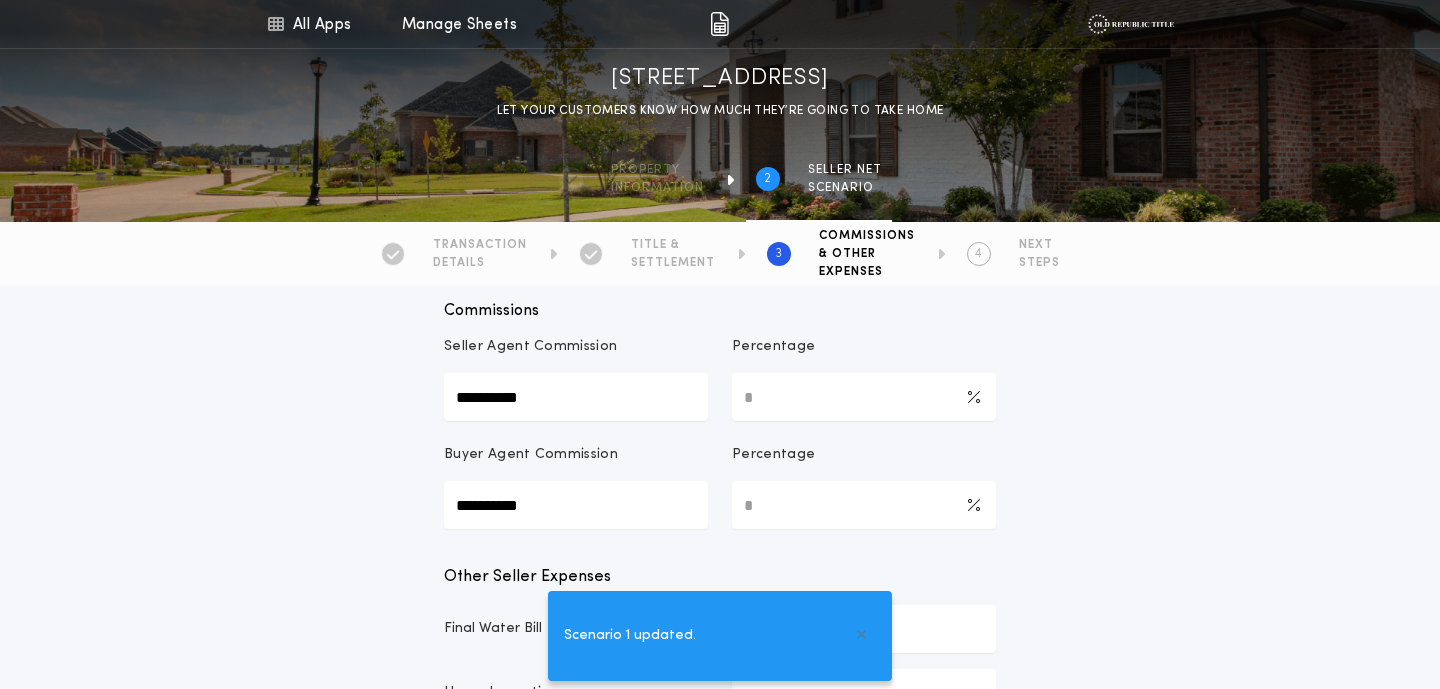 scroll, scrollTop: 243, scrollLeft: 0, axis: vertical 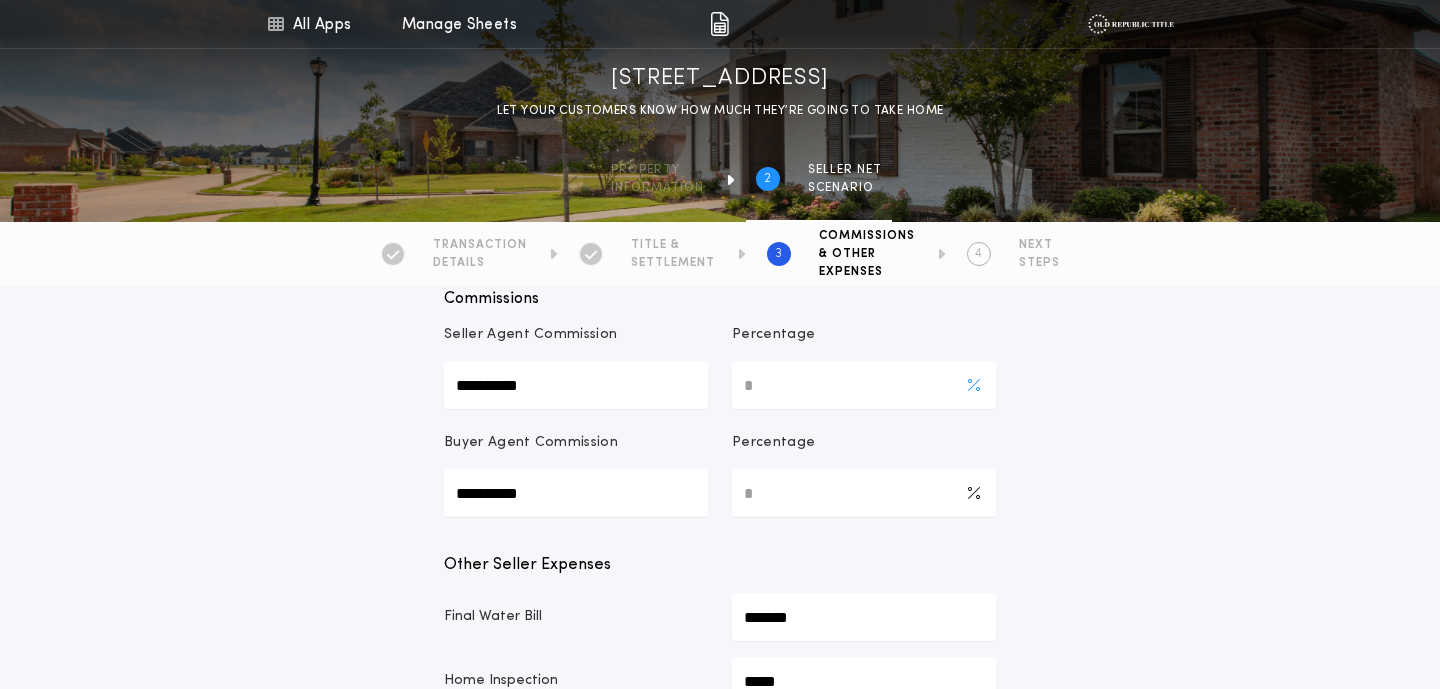click on "*" at bounding box center [864, 385] 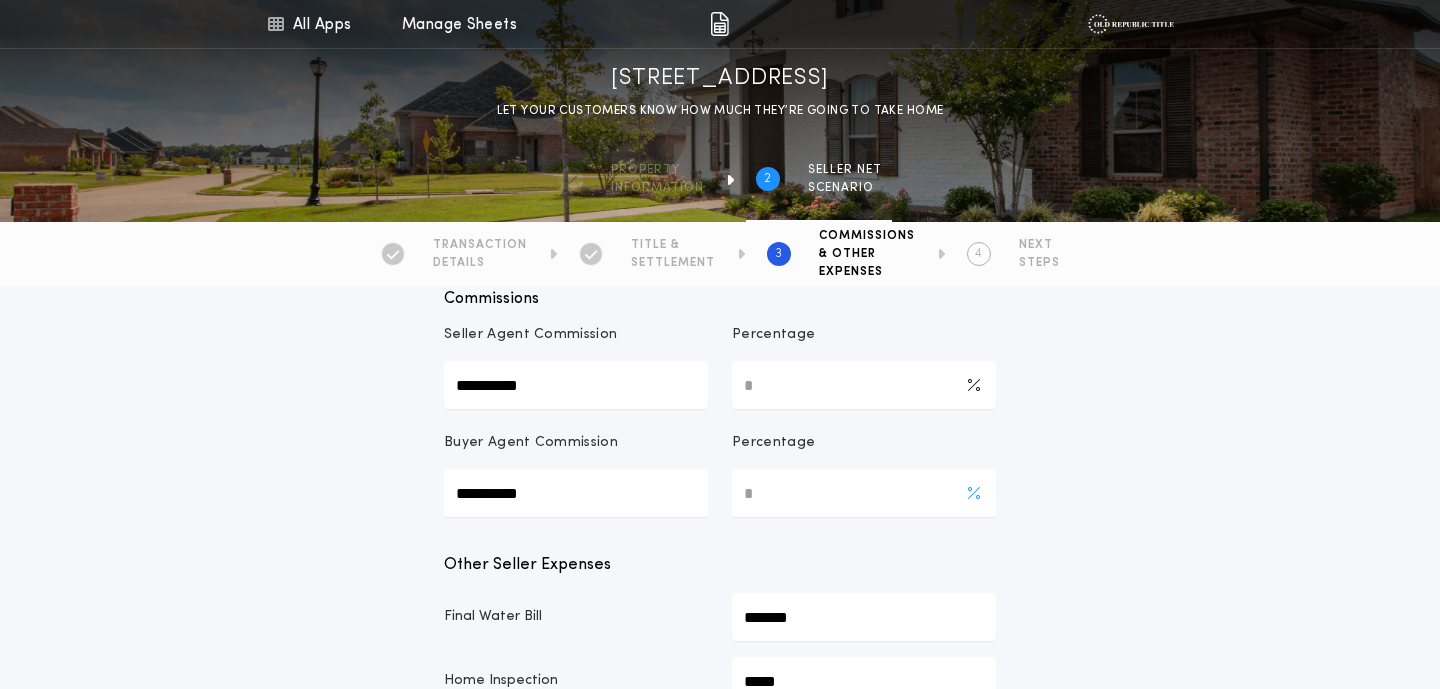type on "***" 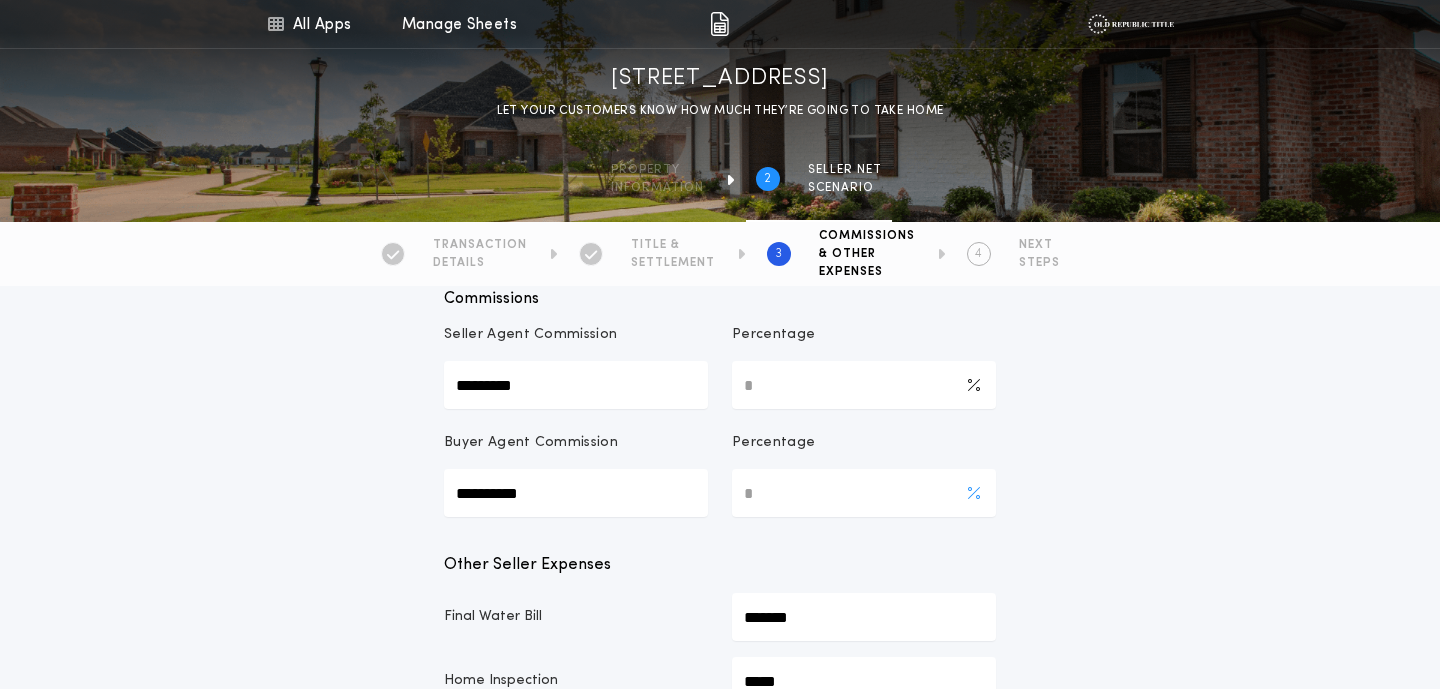 type on "*********" 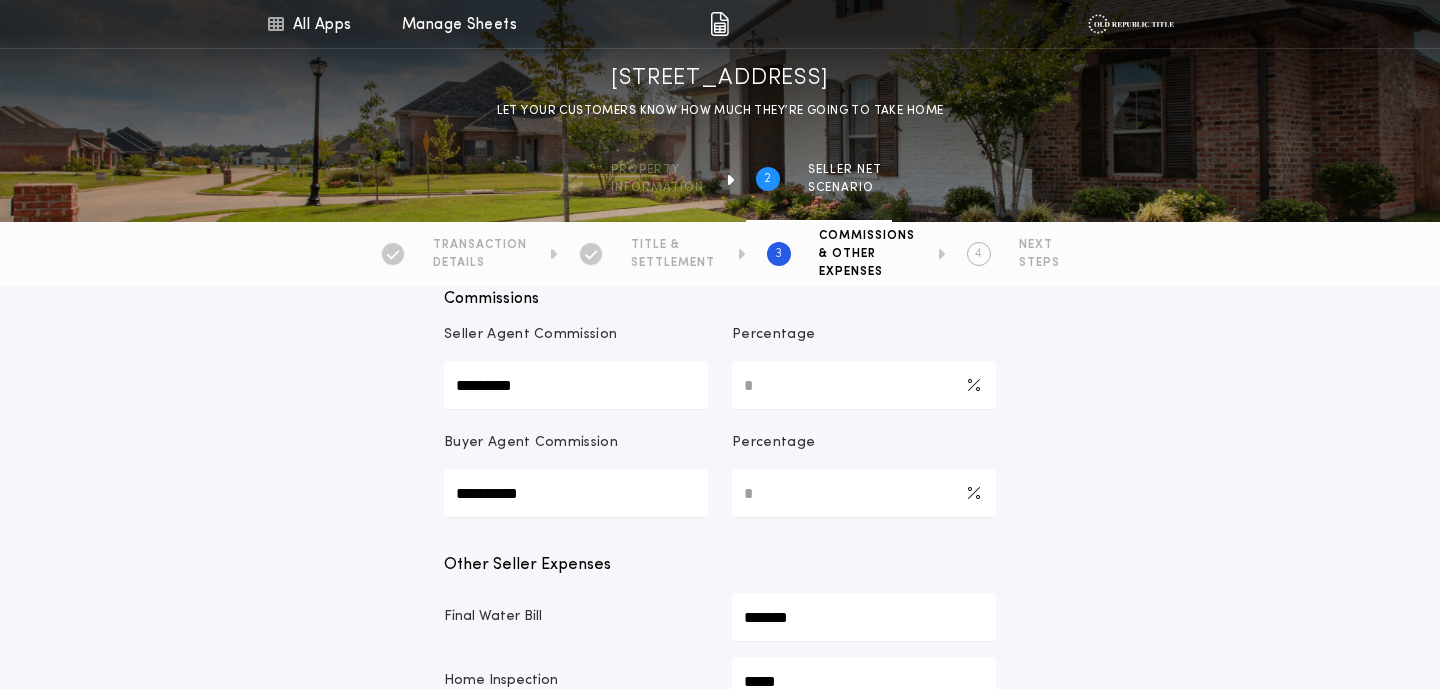 type on "***" 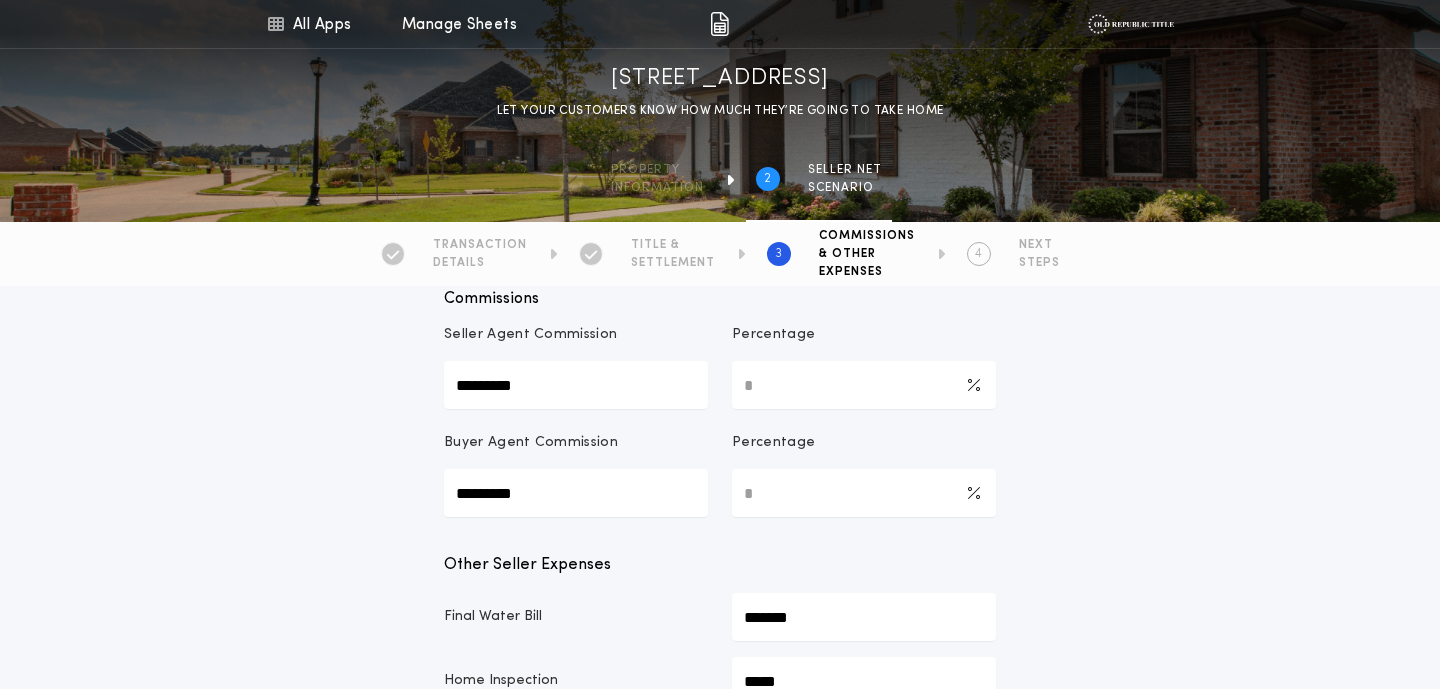 click on "Recording Fees & Transfer Taxes Buyers Recording Fee ***** Sellers Recording Fee ****** Commissions Seller Agent Commission ********* Percentage *** Buyer Agent Commission ********* Percentage *** Other Seller Expenses Final Water Bill ******* Home Inspection ***** Improvement Location Report (Survey) ******* Termite and DryRot Inspection ***** Home Warranty ***** Radon Inspection ***** Appraisal ***** Credit Report ***** Gross Receipts Tax On Commission ********* Add Expense Misc Credits Misc Credit to Seller ***** Add Credit Previous  Next" at bounding box center (720, 800) 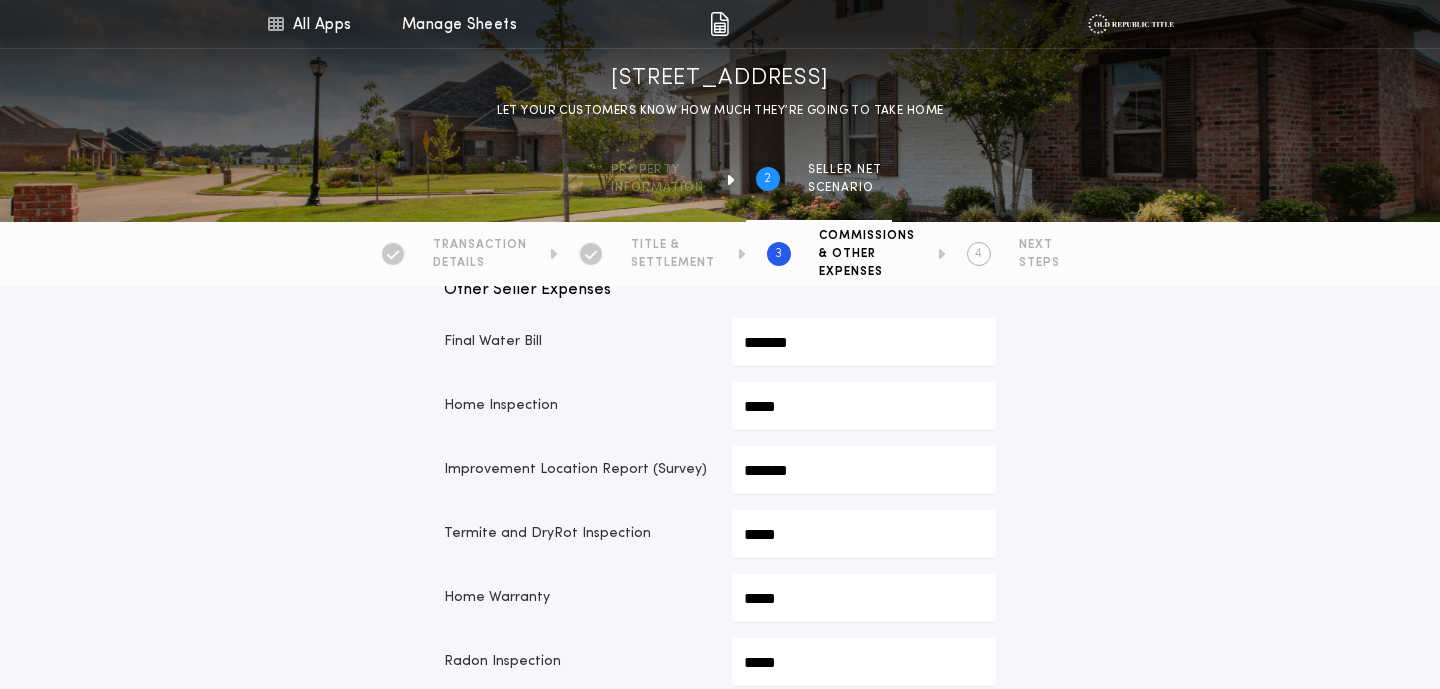 scroll, scrollTop: 502, scrollLeft: 0, axis: vertical 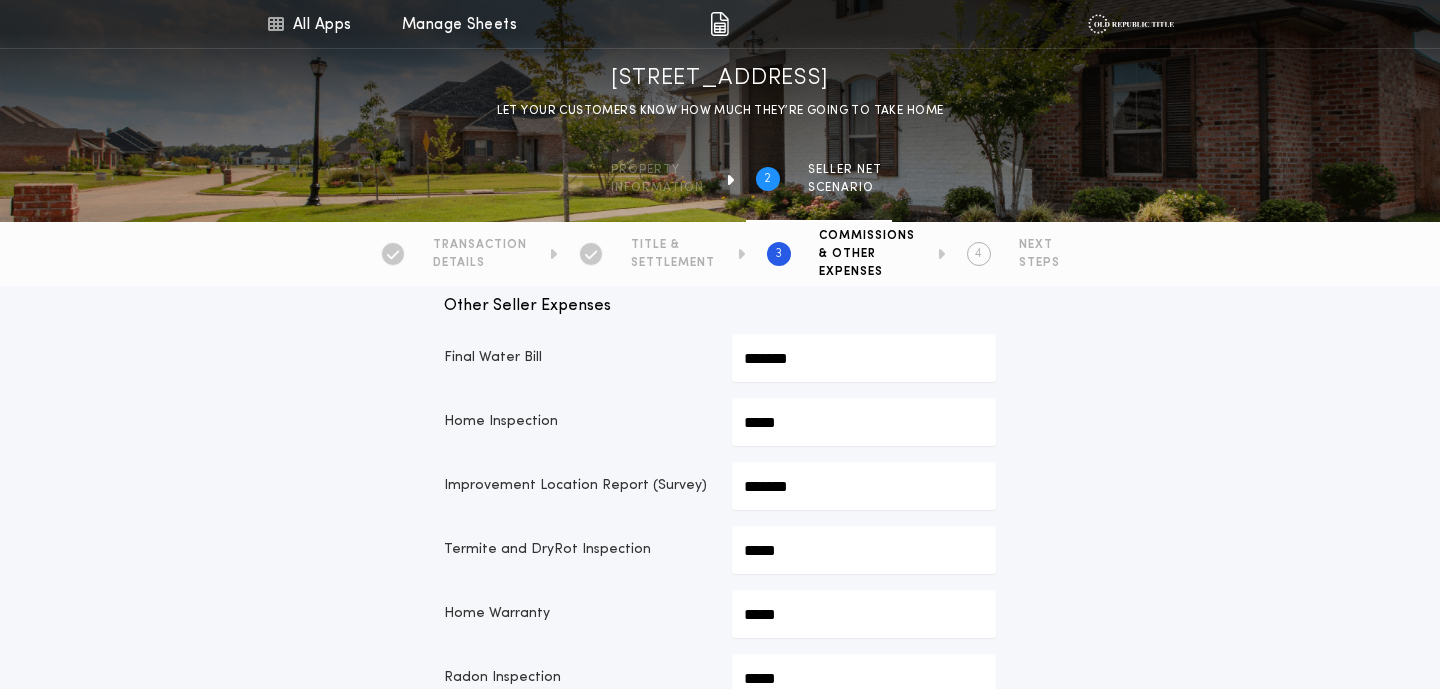 click on "*******" at bounding box center [864, -100] 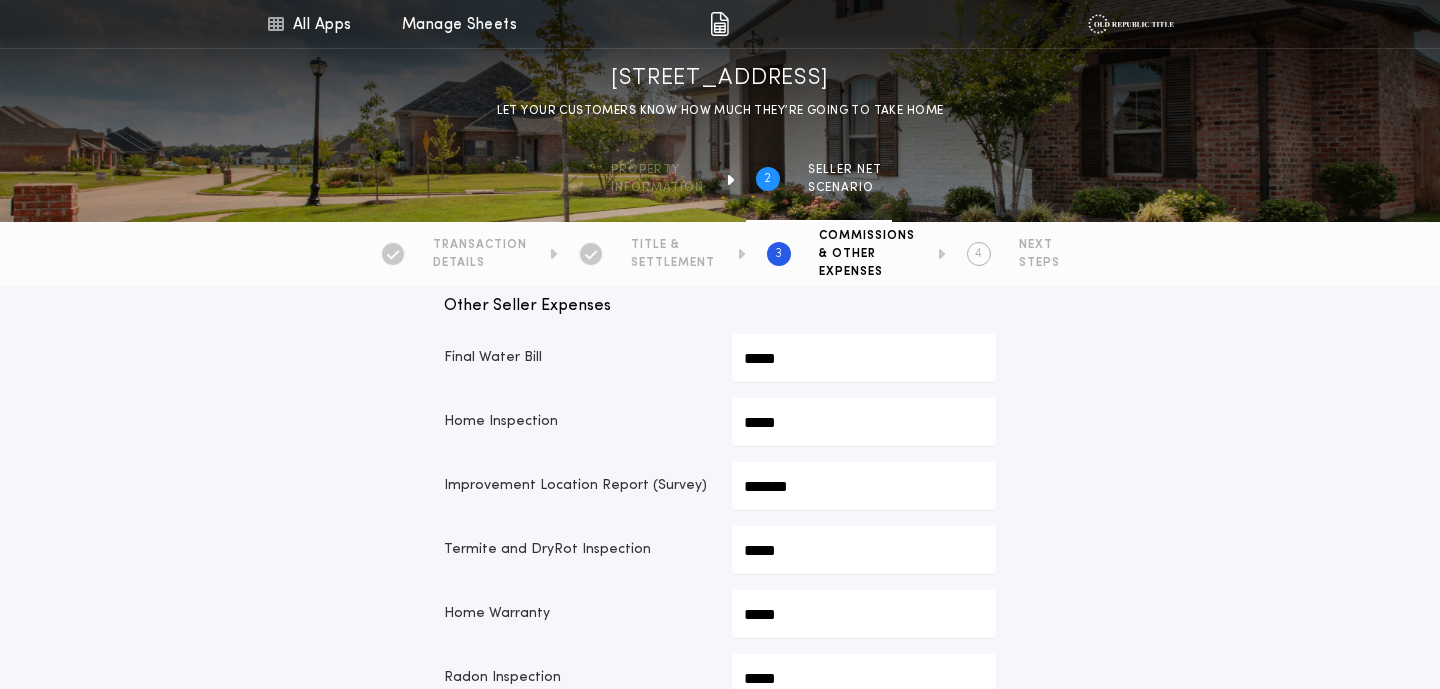 type on "*****" 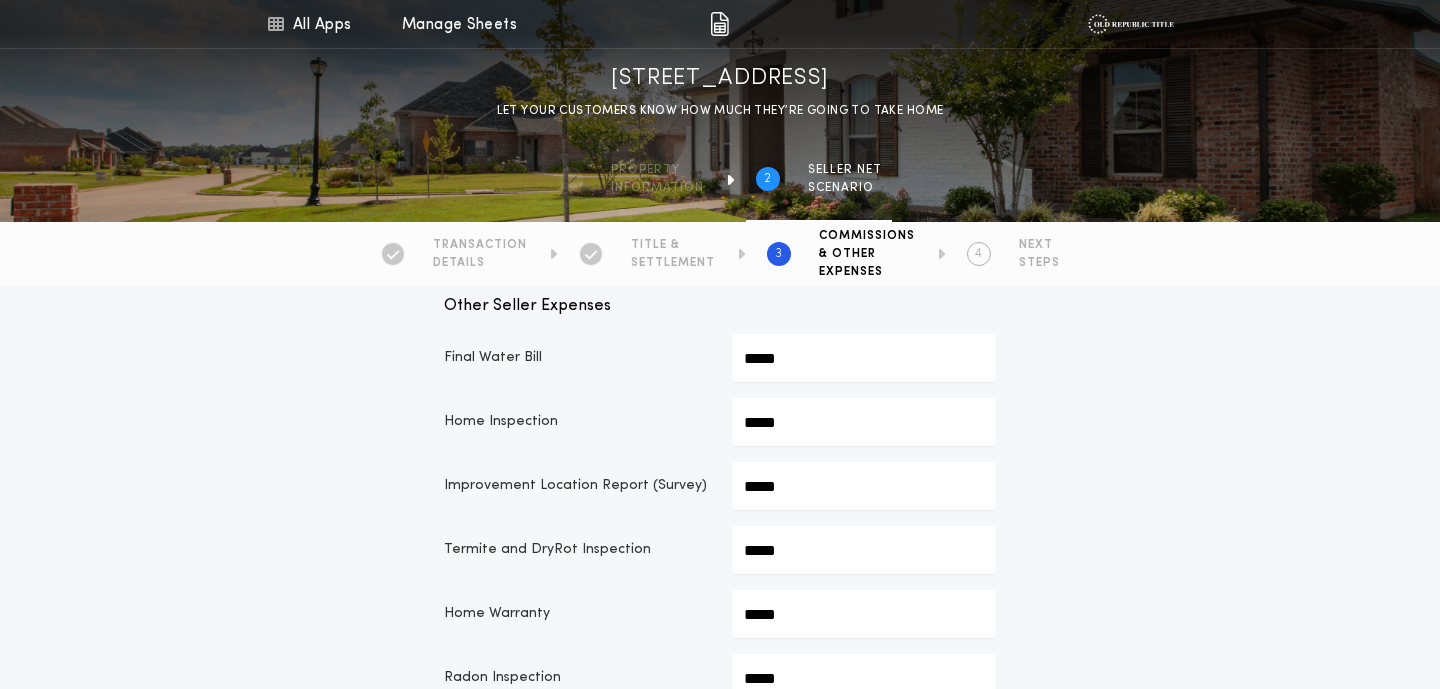 type on "*****" 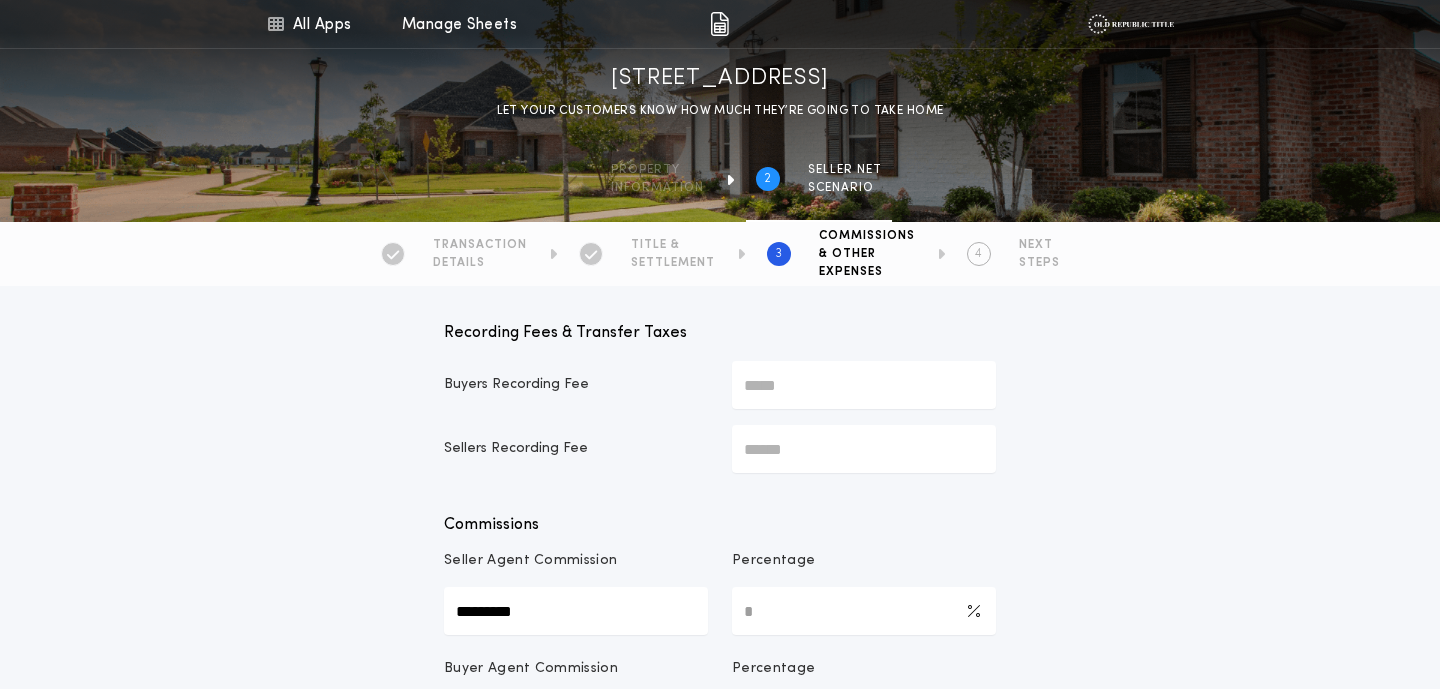 scroll, scrollTop: 0, scrollLeft: 0, axis: both 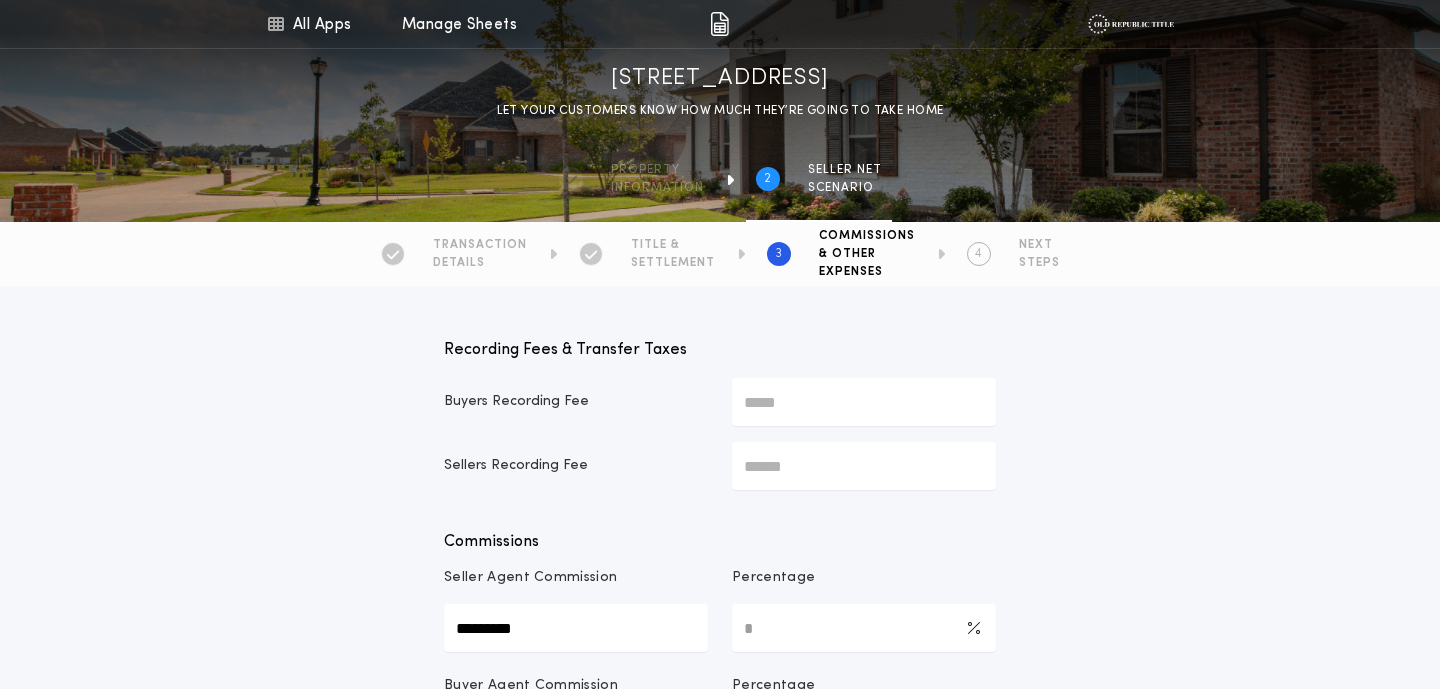 click on "TITLE &" at bounding box center (673, 245) 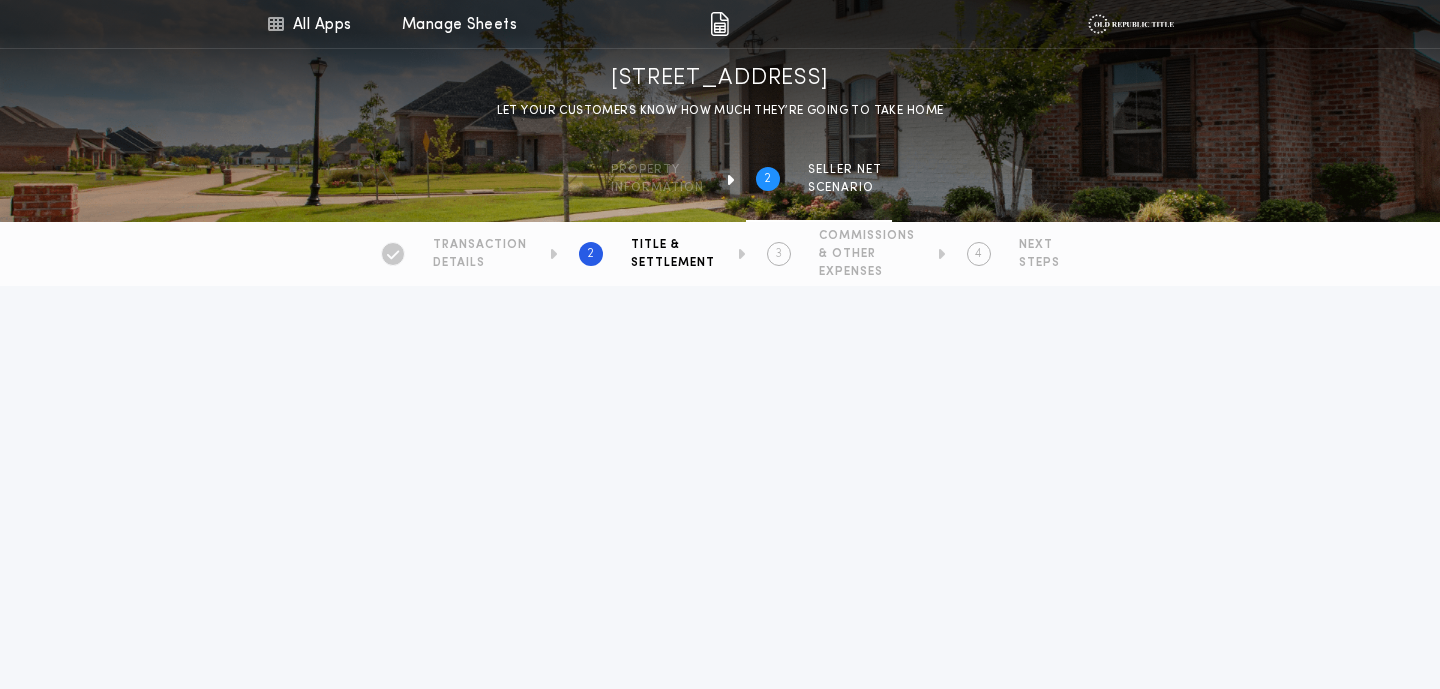 scroll, scrollTop: 626, scrollLeft: 0, axis: vertical 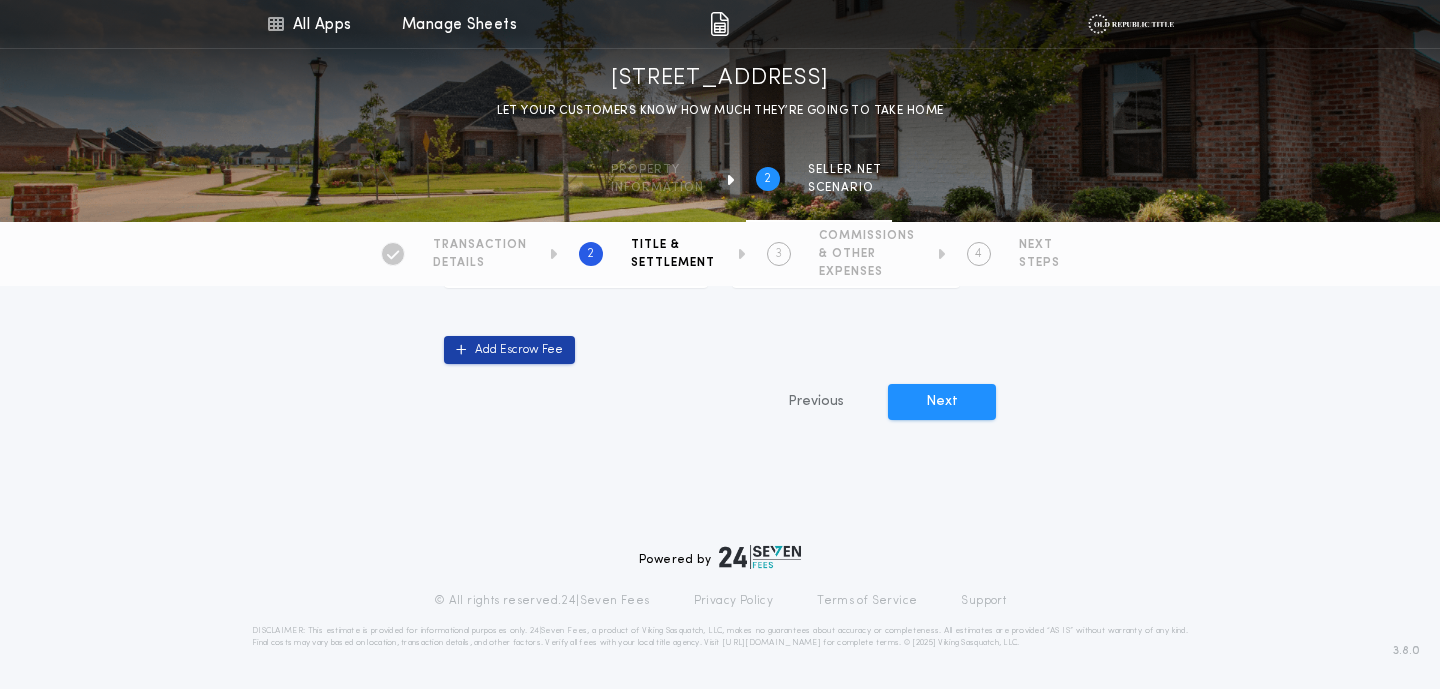 click on "Add Escrow Fee" at bounding box center (509, 350) 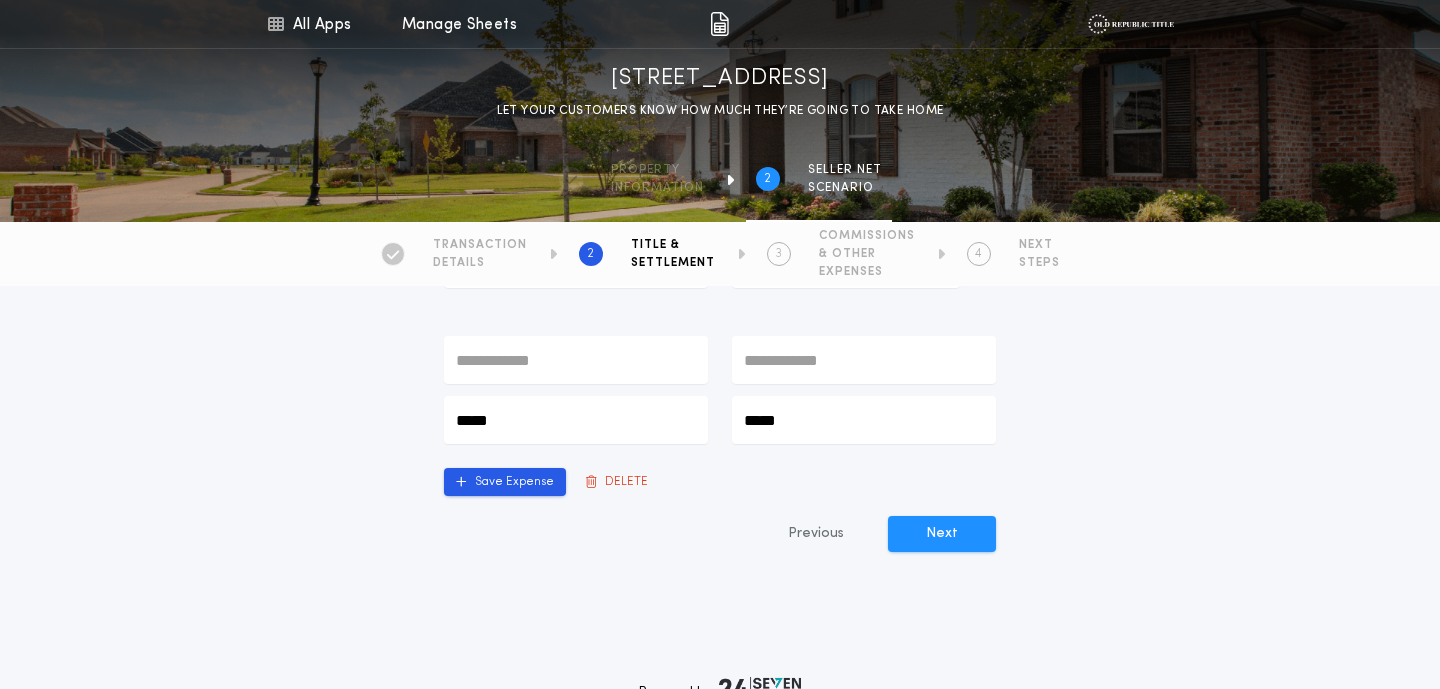 click at bounding box center [576, 360] 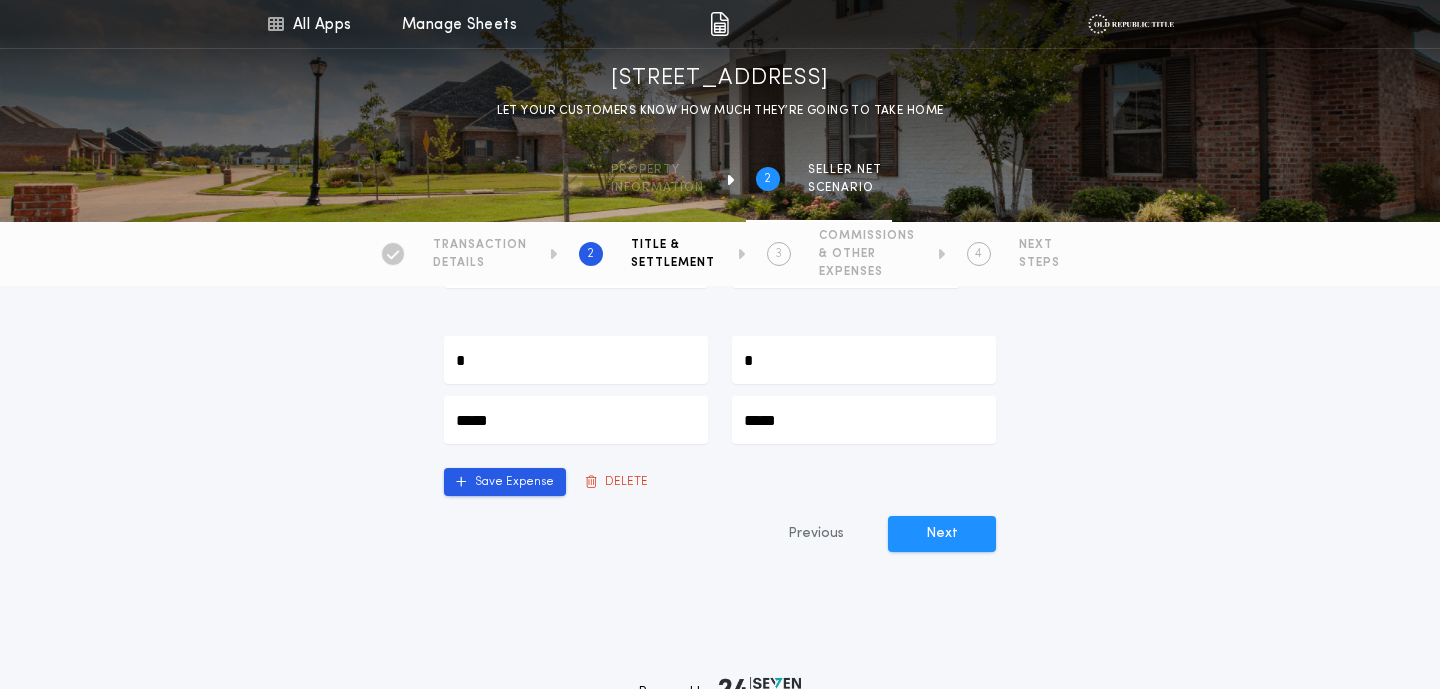 type on "**" 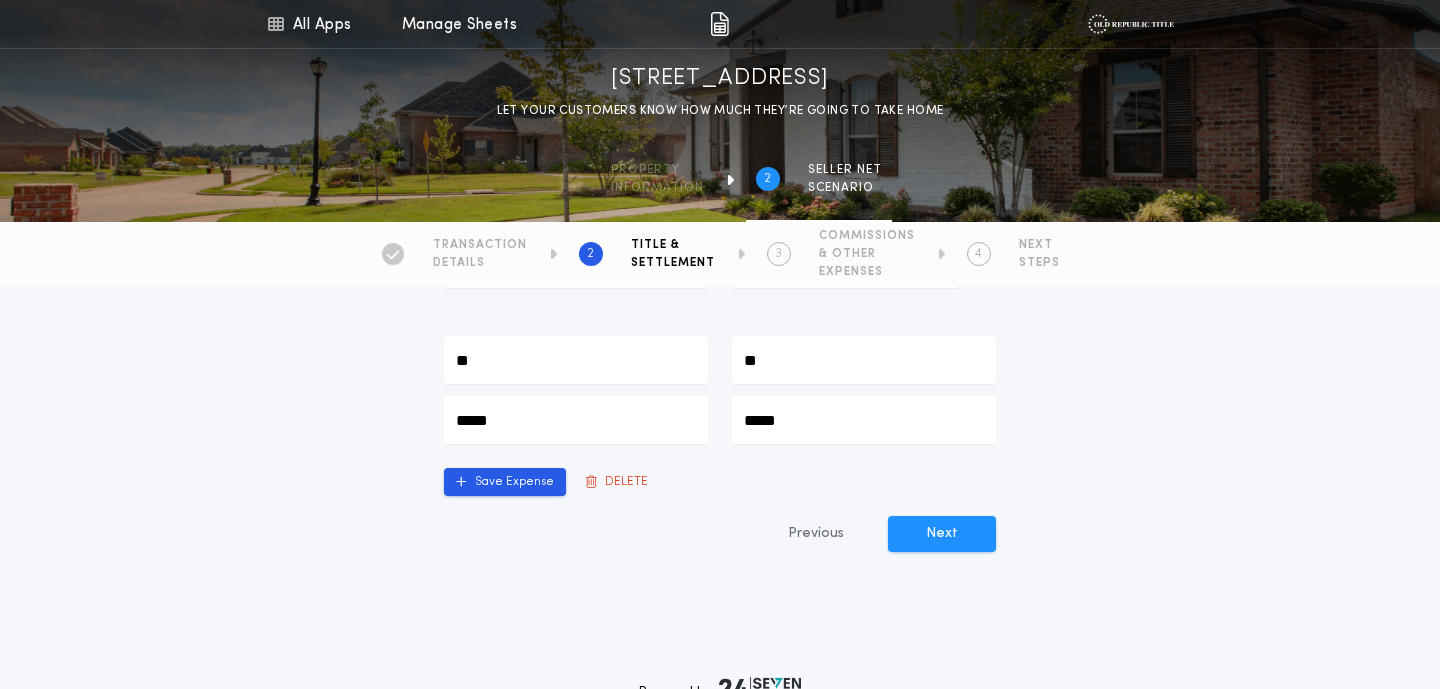 type on "***" 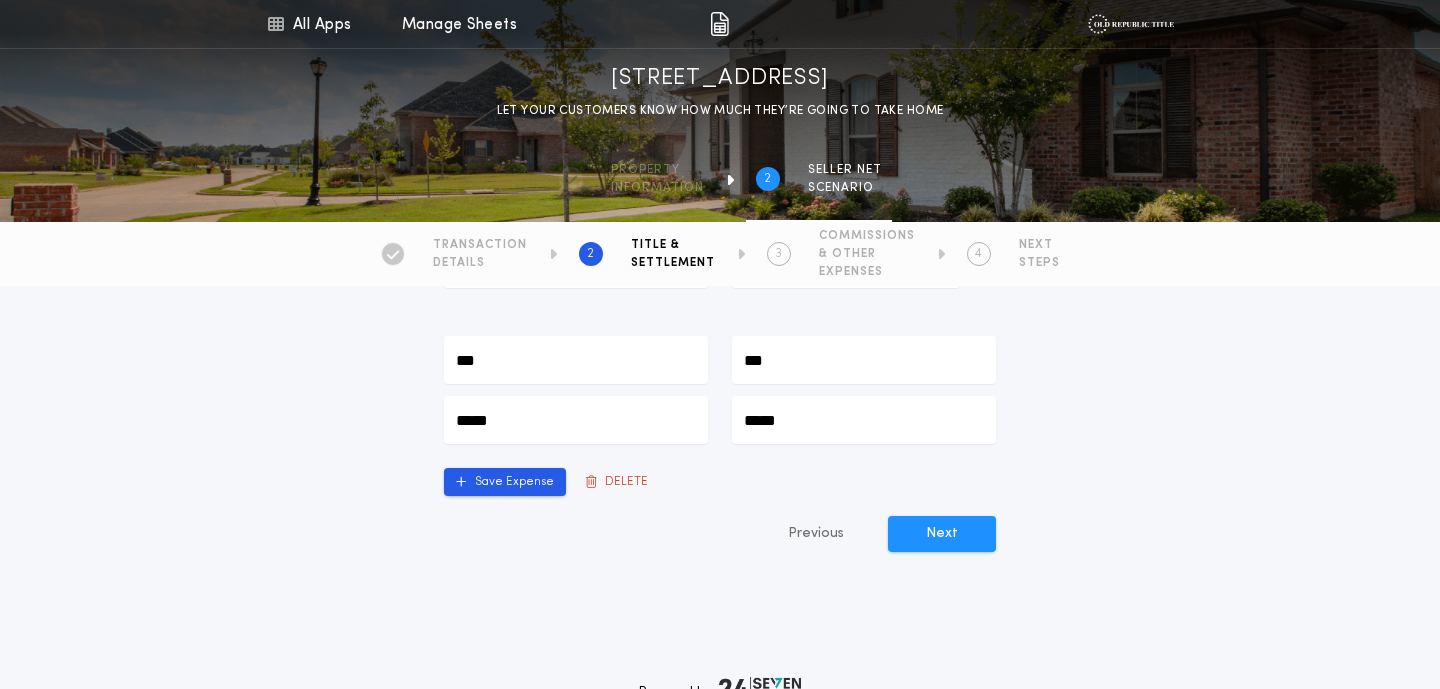 type on "***" 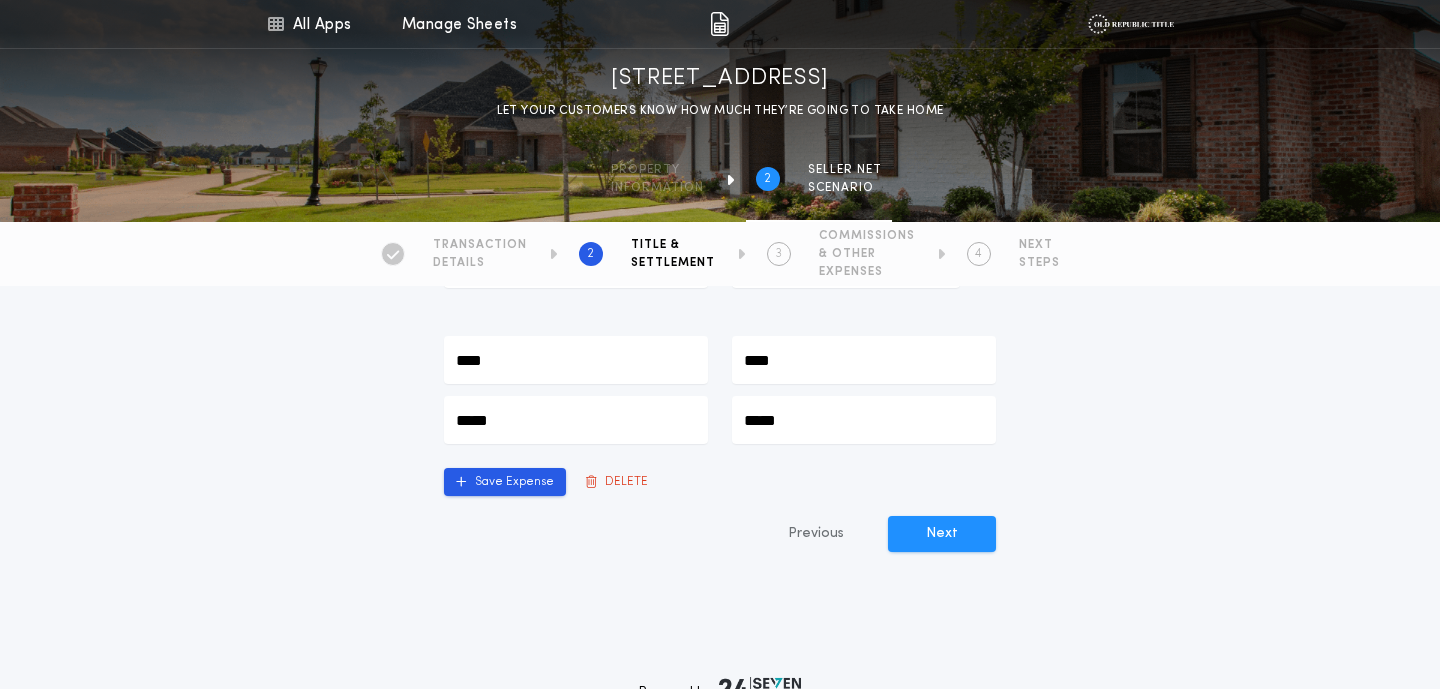 type on "*****" 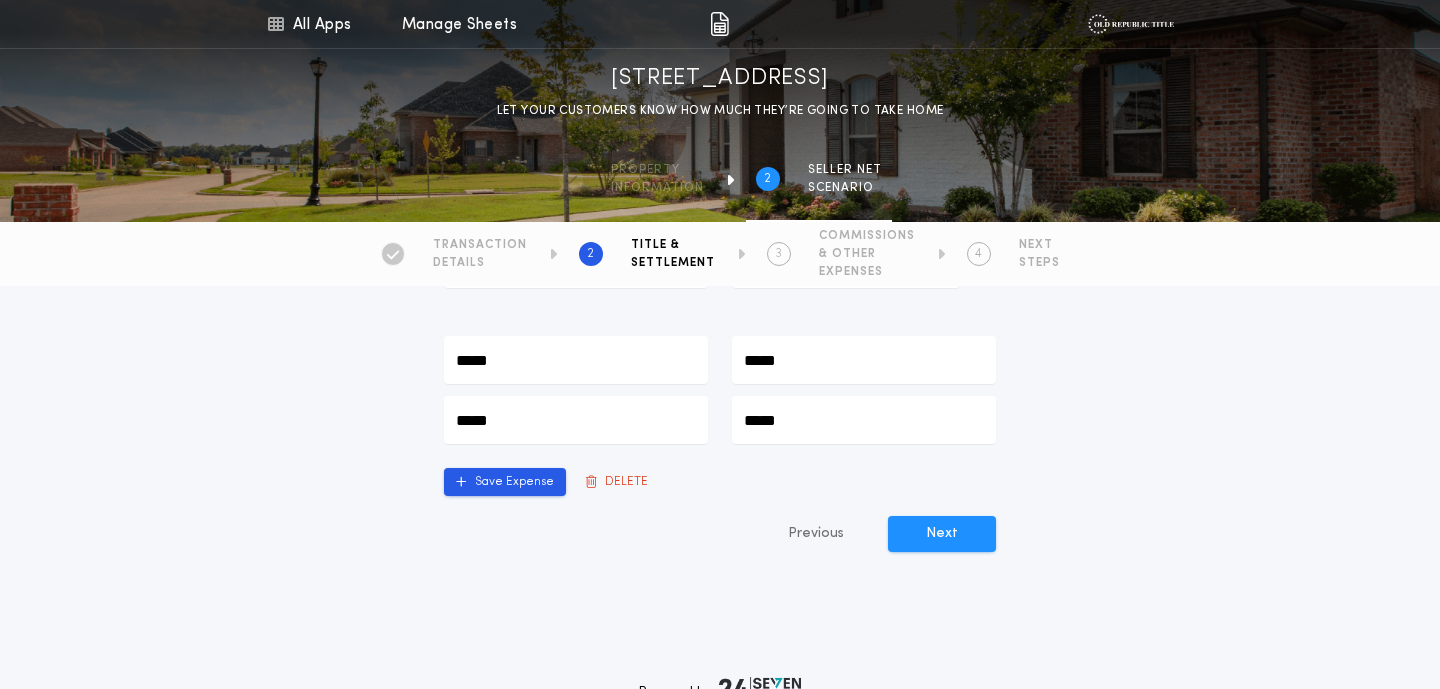type on "******" 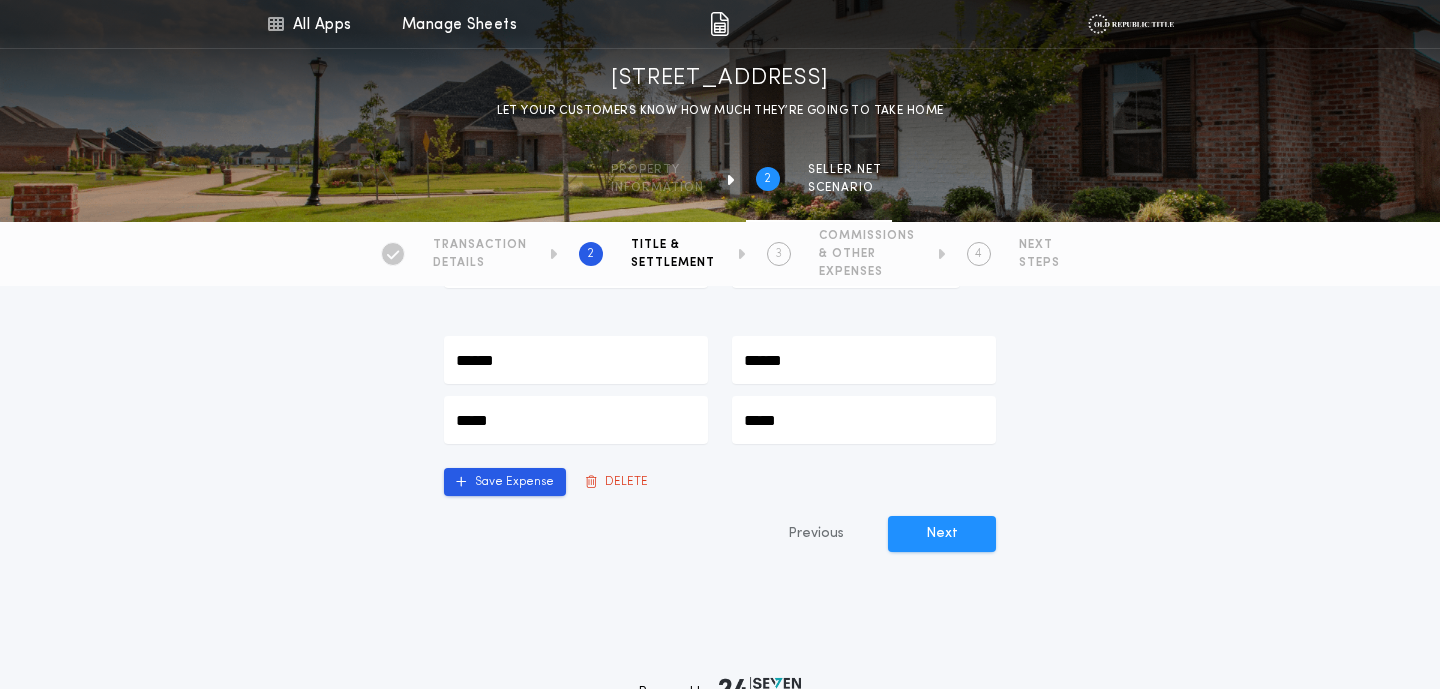 type on "*******" 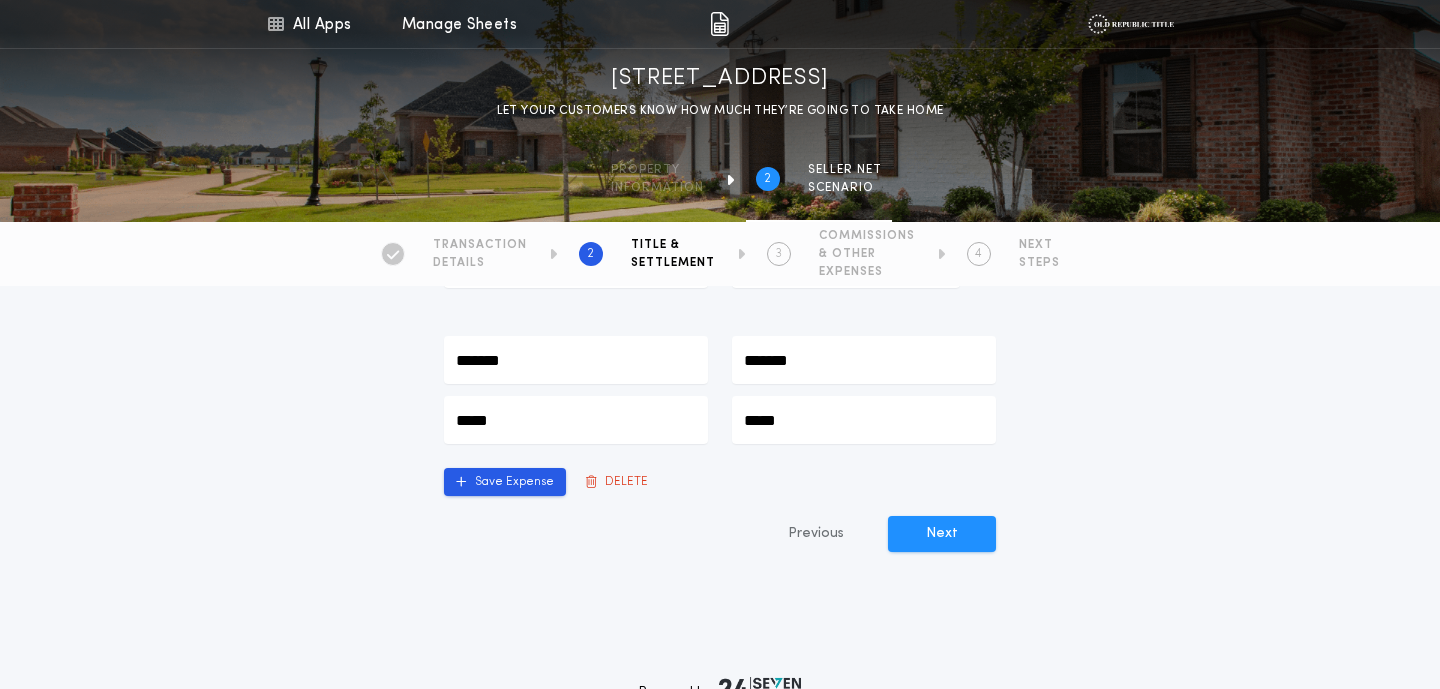 type on "********" 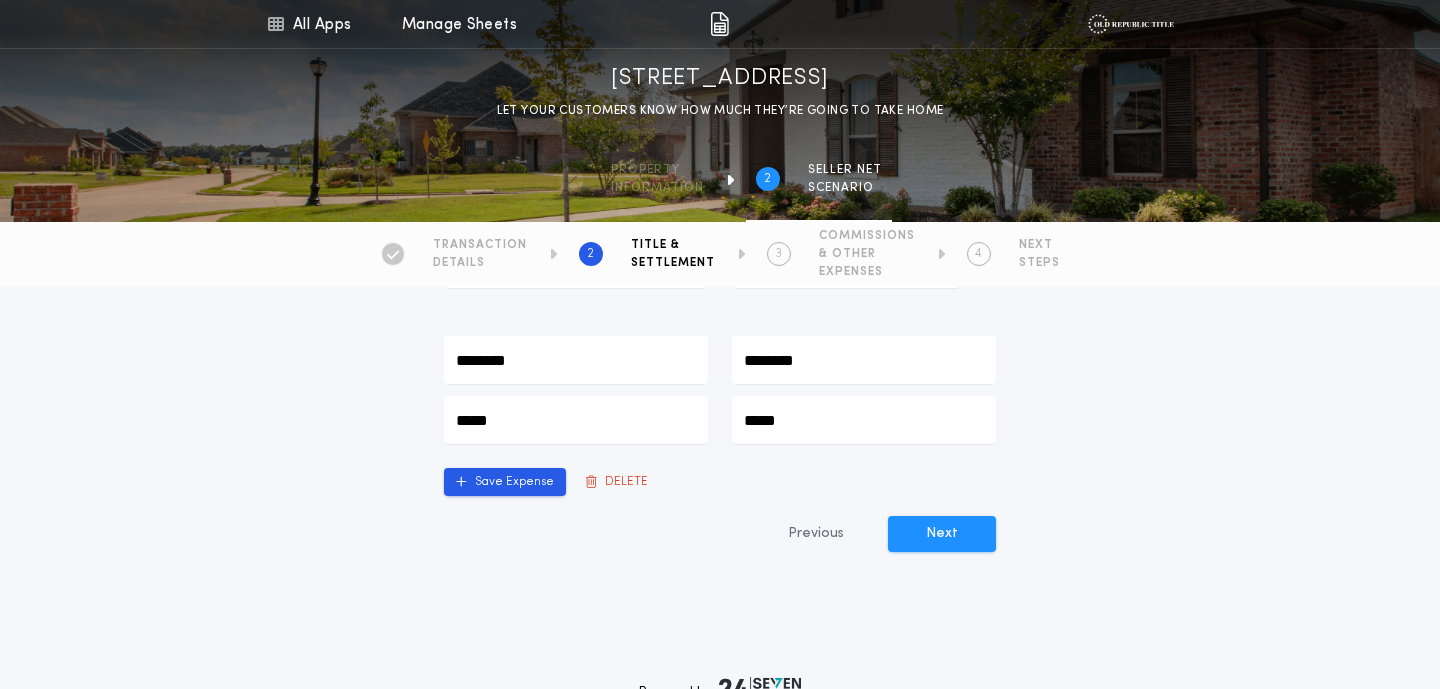 type on "*********" 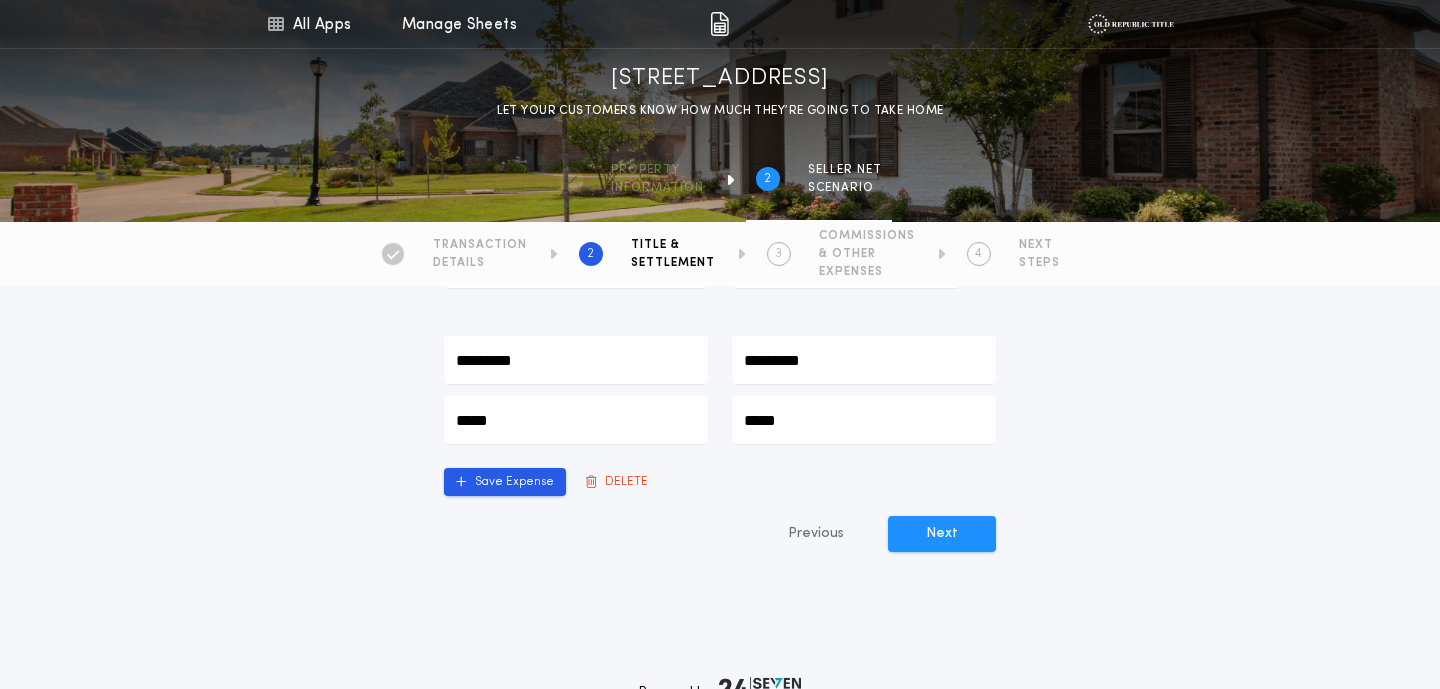 type on "**********" 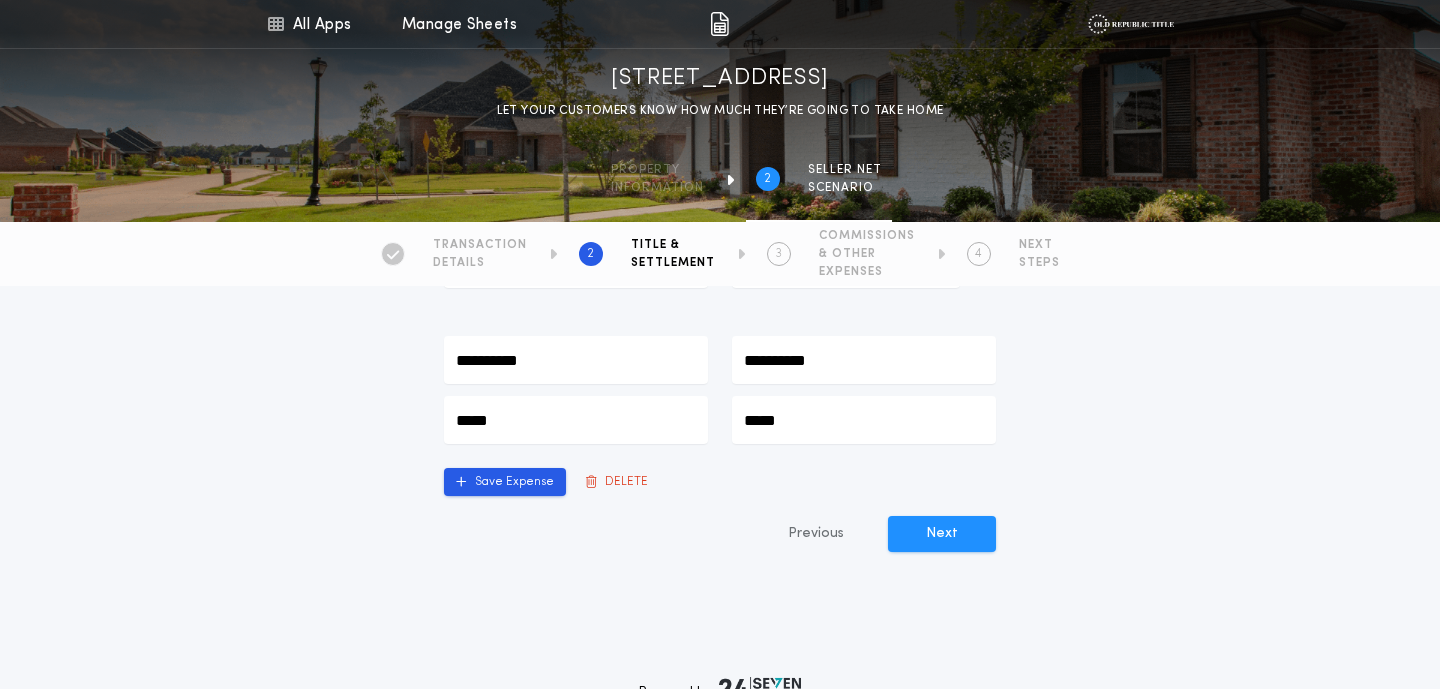 type on "**********" 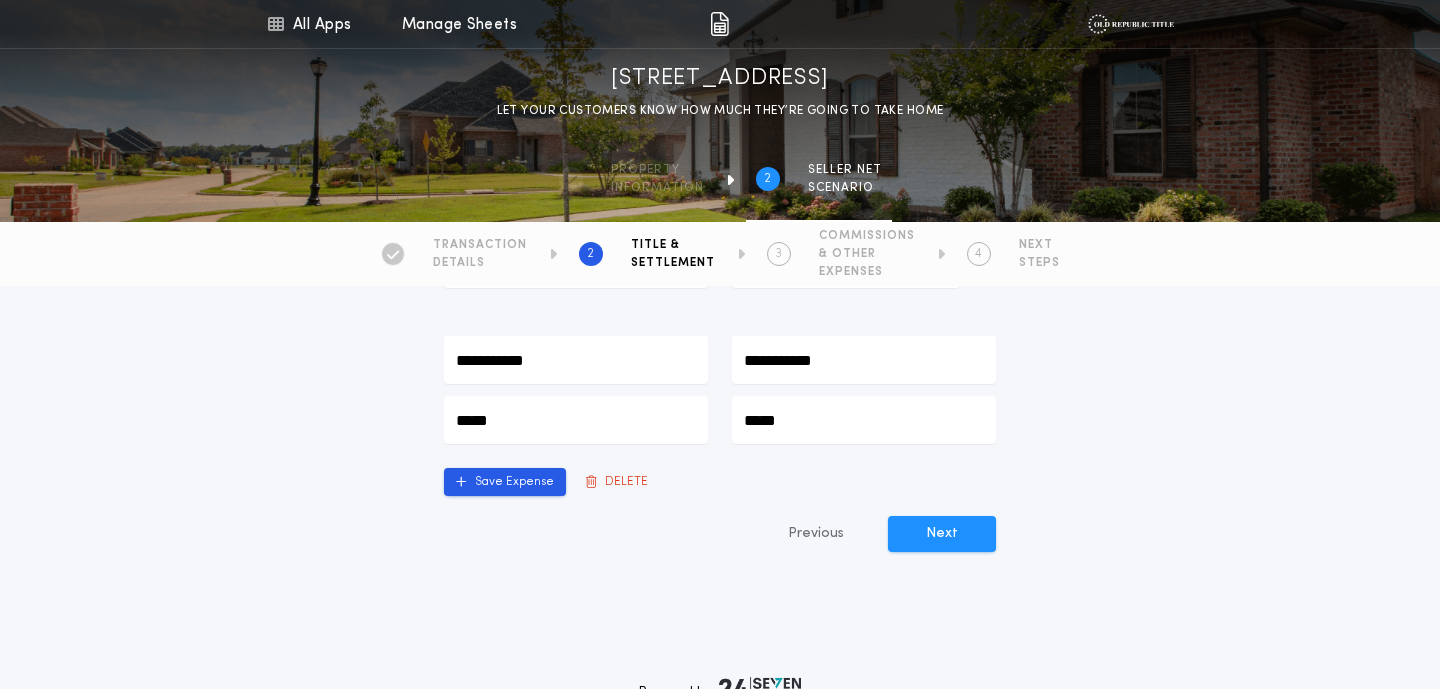 type on "**********" 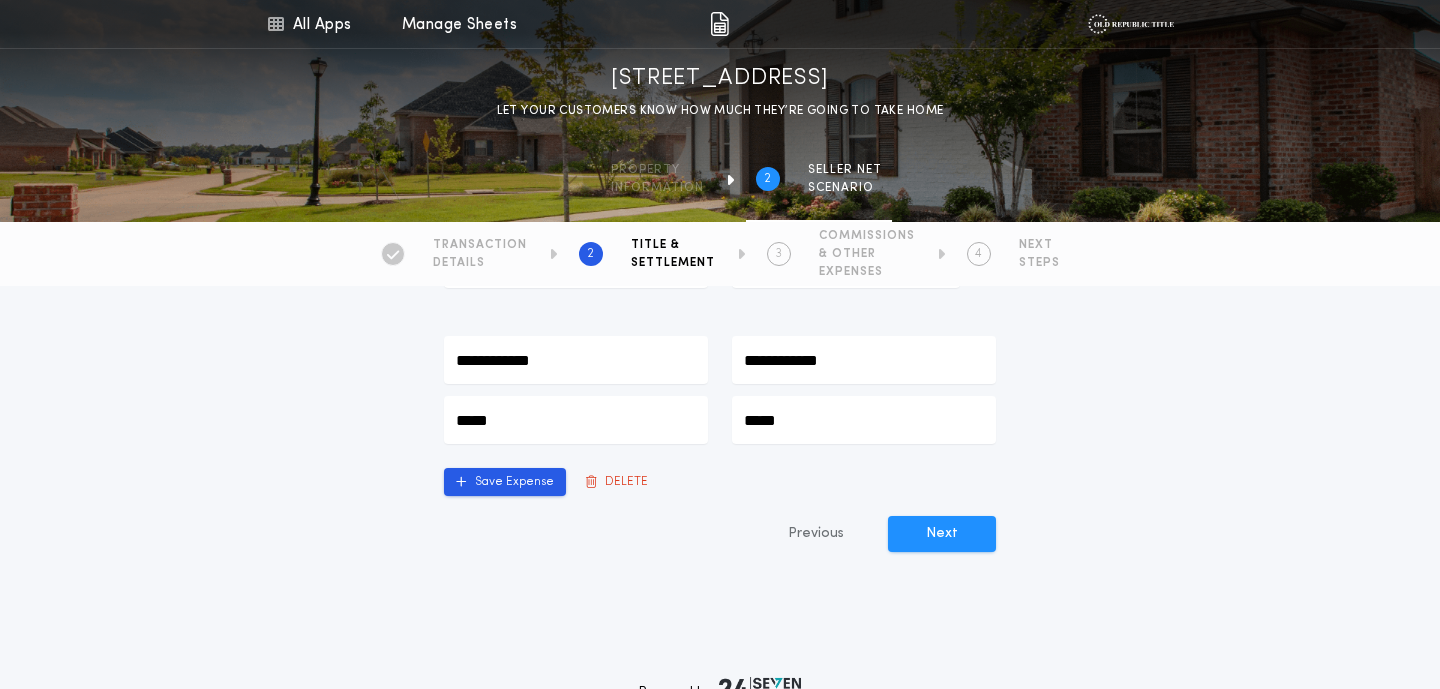 type on "**********" 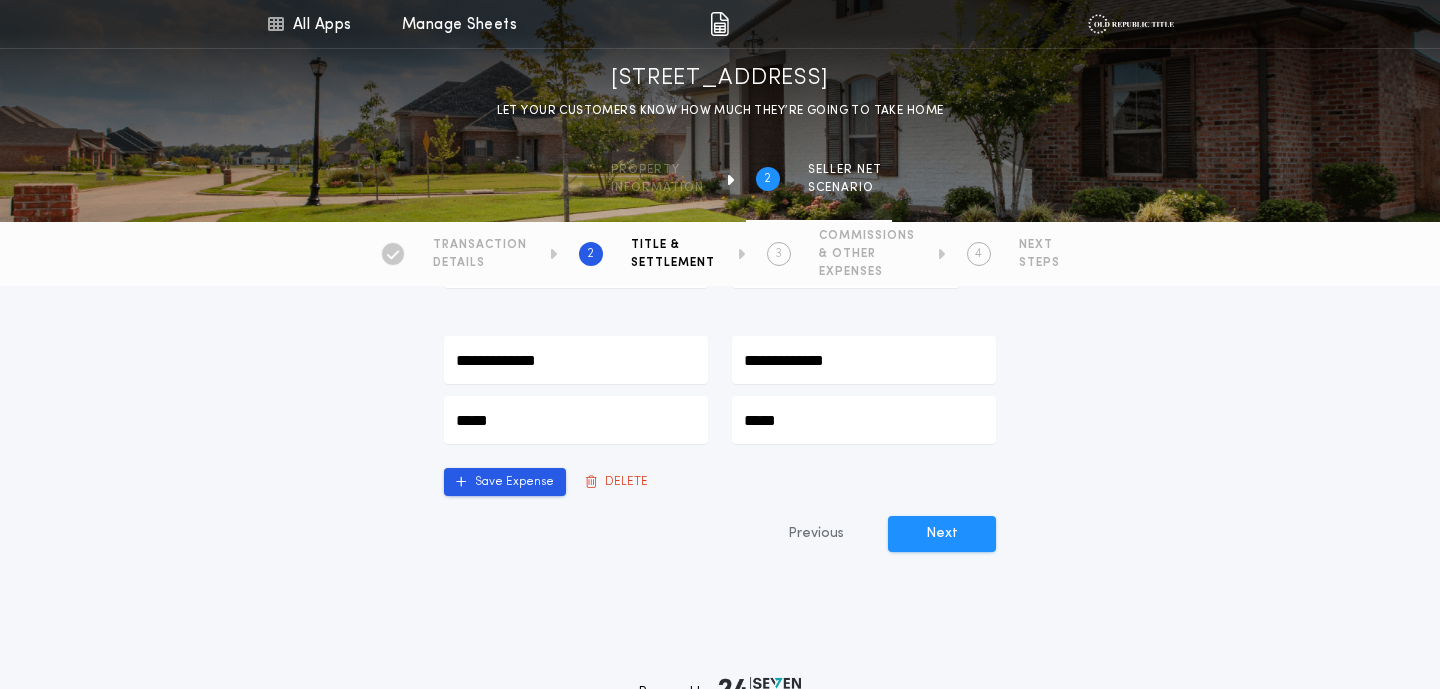type on "**********" 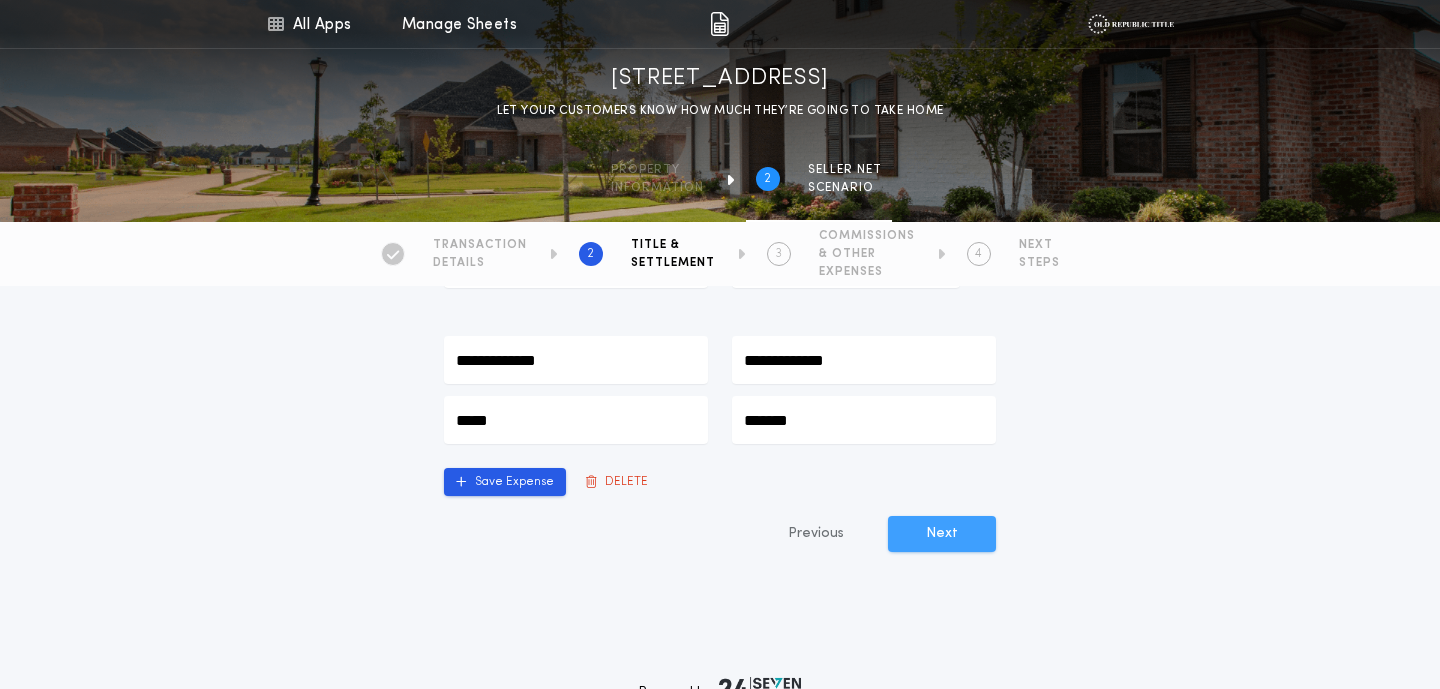 type on "*******" 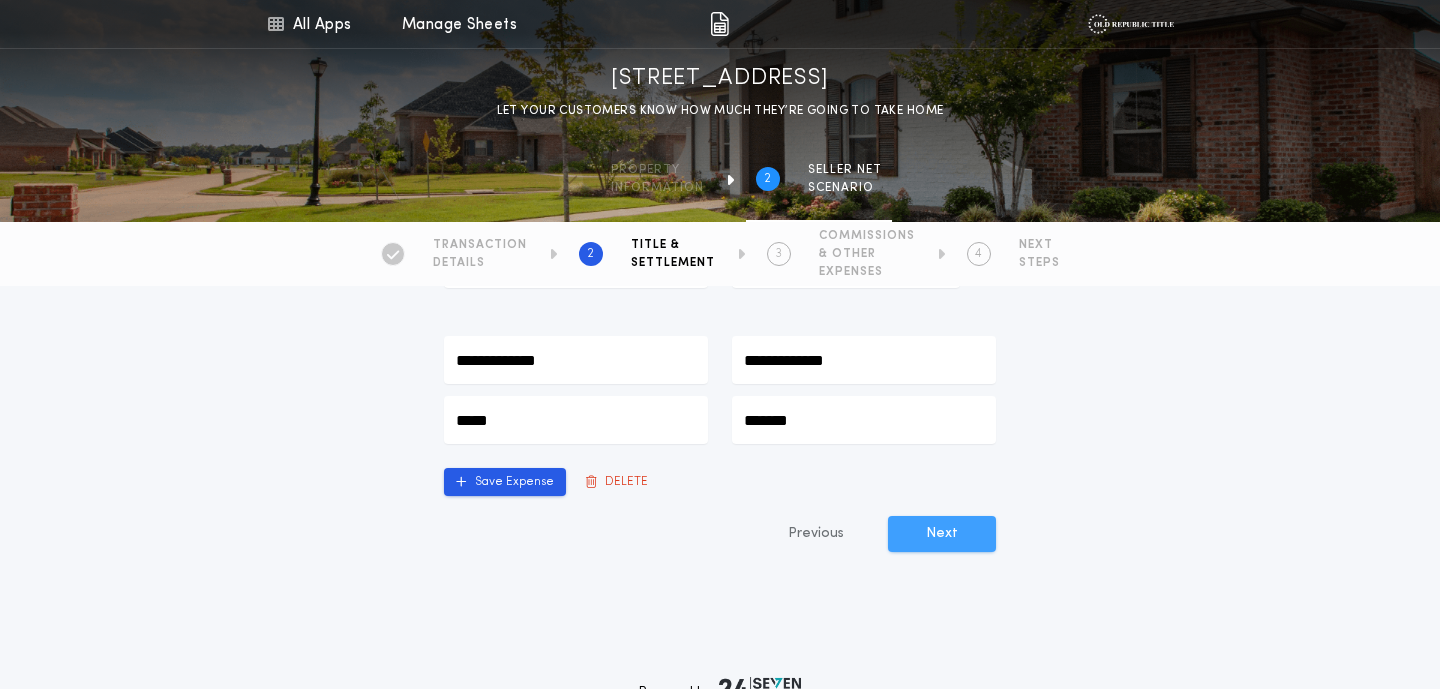 click on "Next" at bounding box center (942, 534) 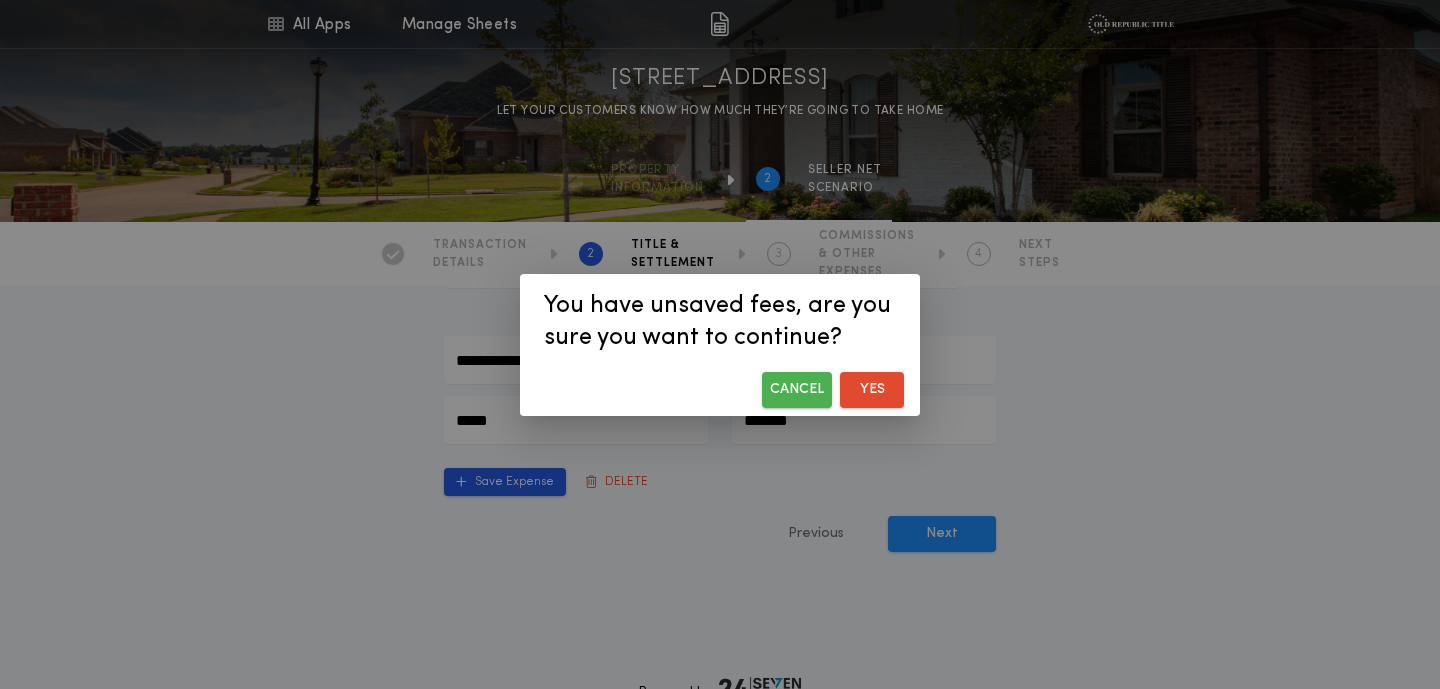 click on "Yes" at bounding box center (872, 390) 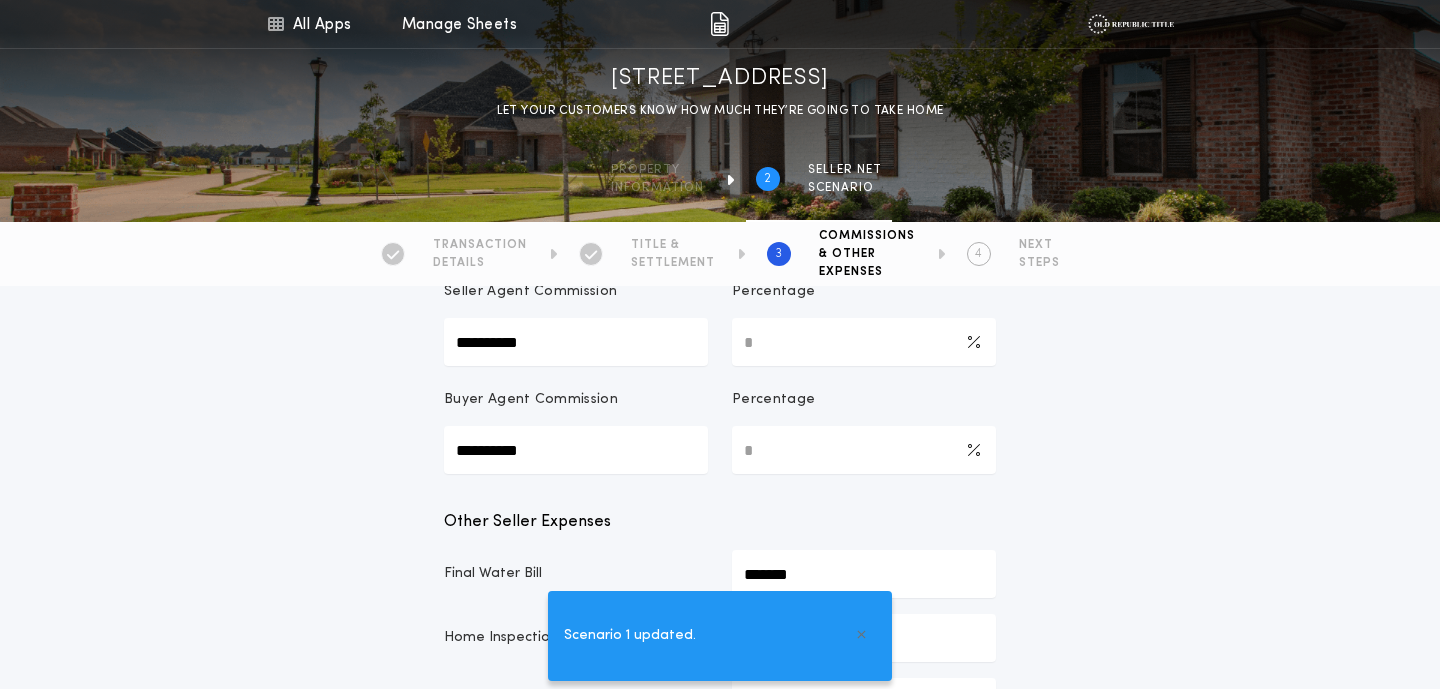 scroll, scrollTop: 282, scrollLeft: 0, axis: vertical 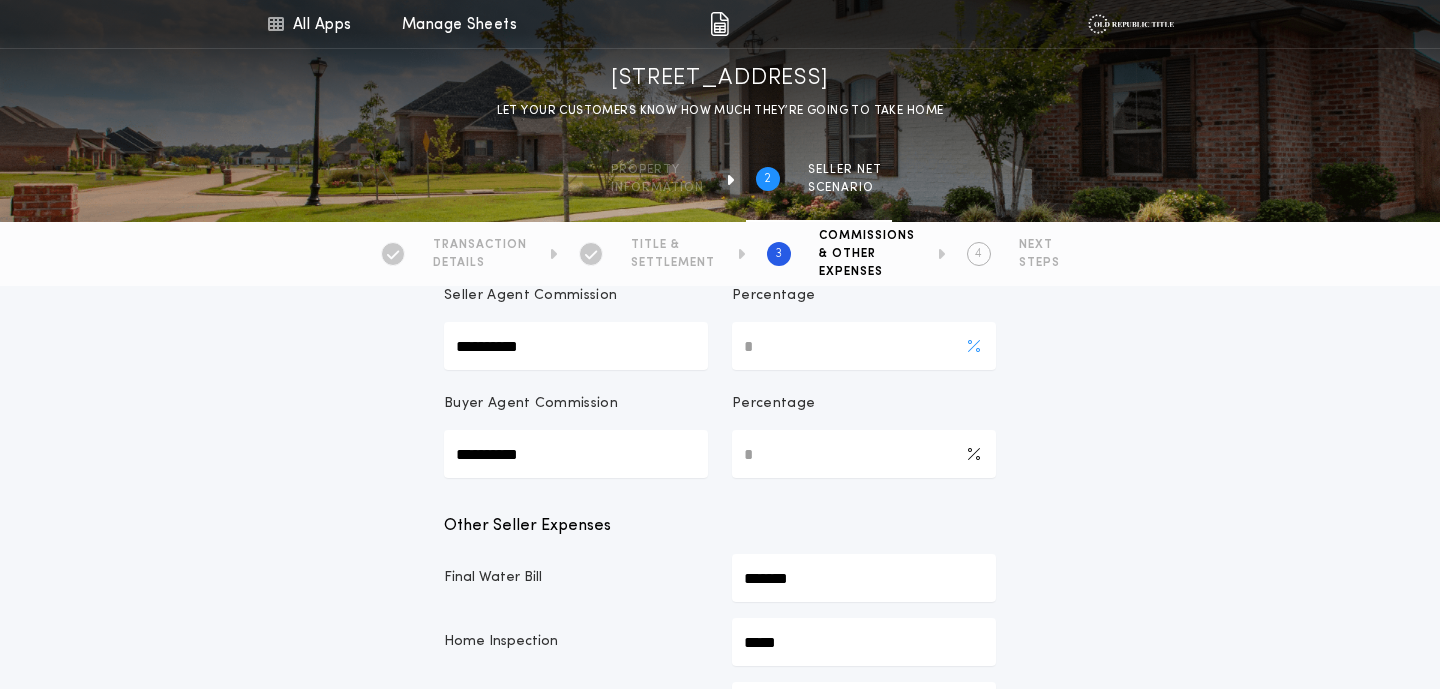 click on "*" at bounding box center (864, 346) 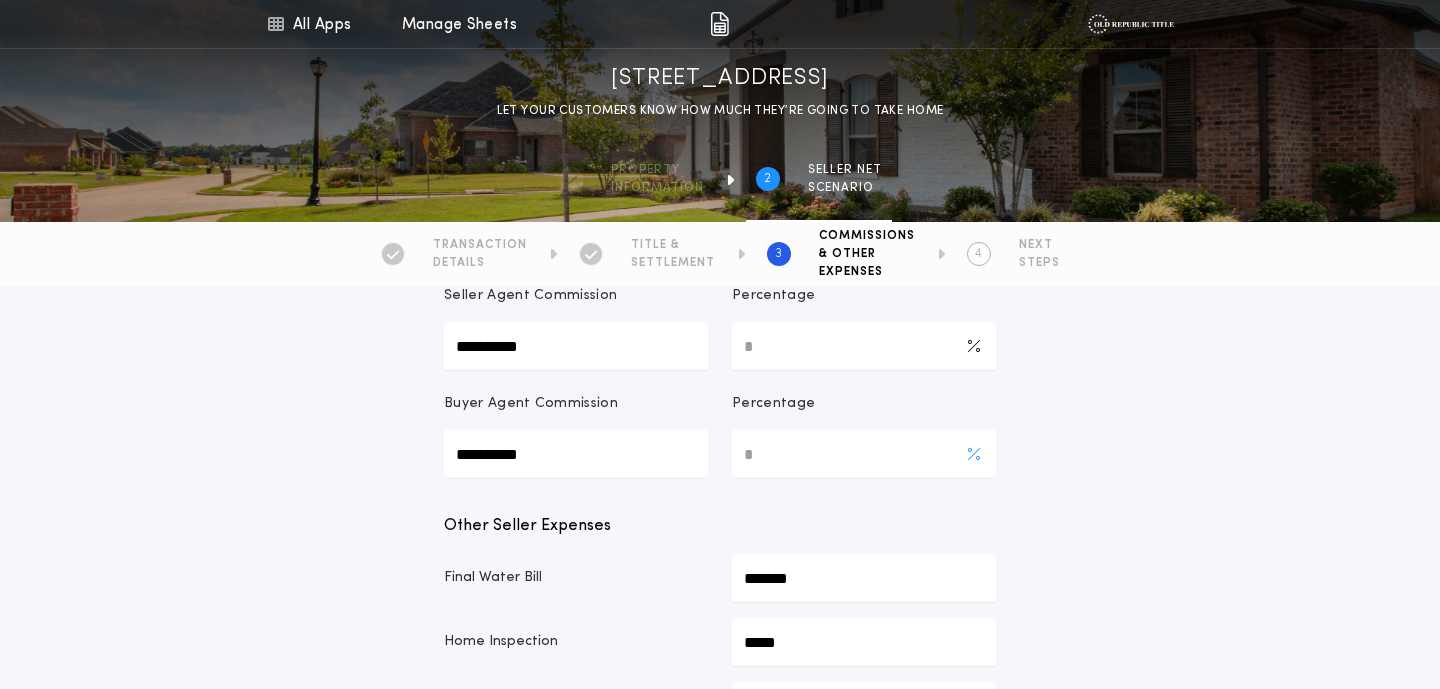 type on "***" 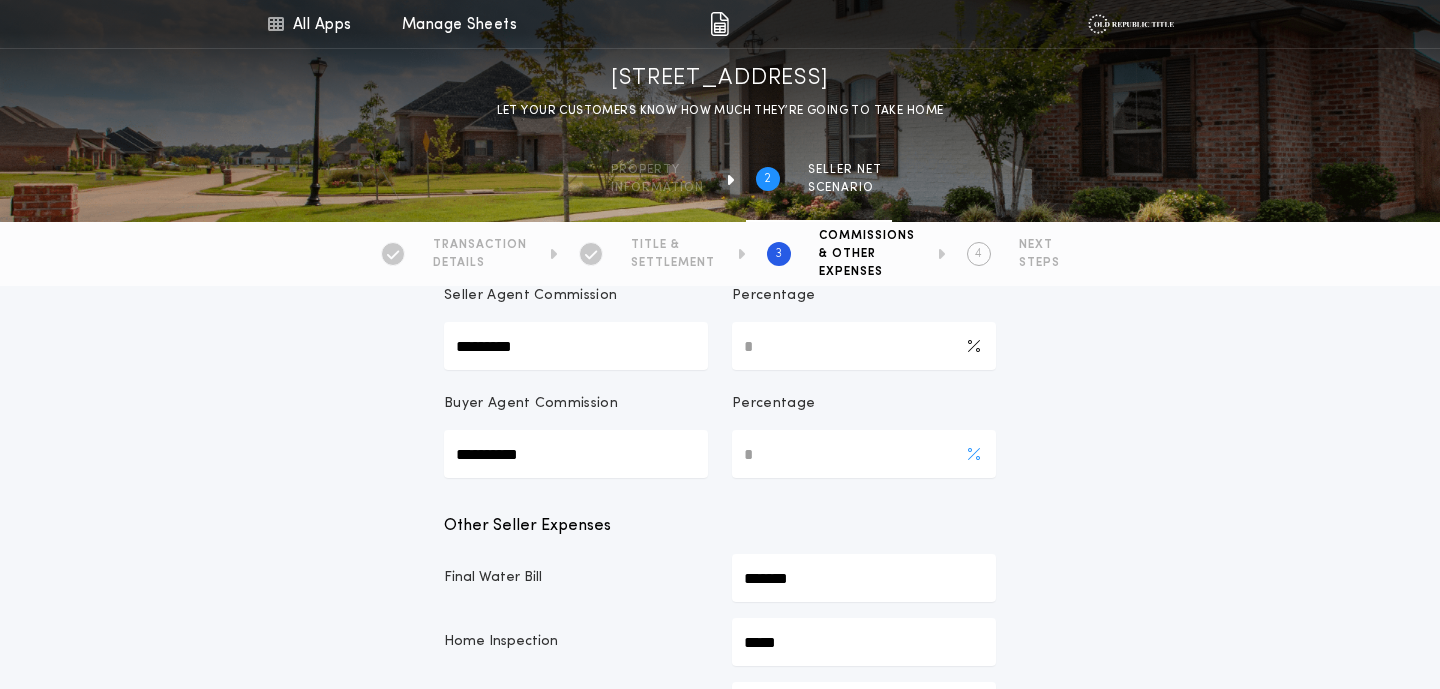 type on "*********" 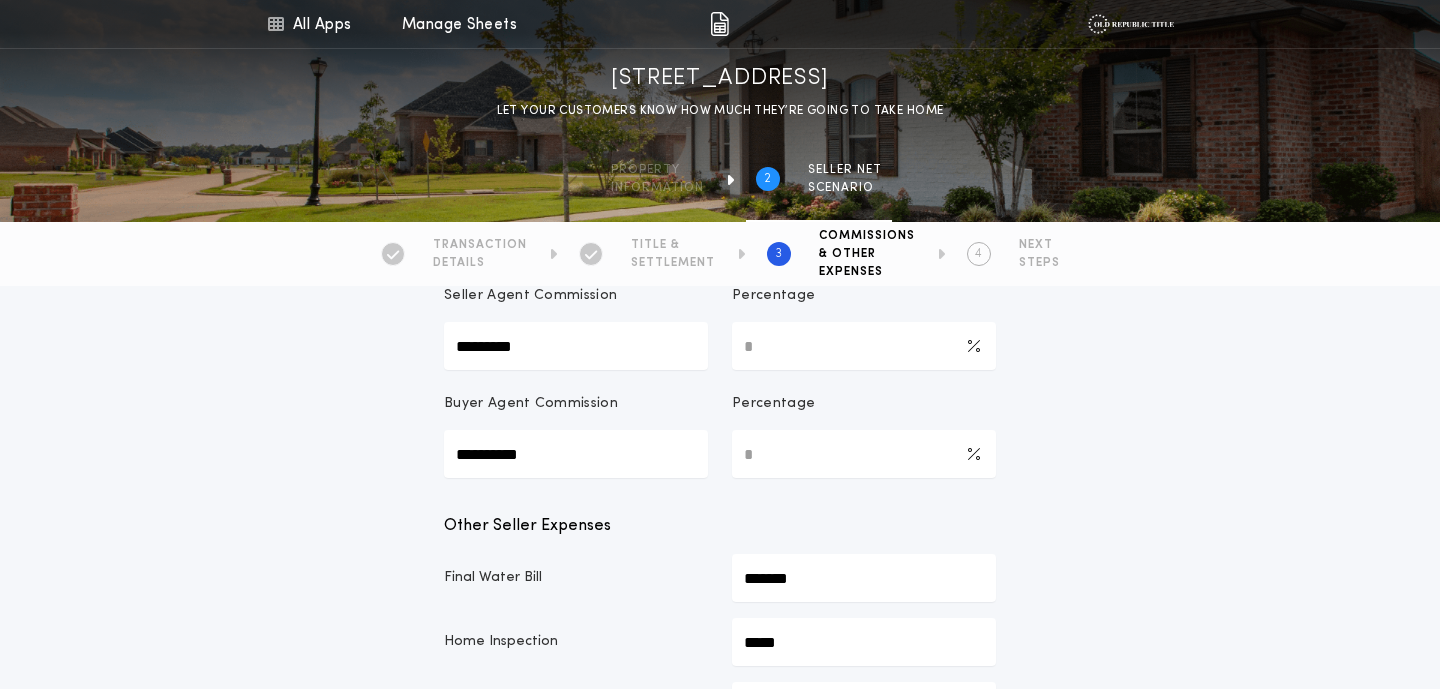 type on "***" 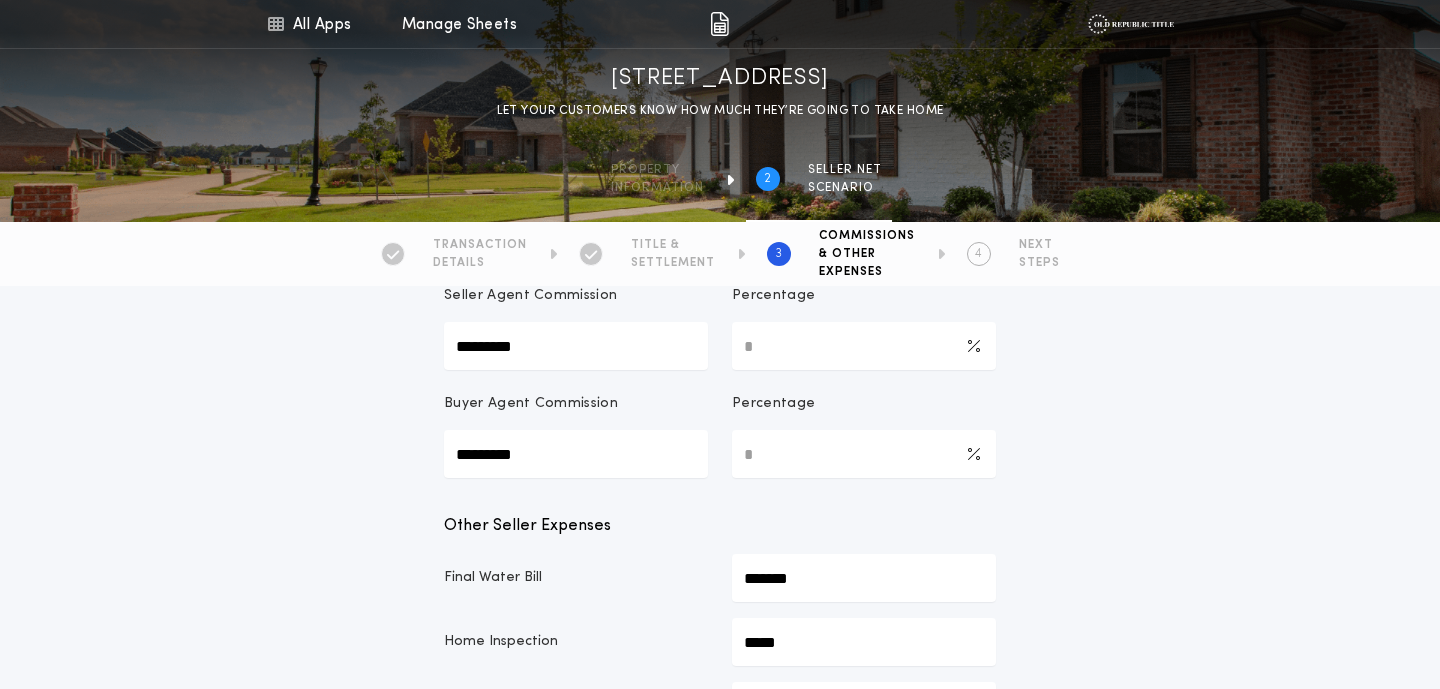 type on "*********" 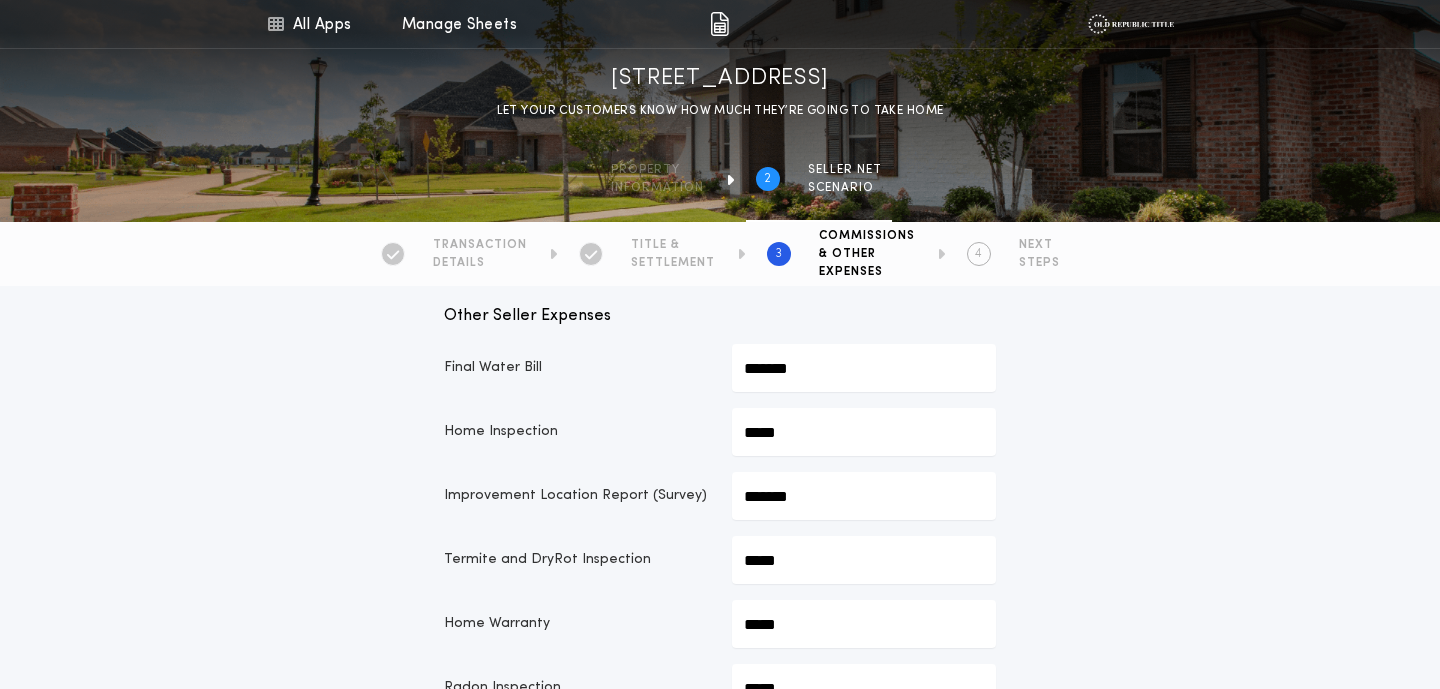 scroll, scrollTop: 498, scrollLeft: 0, axis: vertical 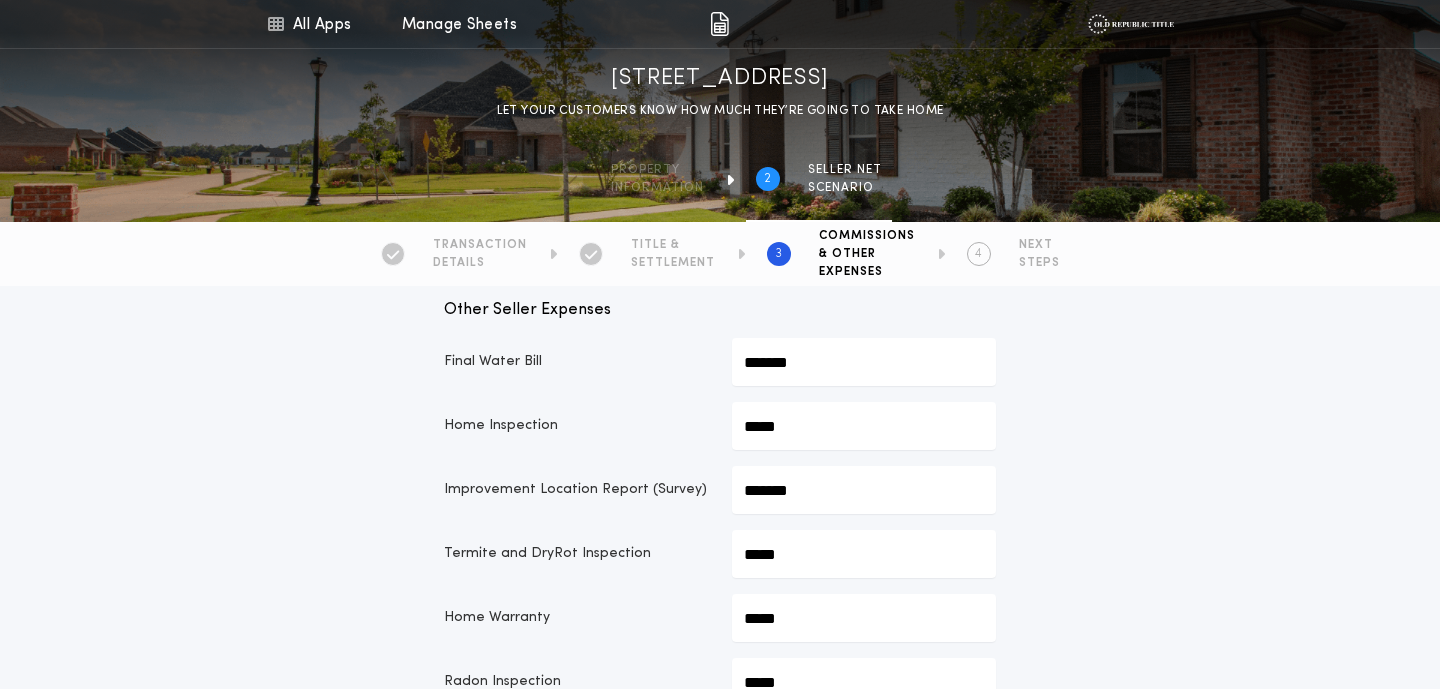 click on "*******" at bounding box center [864, -96] 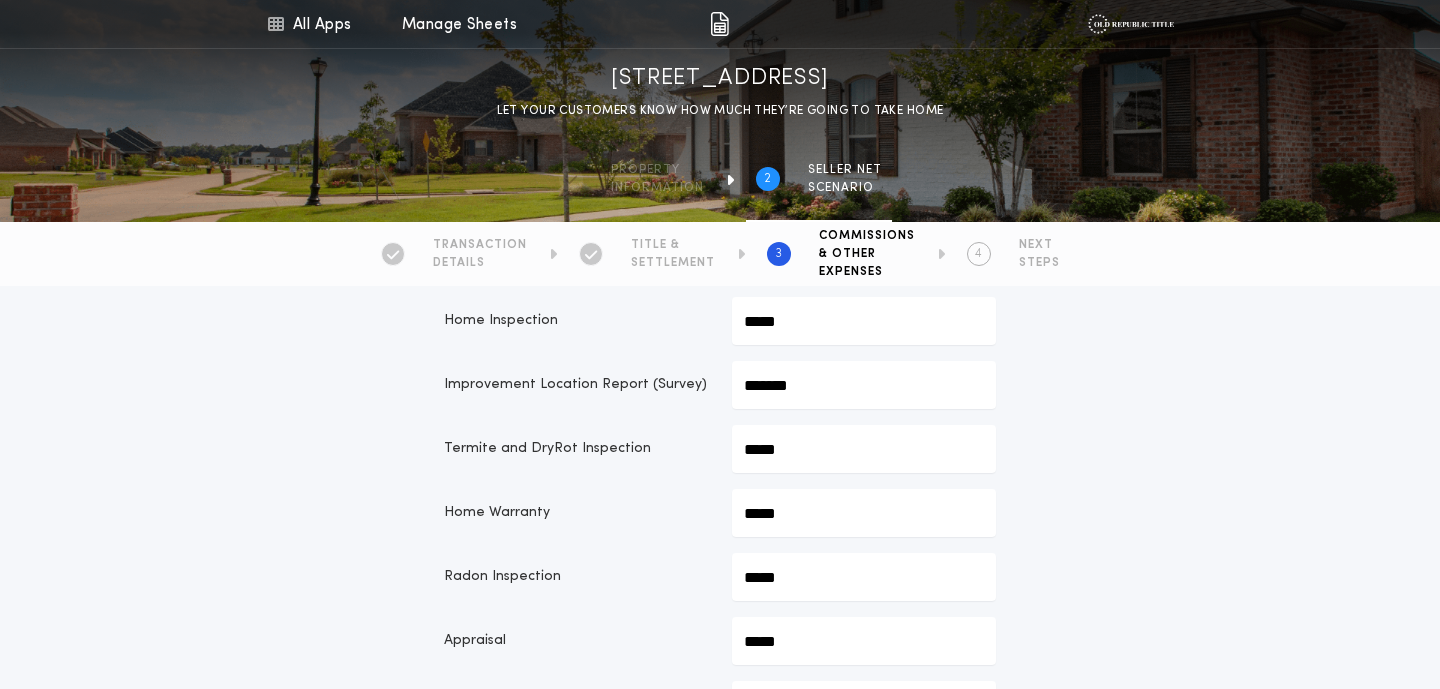 scroll, scrollTop: 635, scrollLeft: 0, axis: vertical 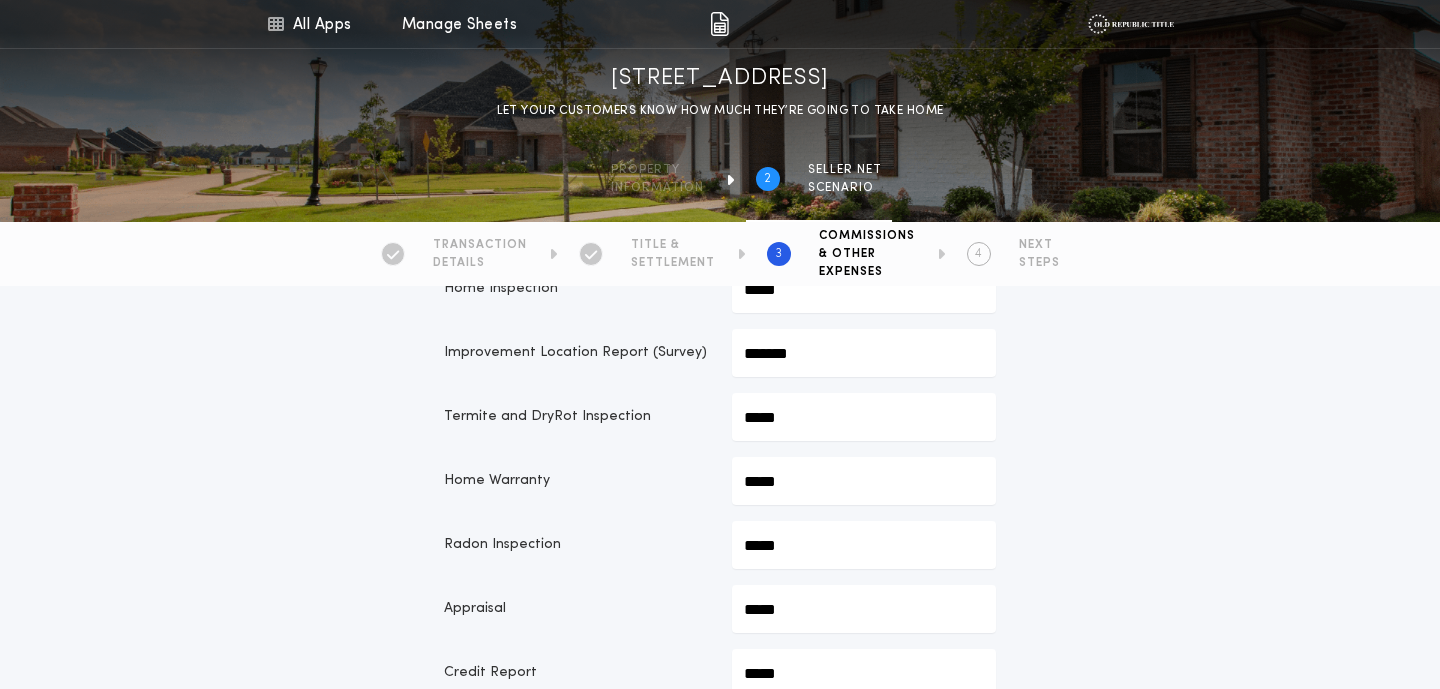 type on "*****" 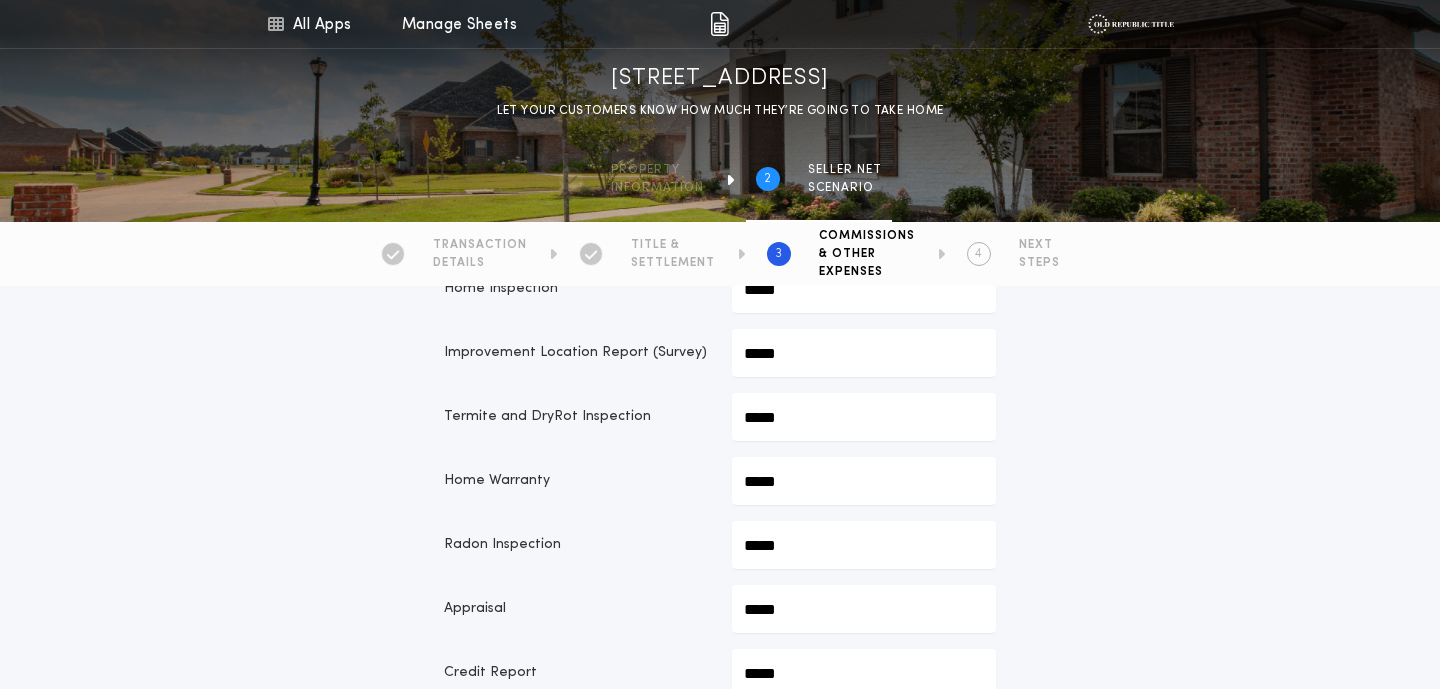 type on "*****" 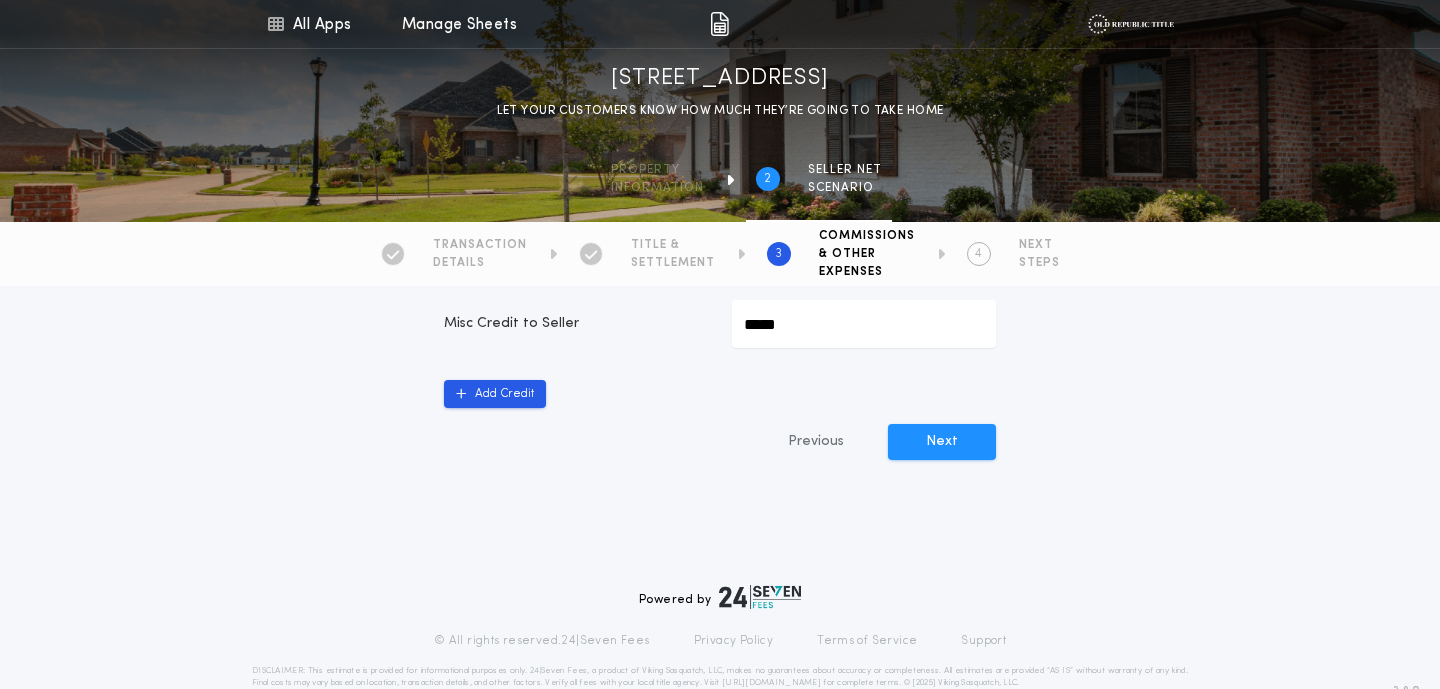scroll, scrollTop: 1239, scrollLeft: 0, axis: vertical 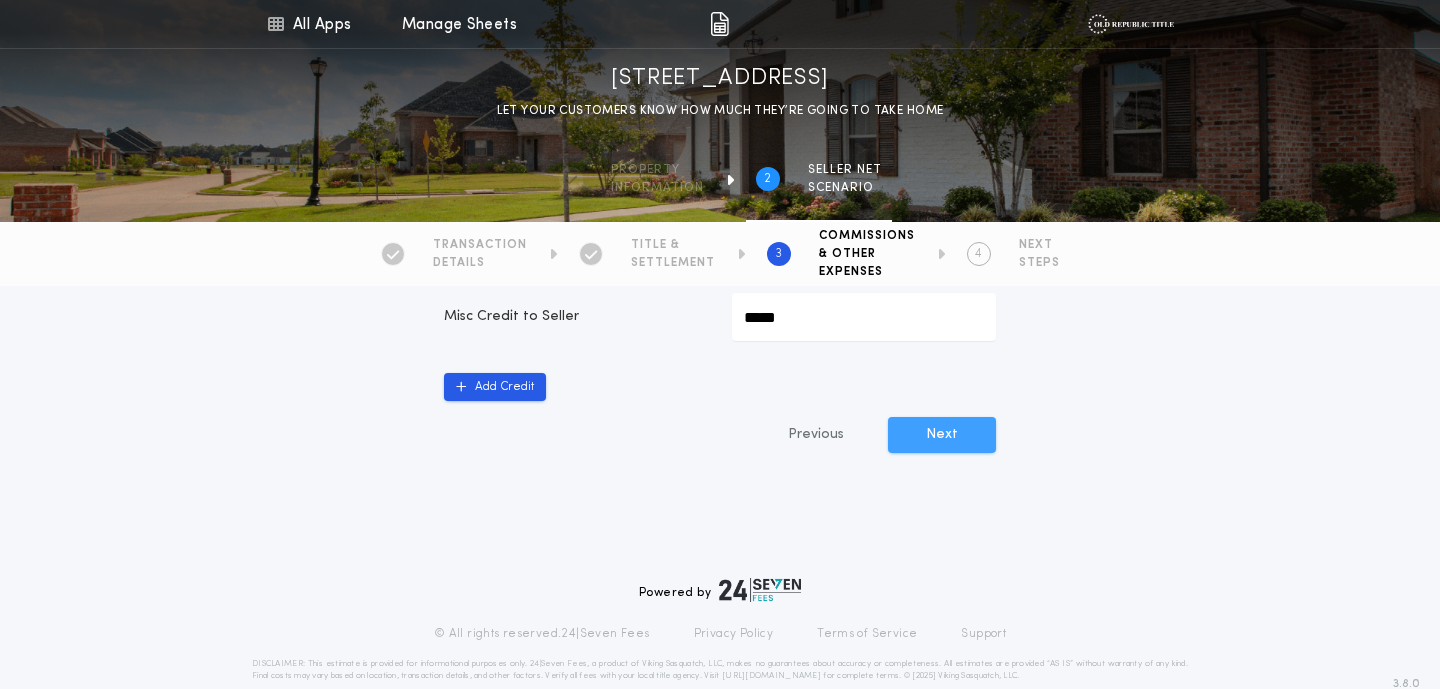 click on "Next" at bounding box center [942, 435] 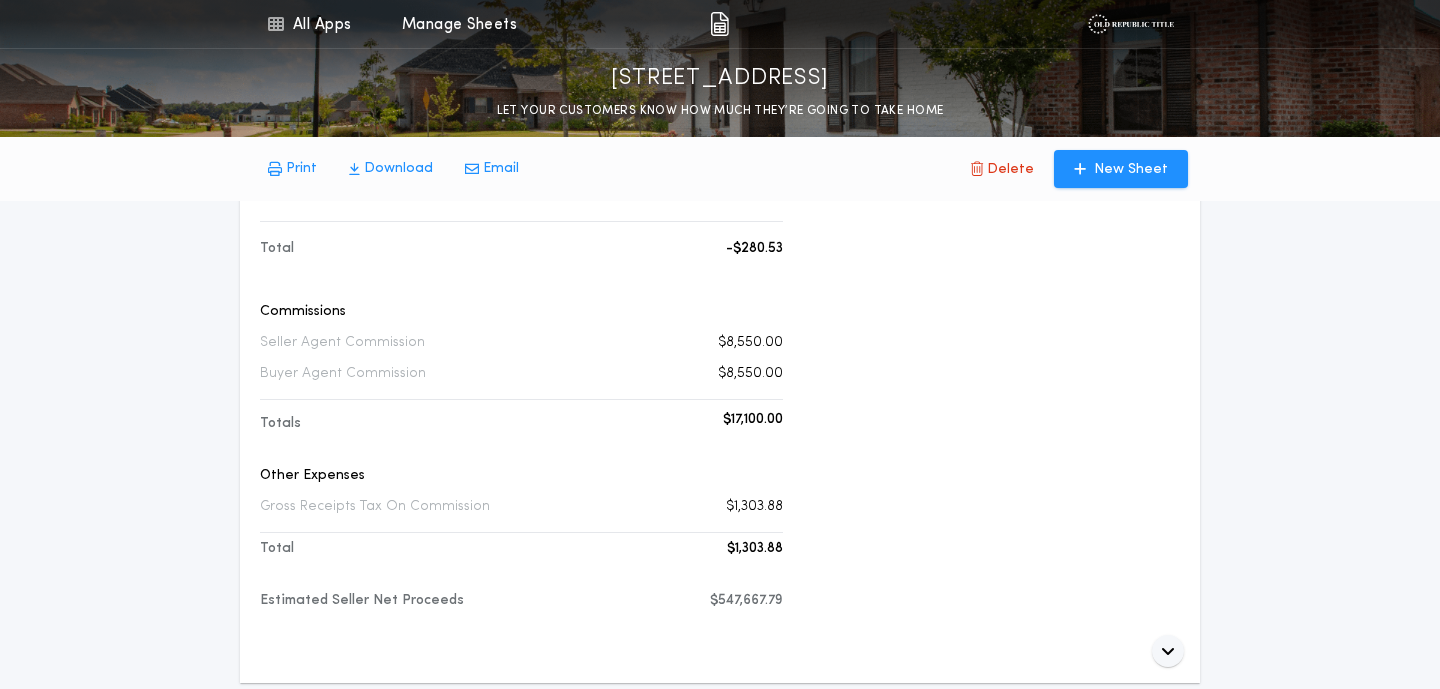 scroll, scrollTop: 849, scrollLeft: 0, axis: vertical 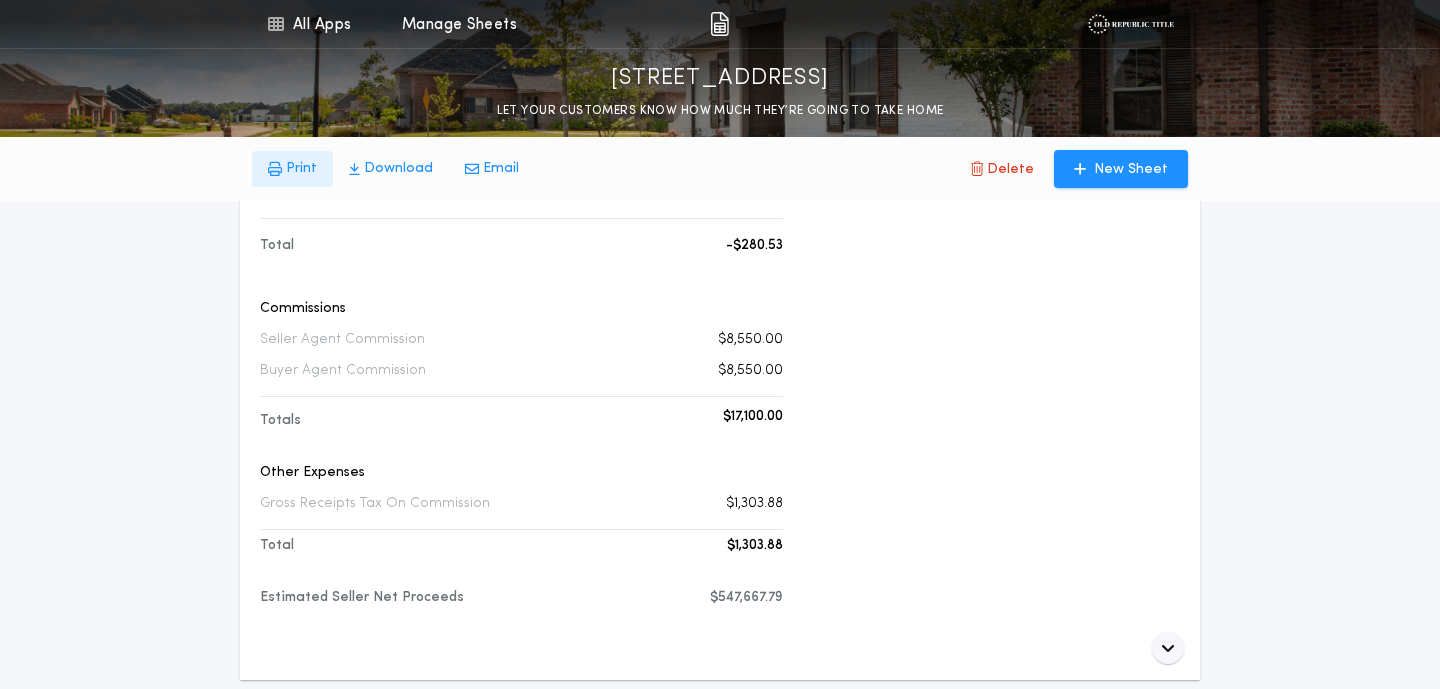 click on "Print" at bounding box center (301, 169) 